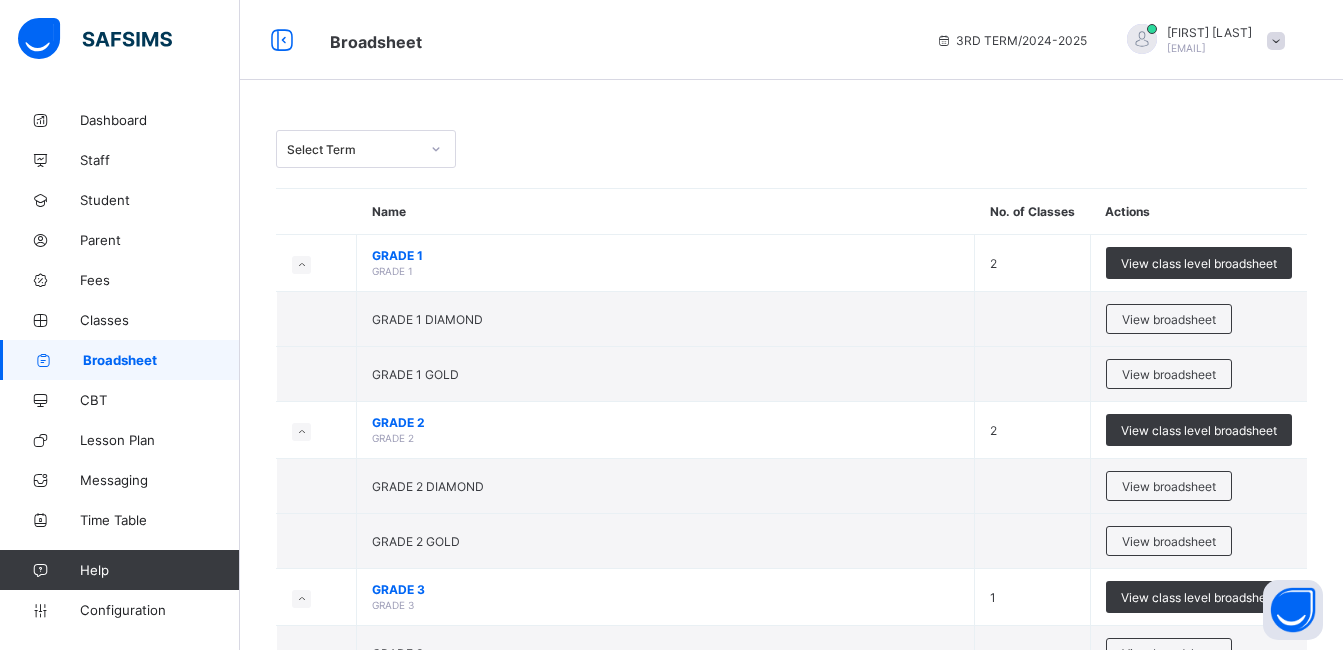 scroll, scrollTop: 560, scrollLeft: 0, axis: vertical 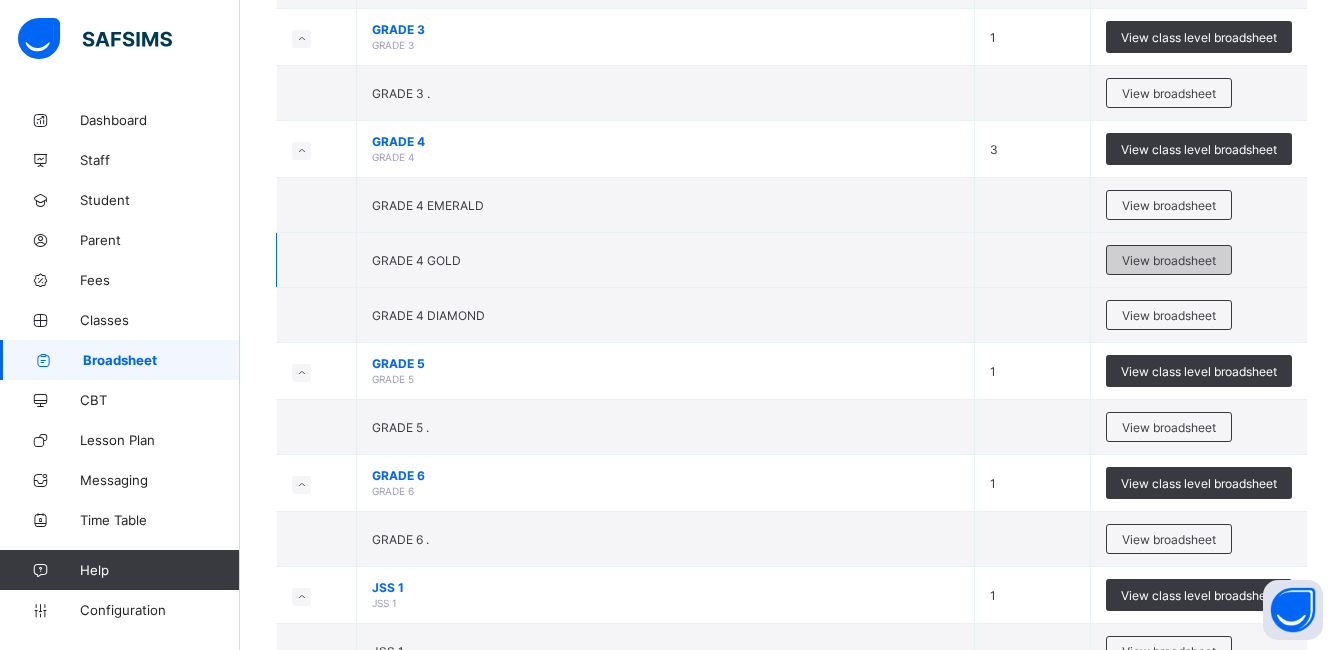 click on "View broadsheet" at bounding box center (1169, 260) 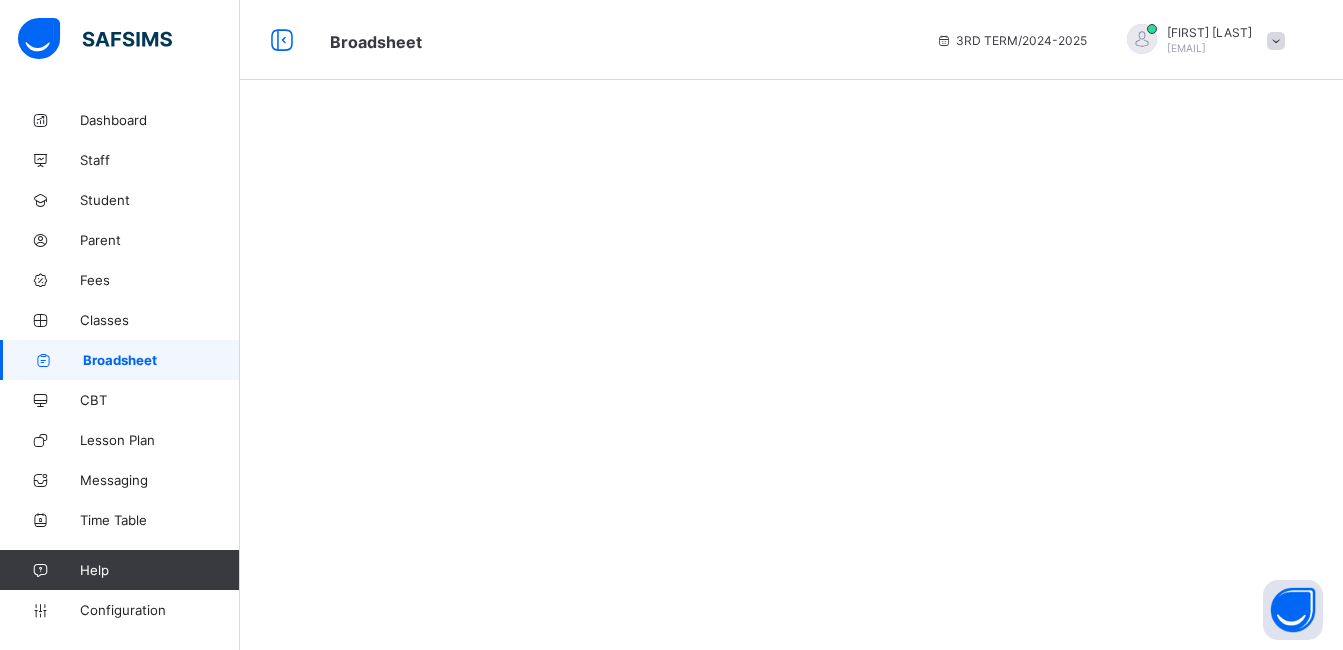 scroll, scrollTop: 0, scrollLeft: 0, axis: both 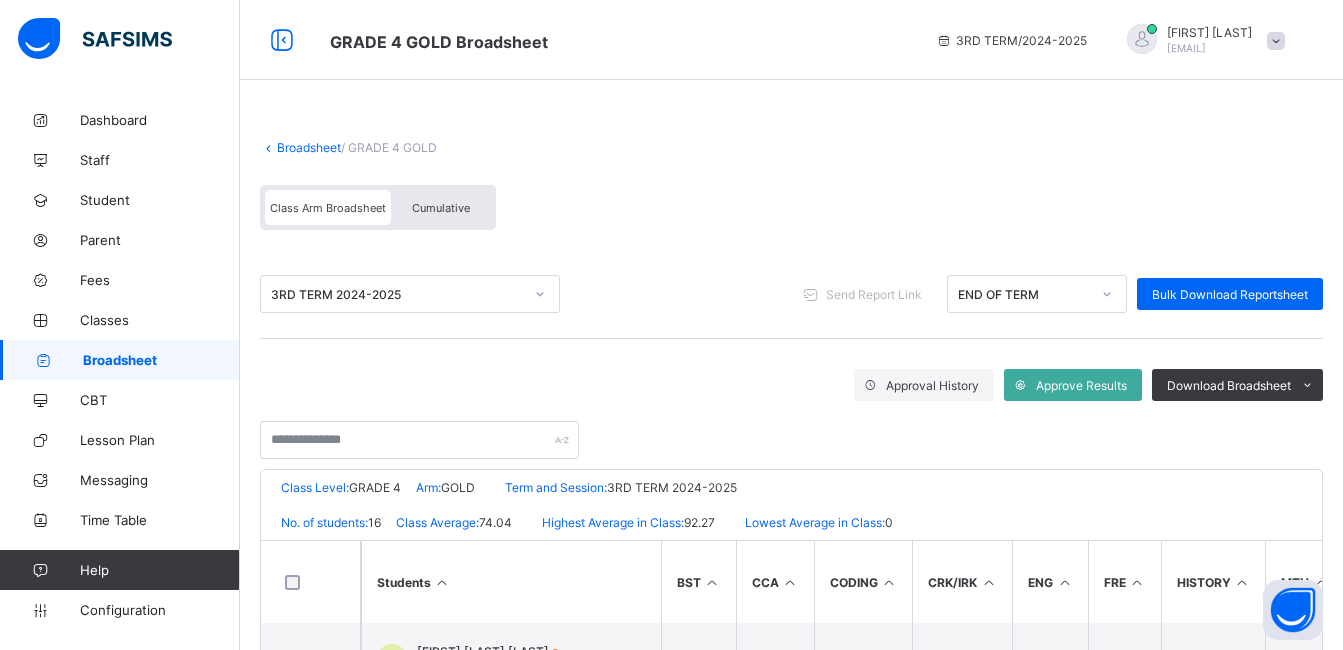 click on "Cumulative" at bounding box center [441, 208] 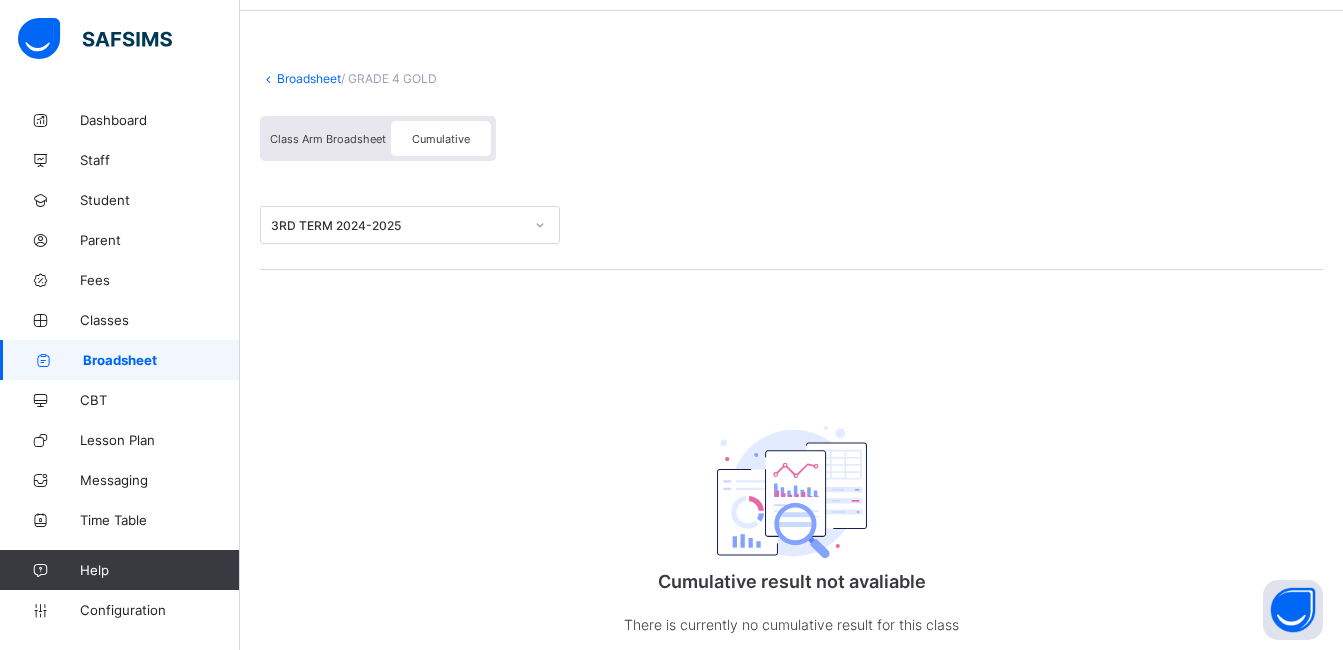 scroll, scrollTop: 0, scrollLeft: 0, axis: both 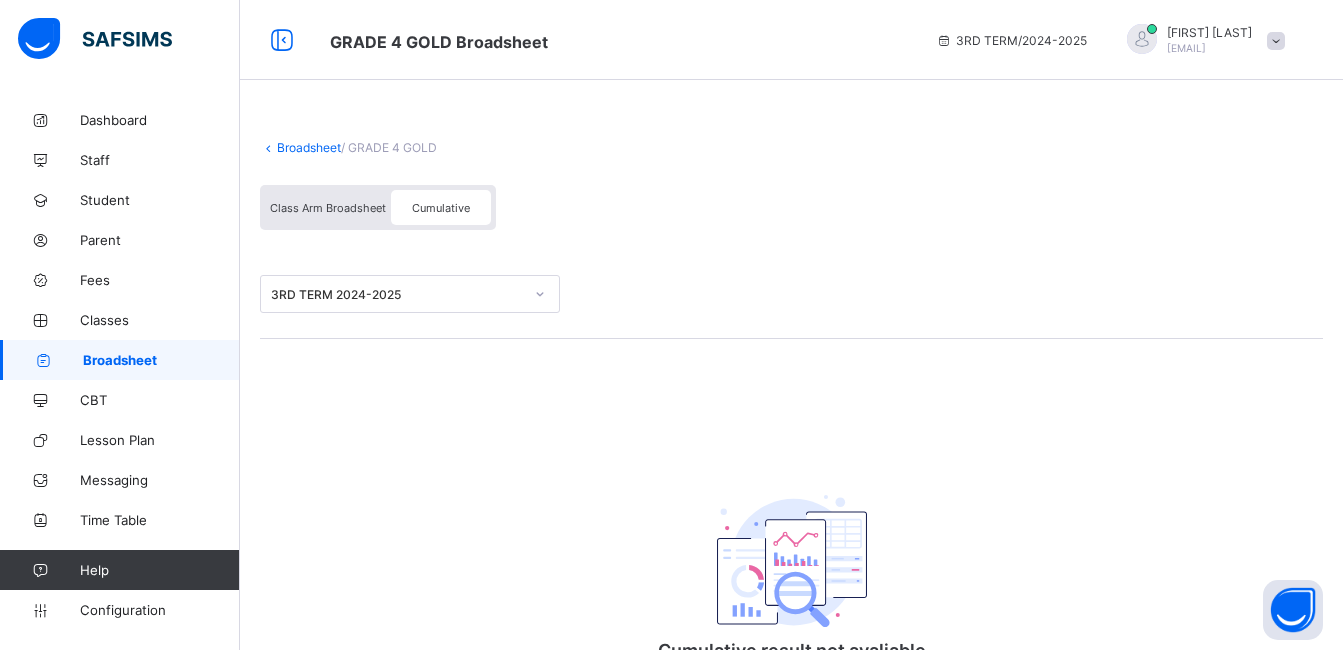 click on "Broadsheet" at bounding box center [309, 147] 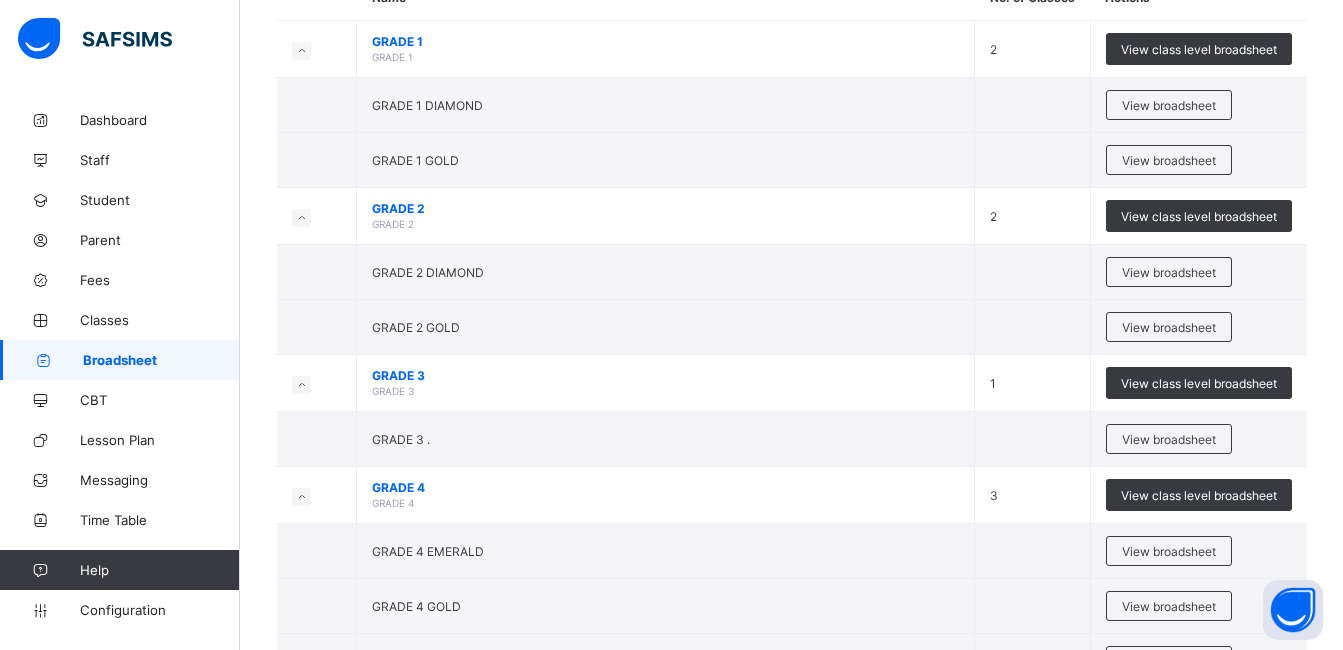 scroll, scrollTop: 440, scrollLeft: 0, axis: vertical 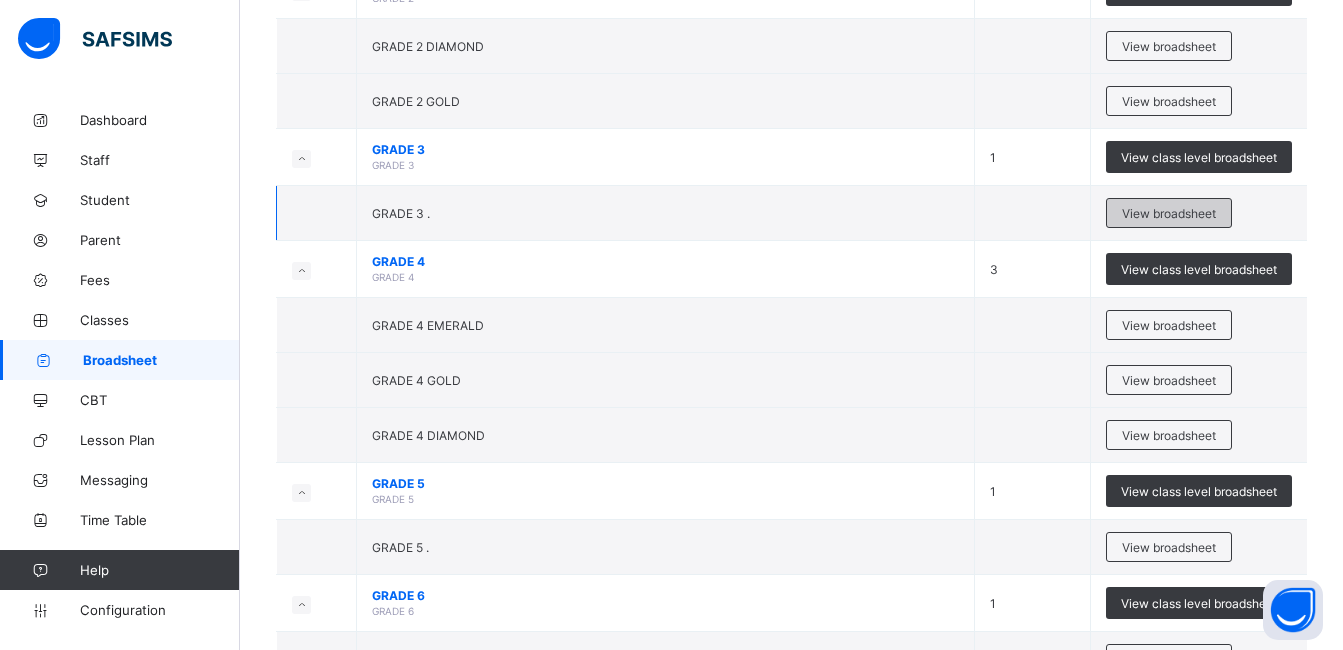 click on "View broadsheet" at bounding box center (1169, 213) 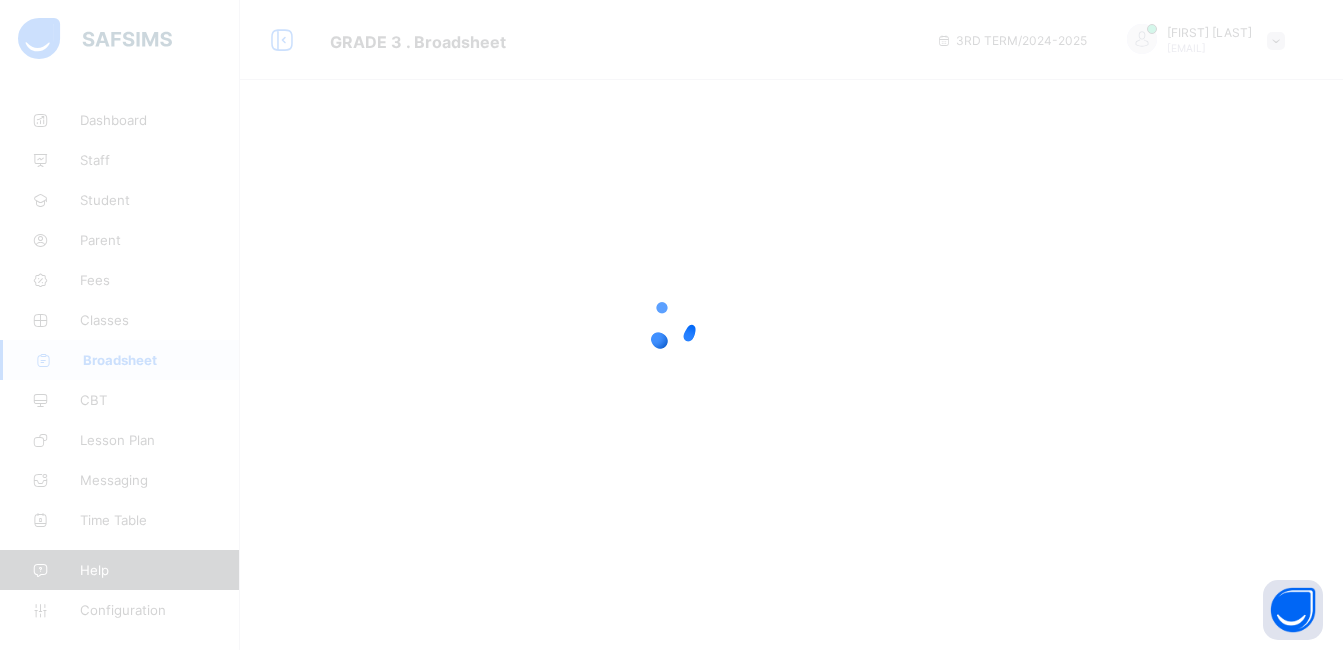 scroll, scrollTop: 0, scrollLeft: 0, axis: both 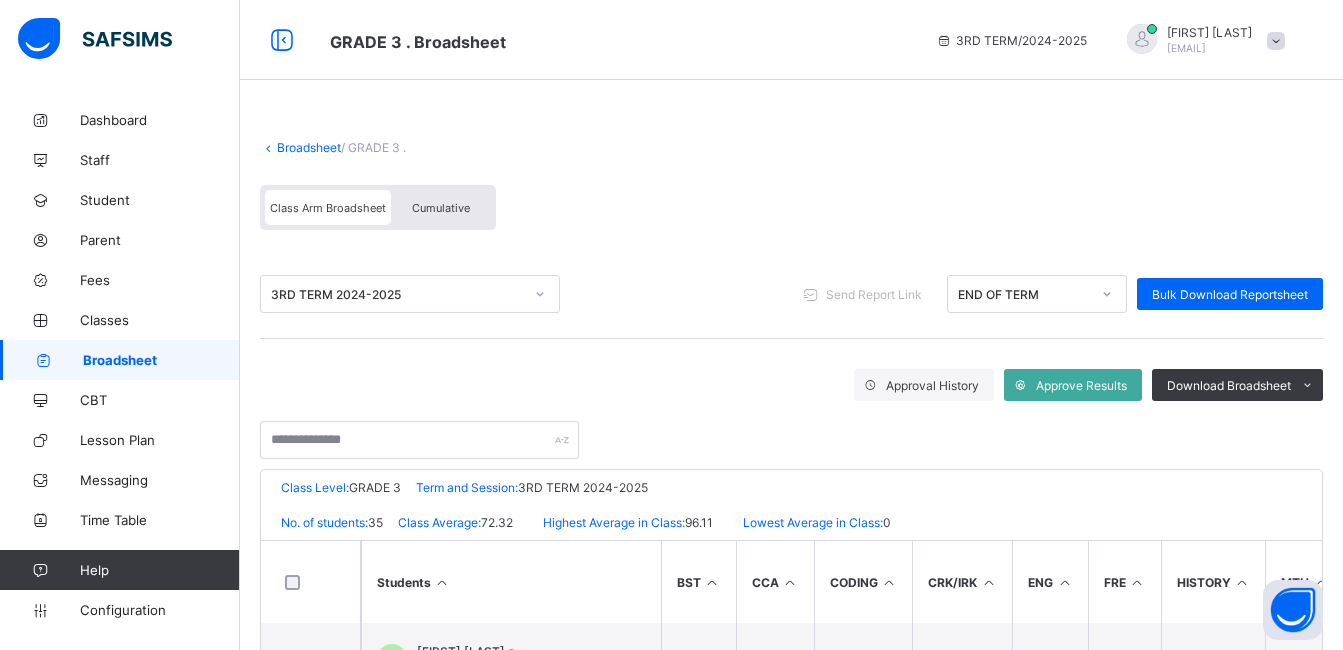 click on "Cumulative" at bounding box center [441, 208] 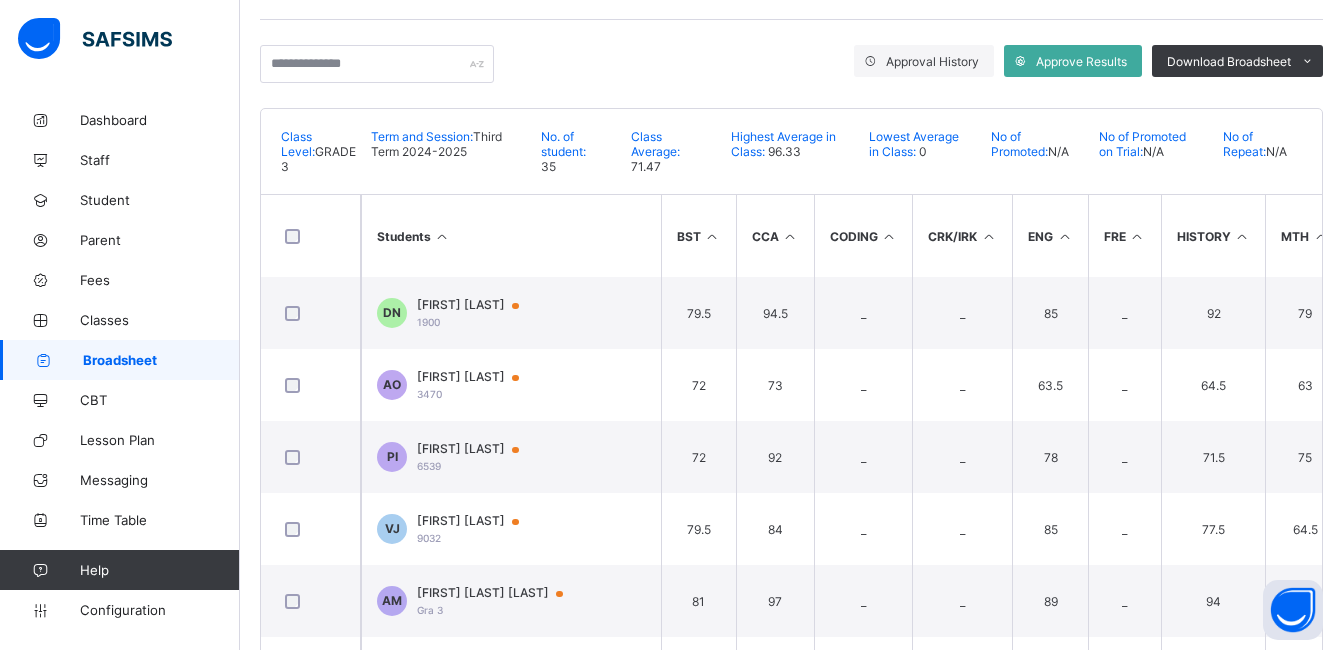 scroll, scrollTop: 360, scrollLeft: 0, axis: vertical 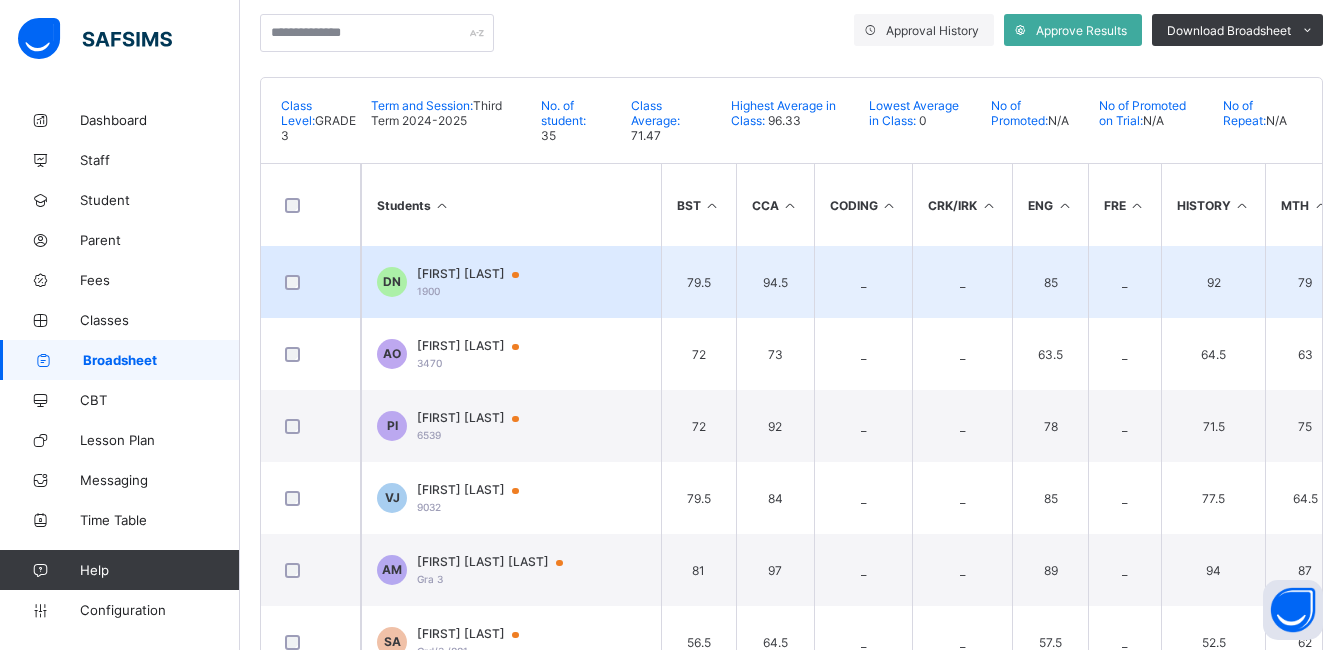 click on "Daniel  Nworjiji" at bounding box center (477, 274) 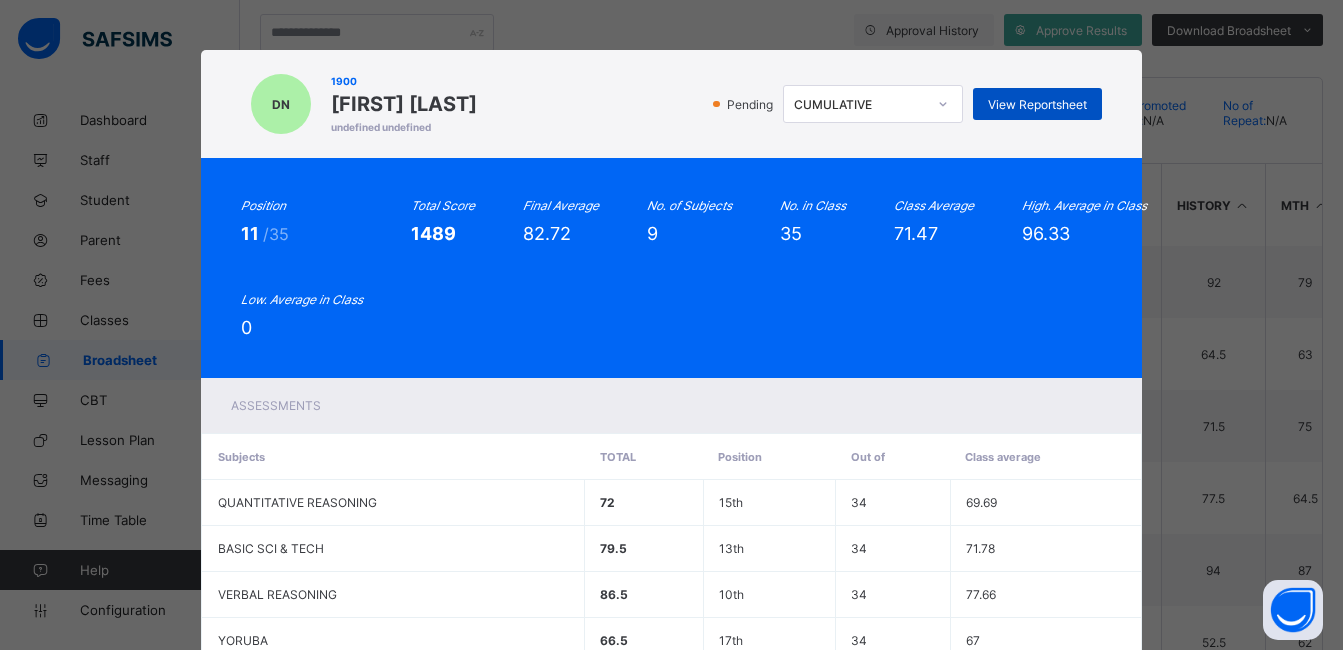 click on "View Reportsheet" at bounding box center [1037, 104] 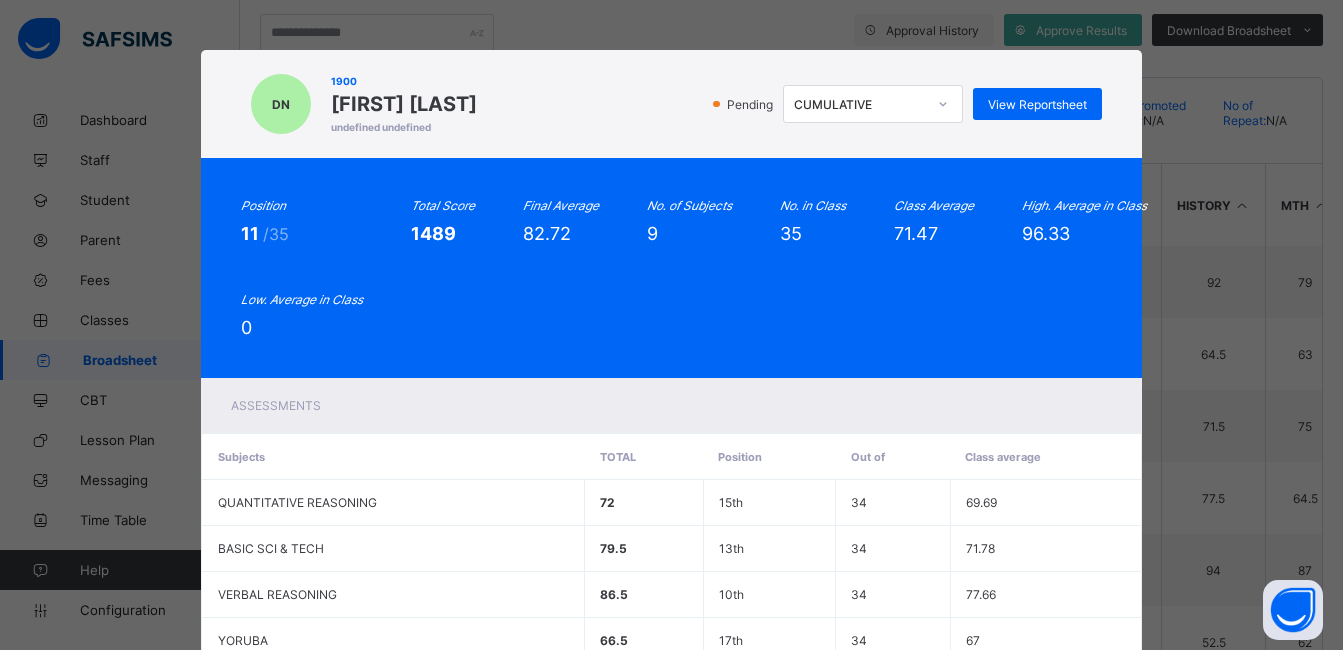 click on "Position         11       /35         Total Score         1489         Final Average         82.72         No. of Subjects         9         No. in Class         35         Class Average         71.47         High. Average in Class         96.33         Low. Average in Class         0" at bounding box center [671, 268] 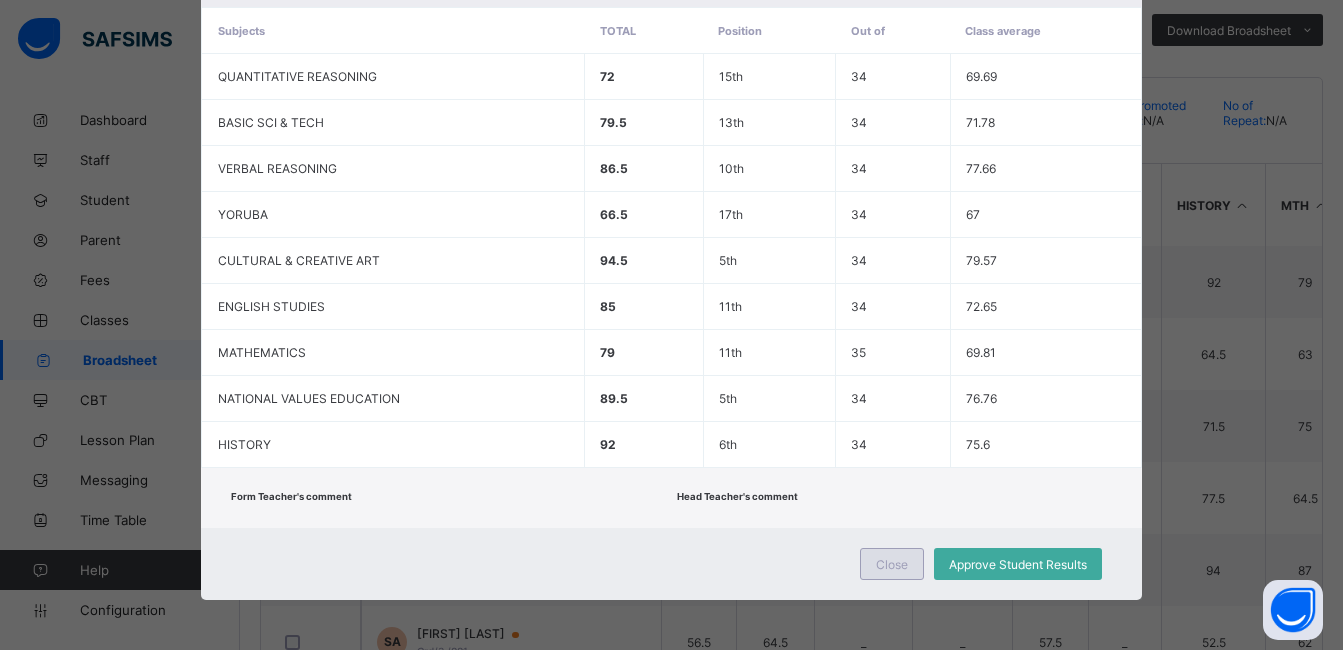 click on "Close" at bounding box center [892, 564] 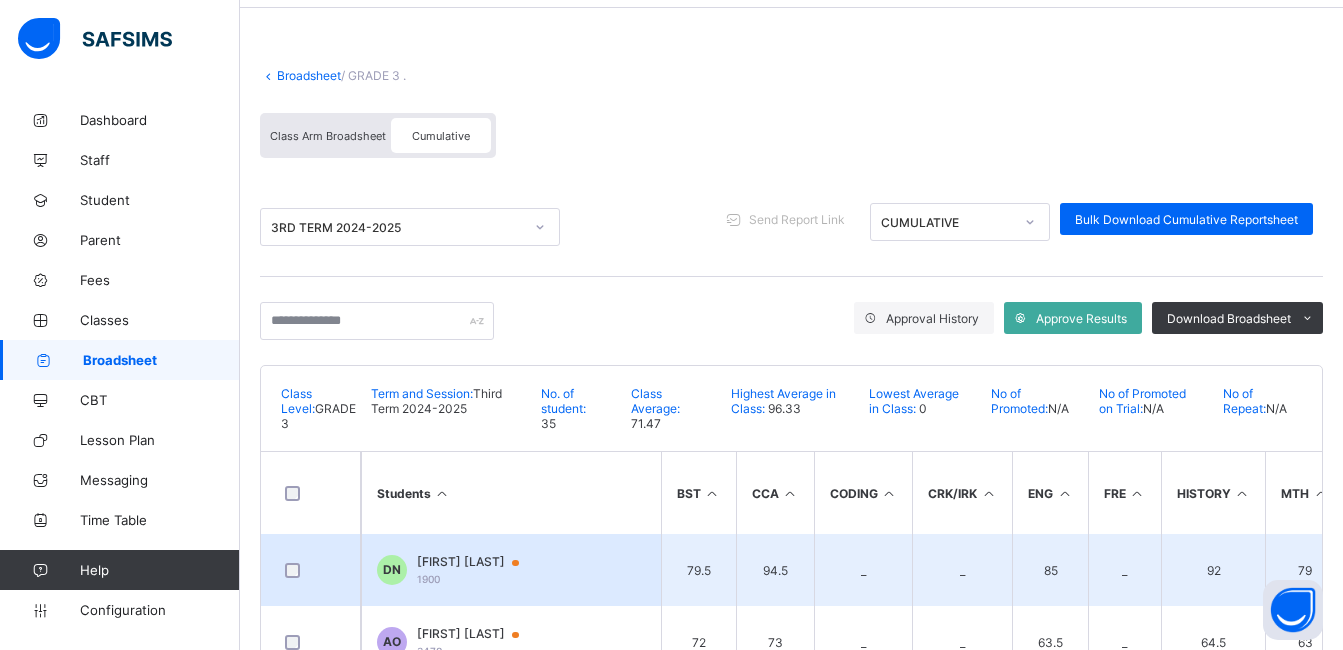 scroll, scrollTop: 0, scrollLeft: 0, axis: both 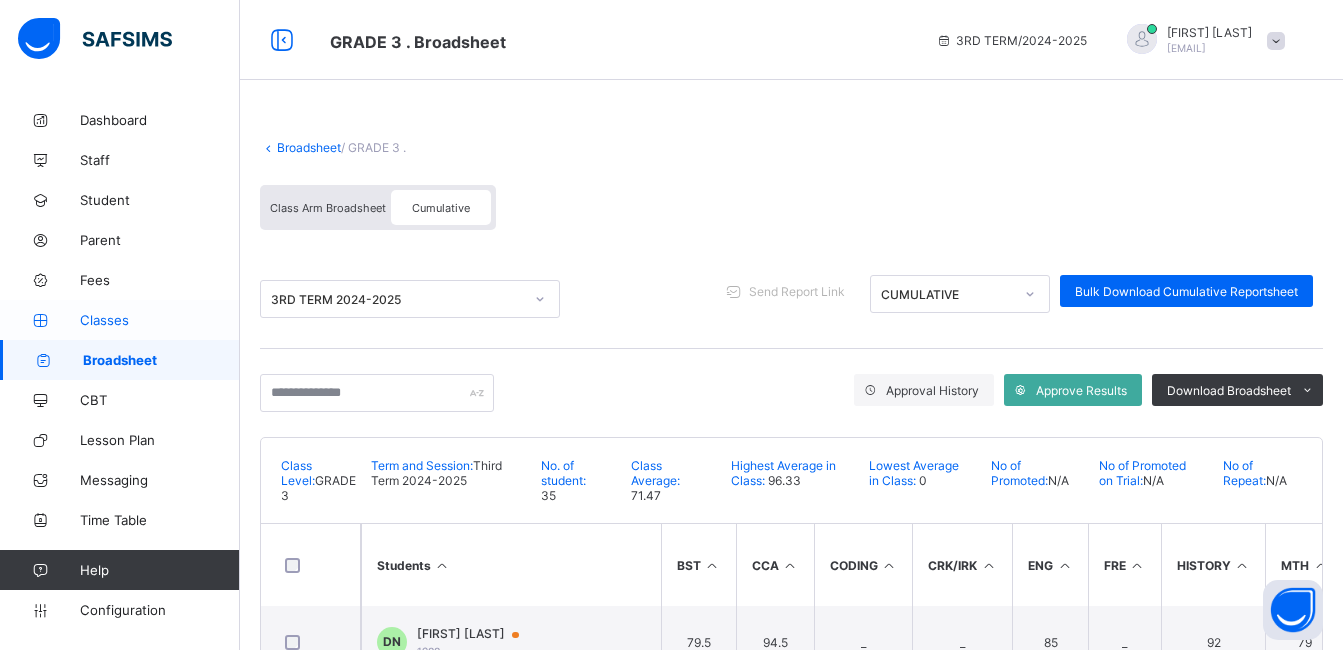 click on "Classes" at bounding box center (120, 320) 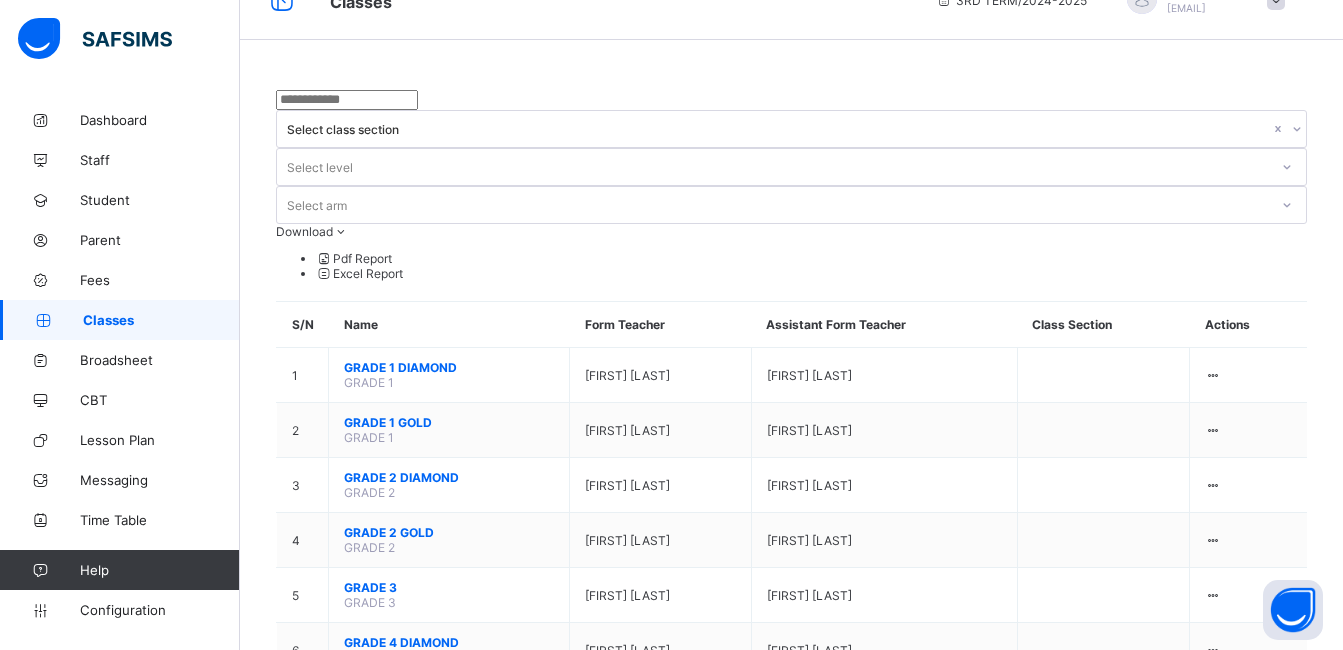 scroll, scrollTop: 80, scrollLeft: 0, axis: vertical 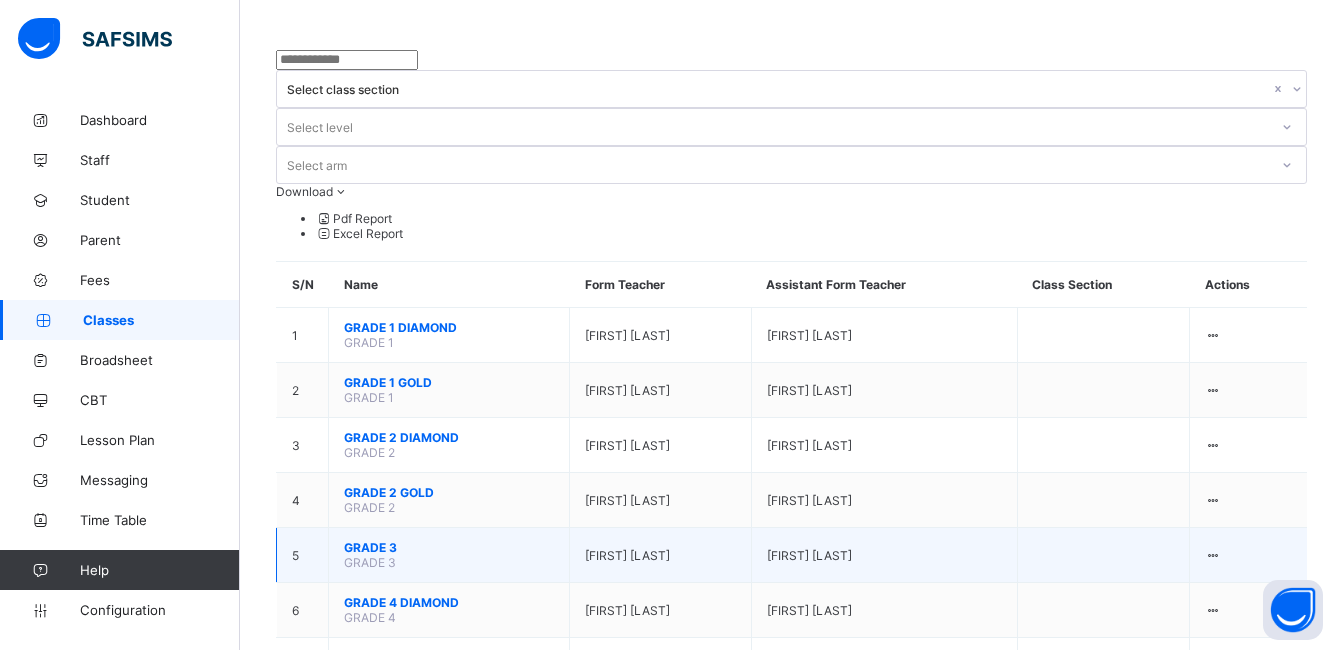 click on "GRADE 3" at bounding box center (449, 547) 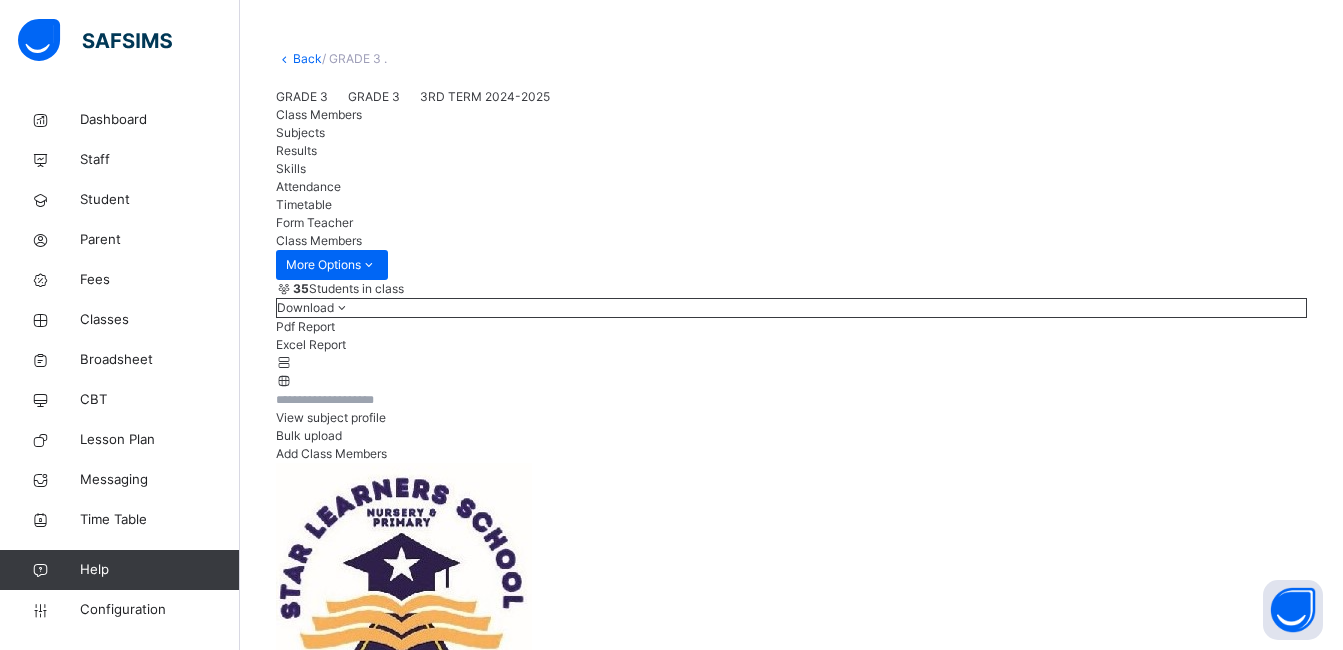 scroll, scrollTop: 0, scrollLeft: 0, axis: both 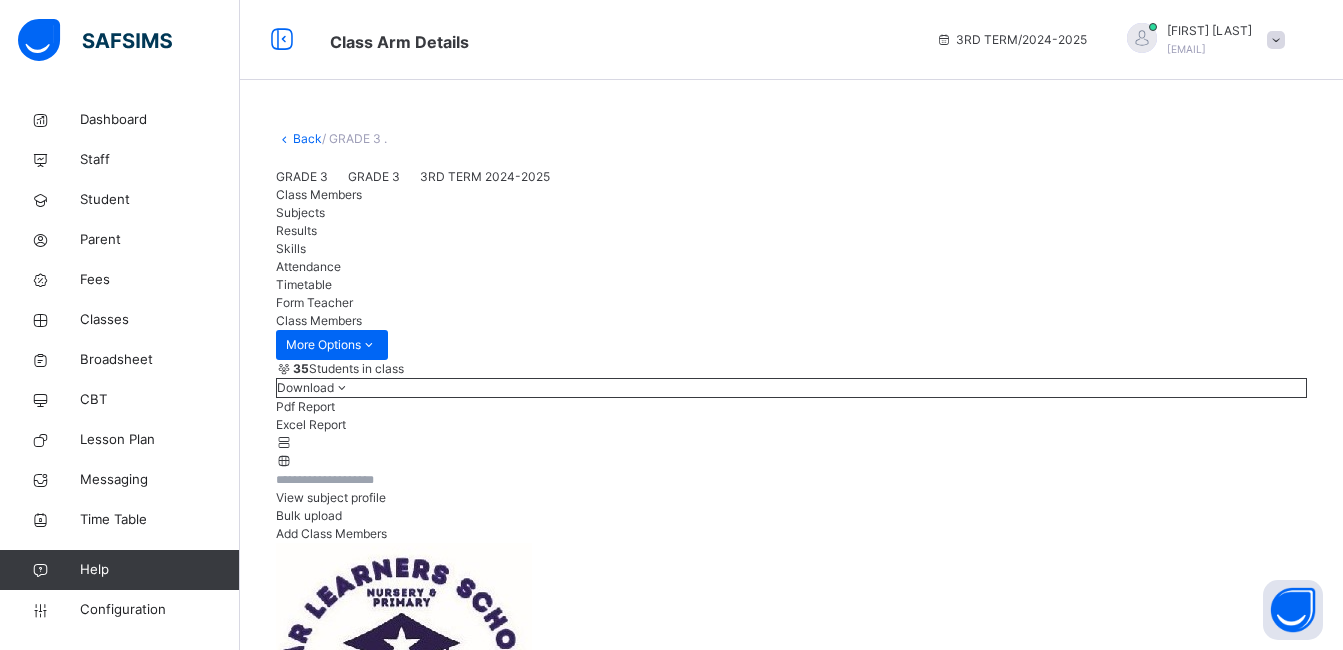 click on "Results" at bounding box center [296, 230] 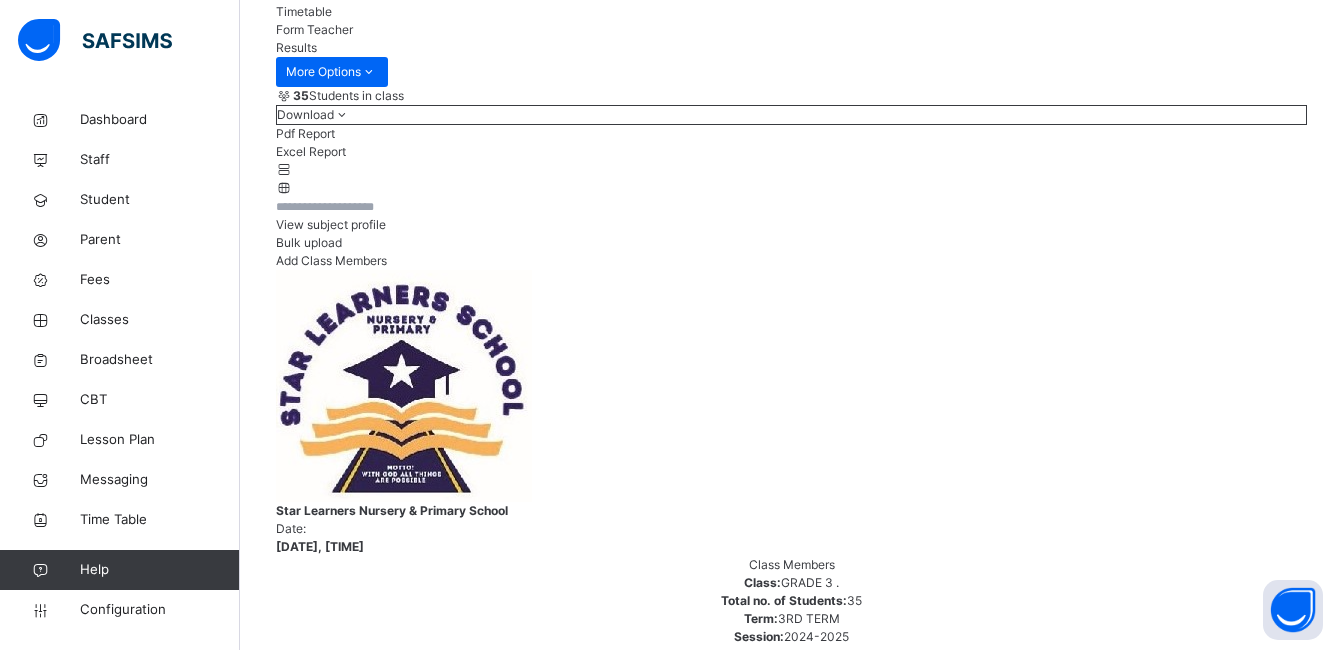 scroll, scrollTop: 480, scrollLeft: 0, axis: vertical 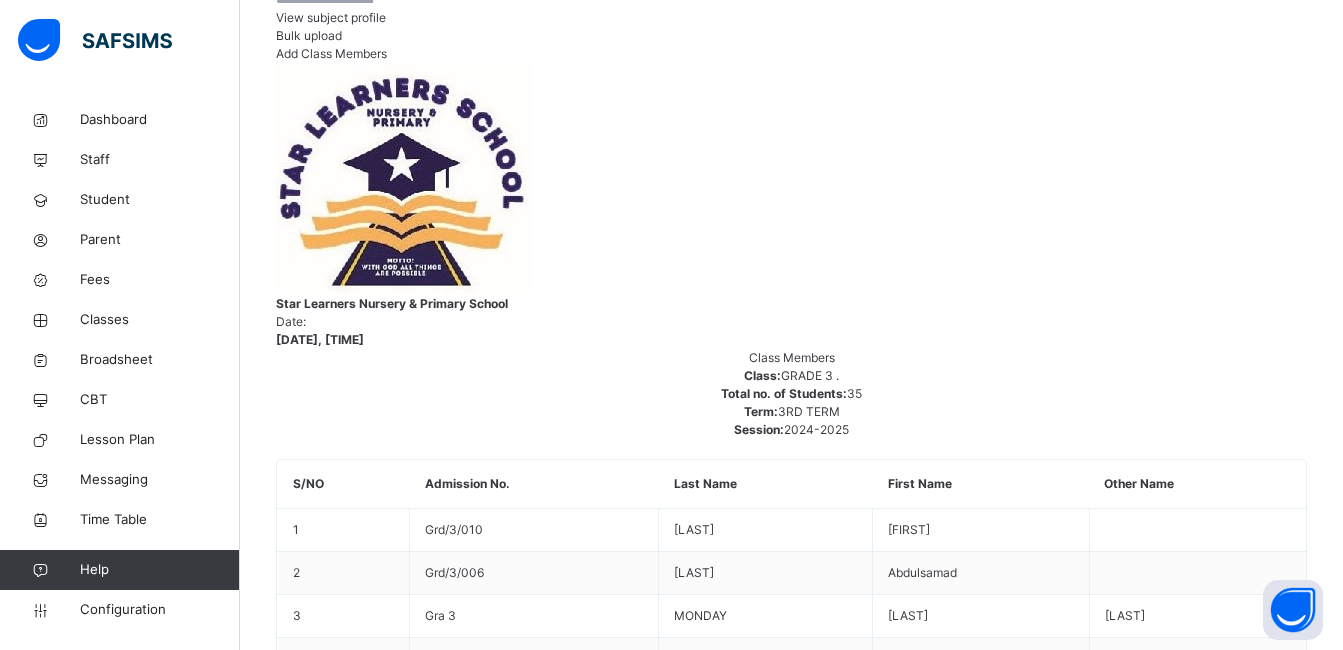 click at bounding box center [352, 5640] 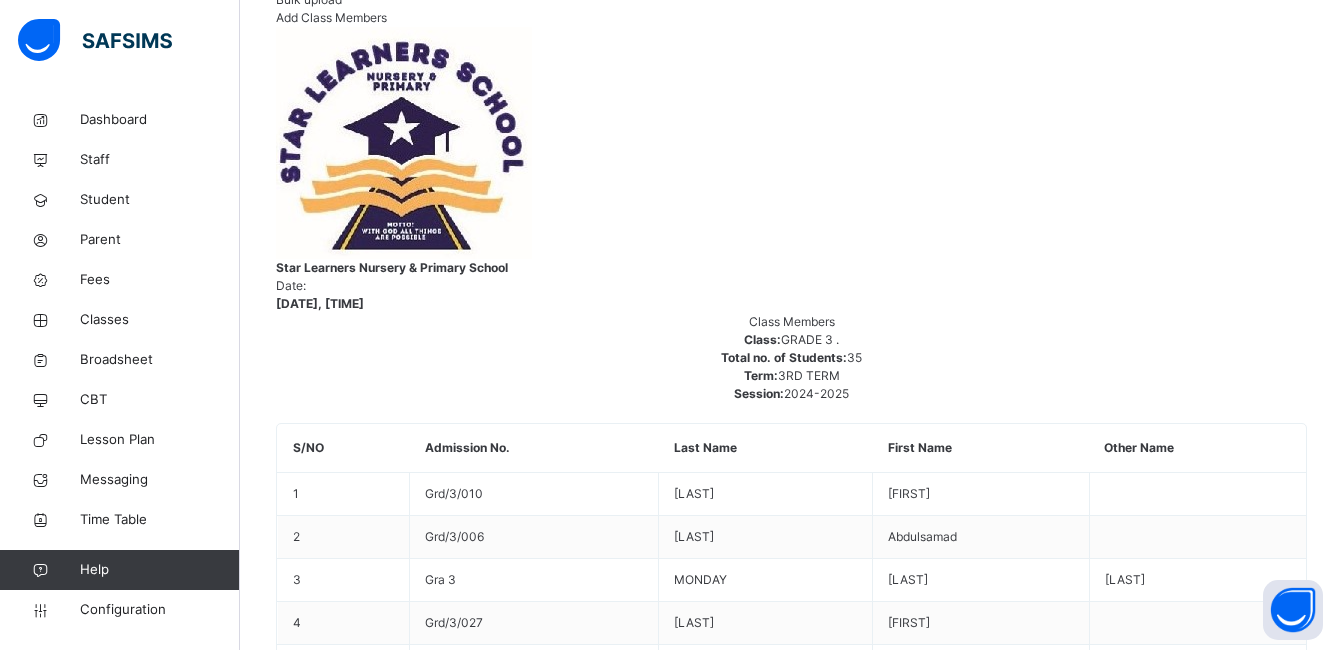 click on "Daniel  Nworjiji Performance Records Next Student" at bounding box center [931, 5529] 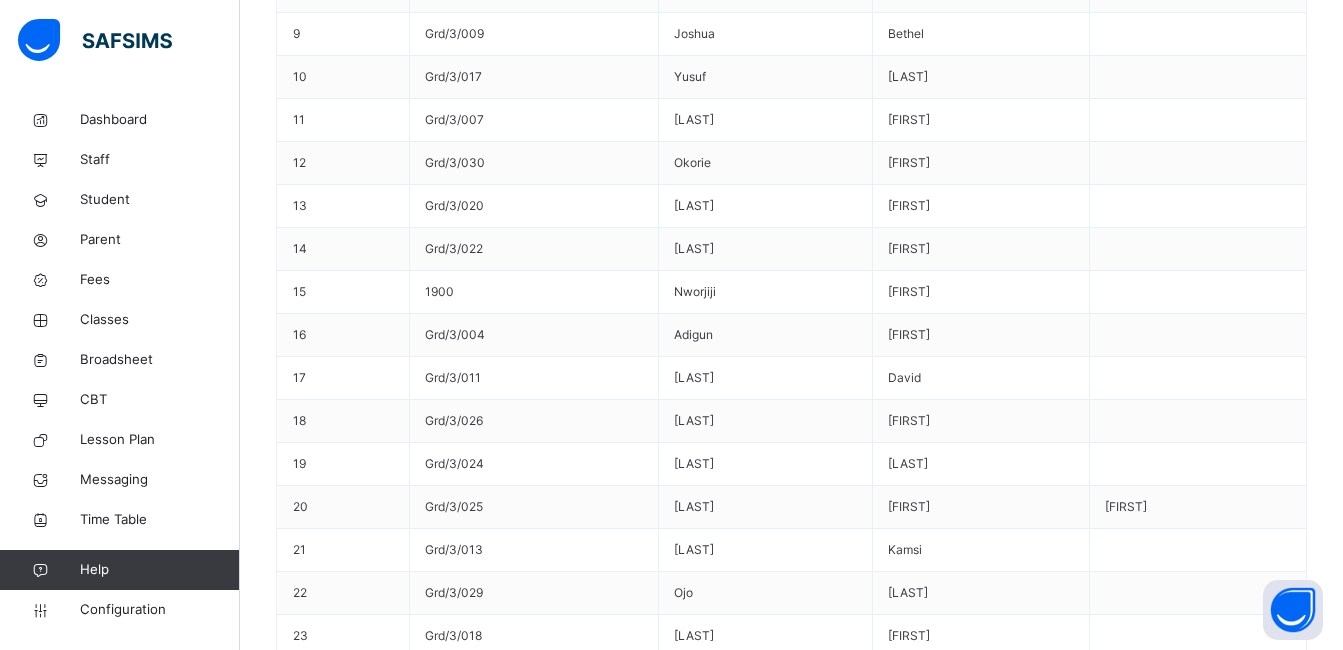 scroll, scrollTop: 1280, scrollLeft: 0, axis: vertical 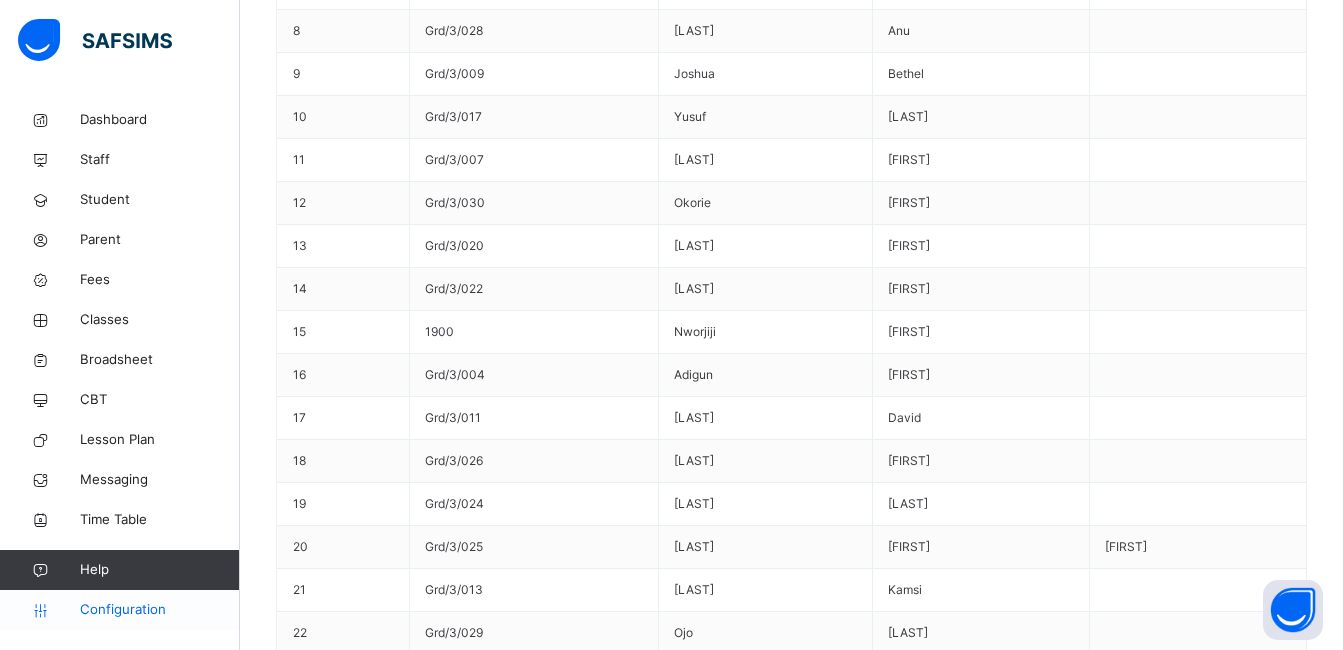 click on "Configuration" at bounding box center (159, 610) 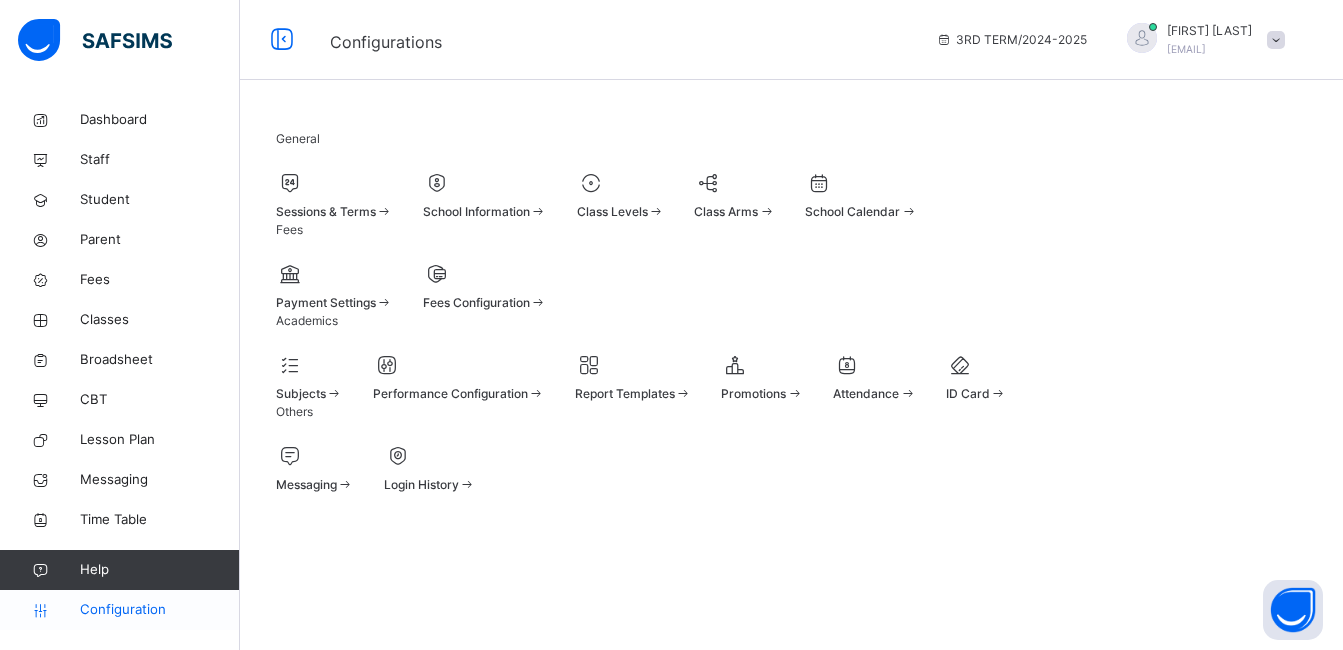 scroll, scrollTop: 183, scrollLeft: 0, axis: vertical 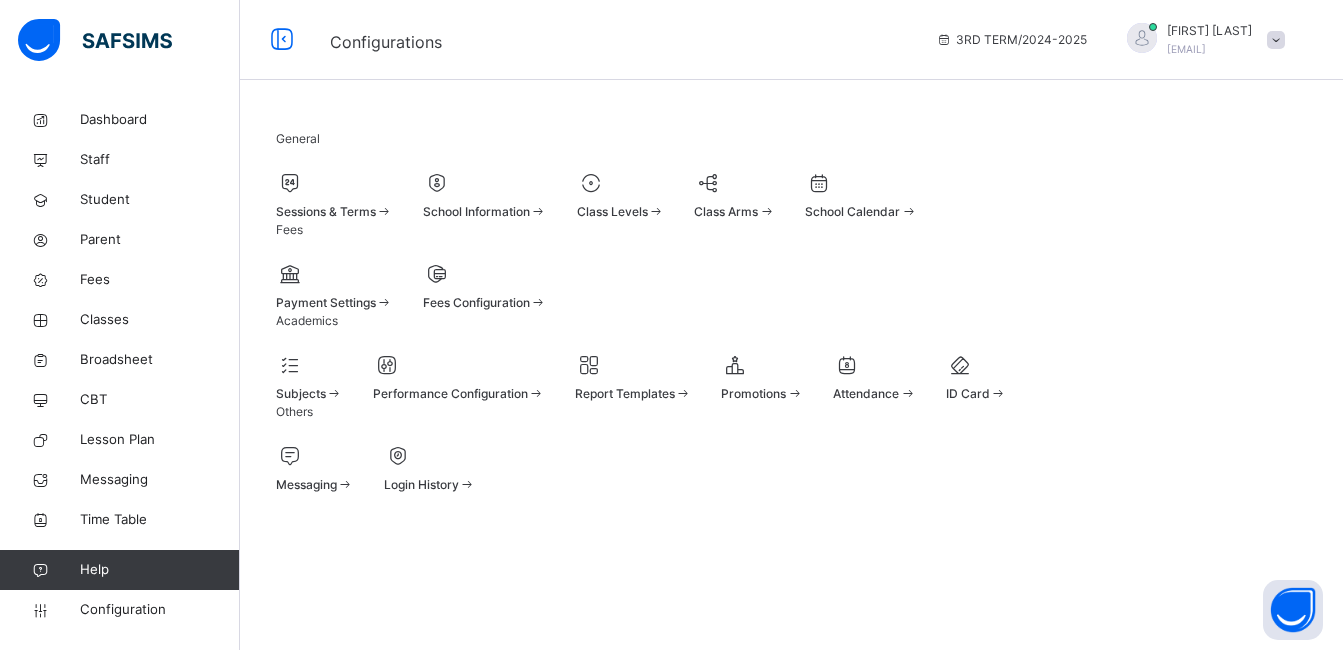 click on "Report Templates" at bounding box center [625, 393] 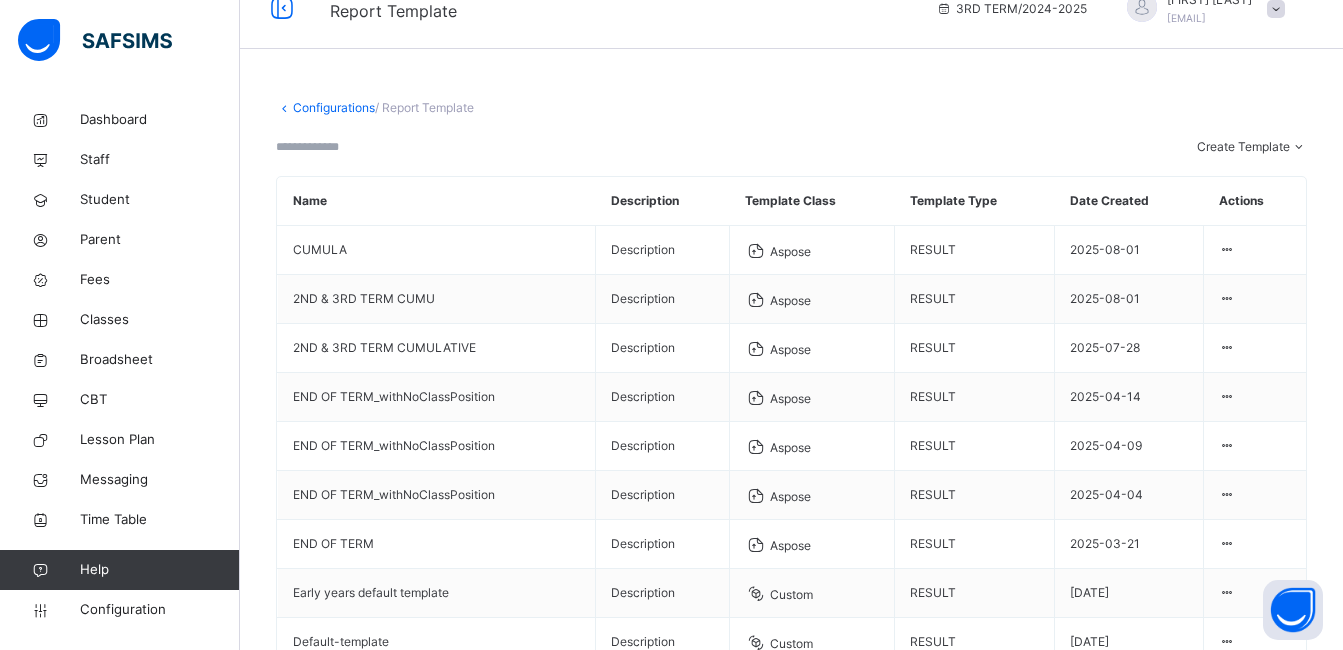 scroll, scrollTop: 0, scrollLeft: 0, axis: both 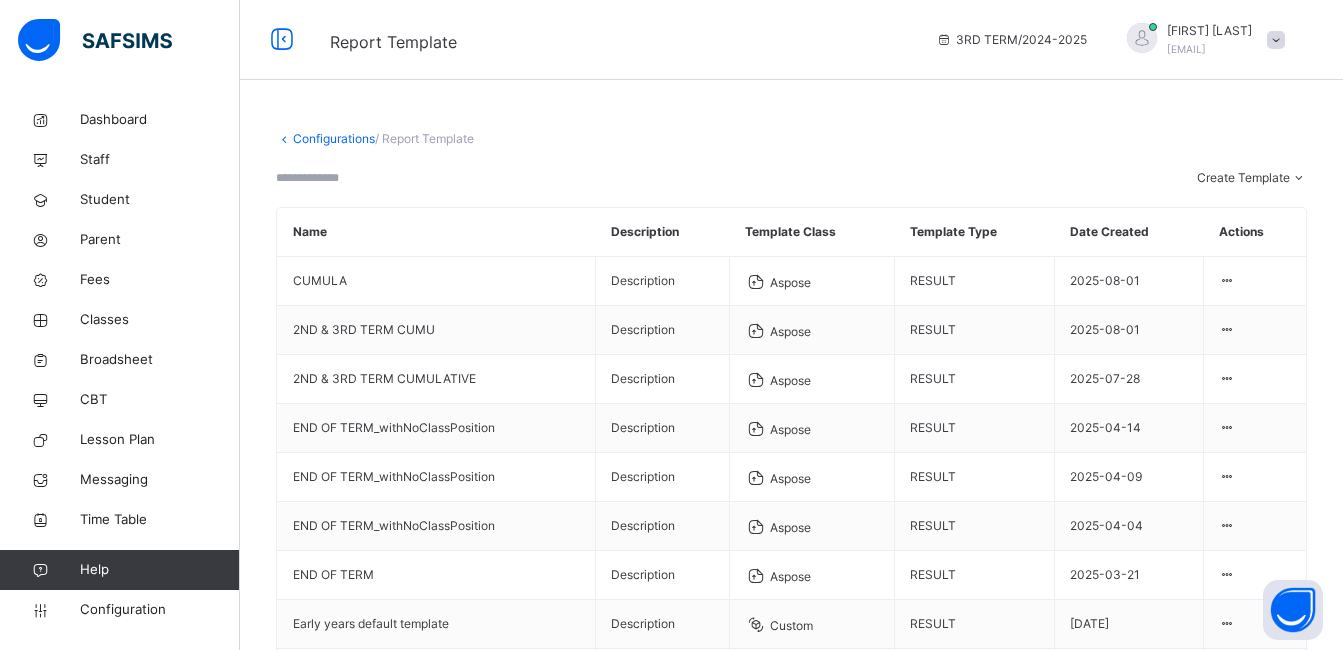 click on "Configurations" at bounding box center [334, 138] 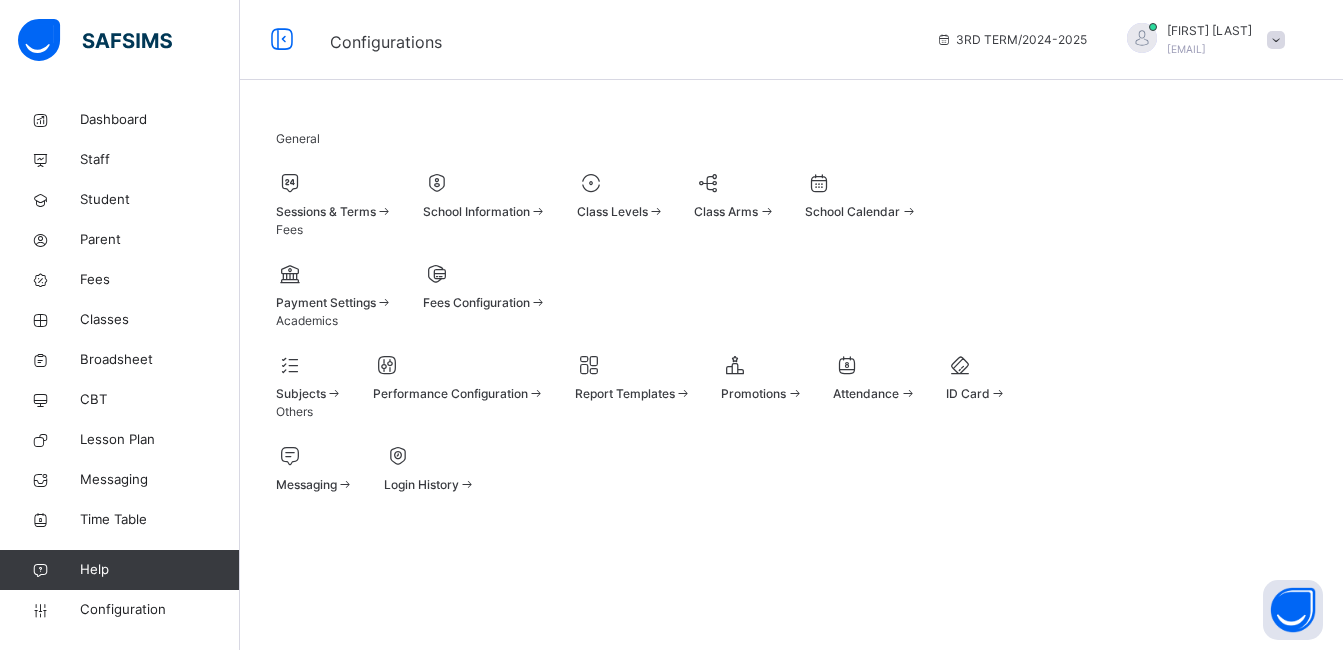 click on "Class Levels" at bounding box center (612, 211) 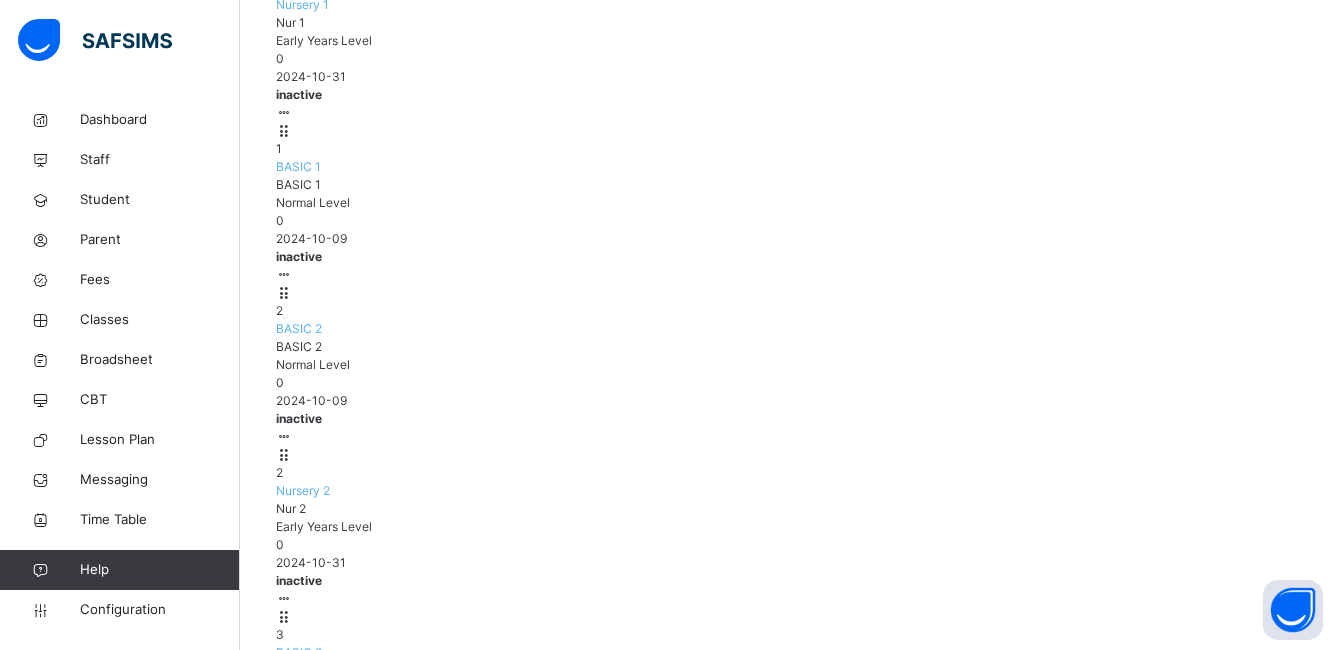scroll, scrollTop: 400, scrollLeft: 0, axis: vertical 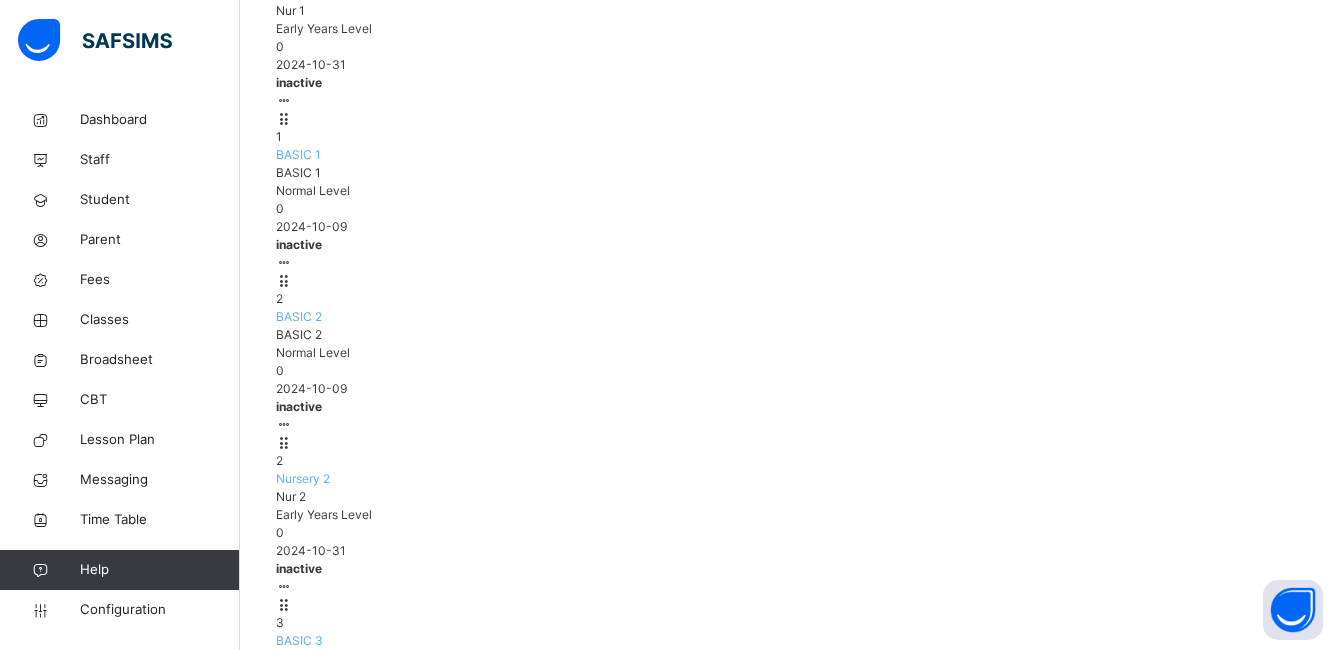 click on "View Class Level" at bounding box center [219, 1455] 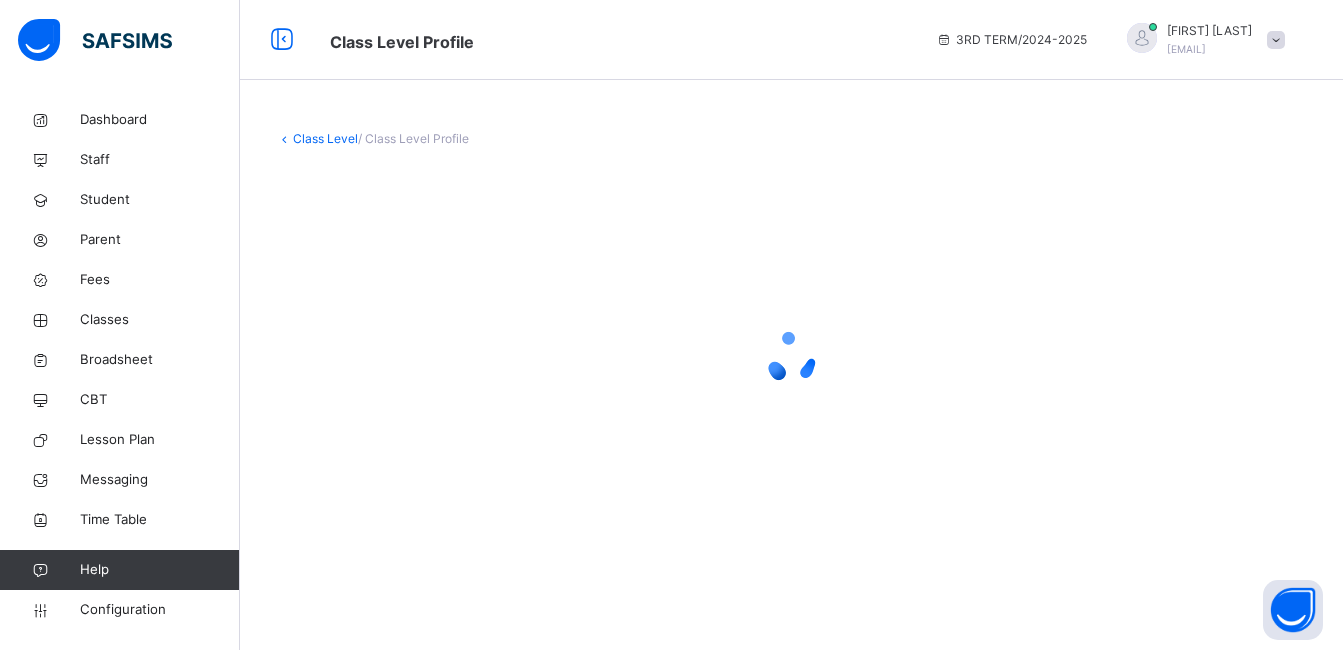 scroll, scrollTop: 0, scrollLeft: 0, axis: both 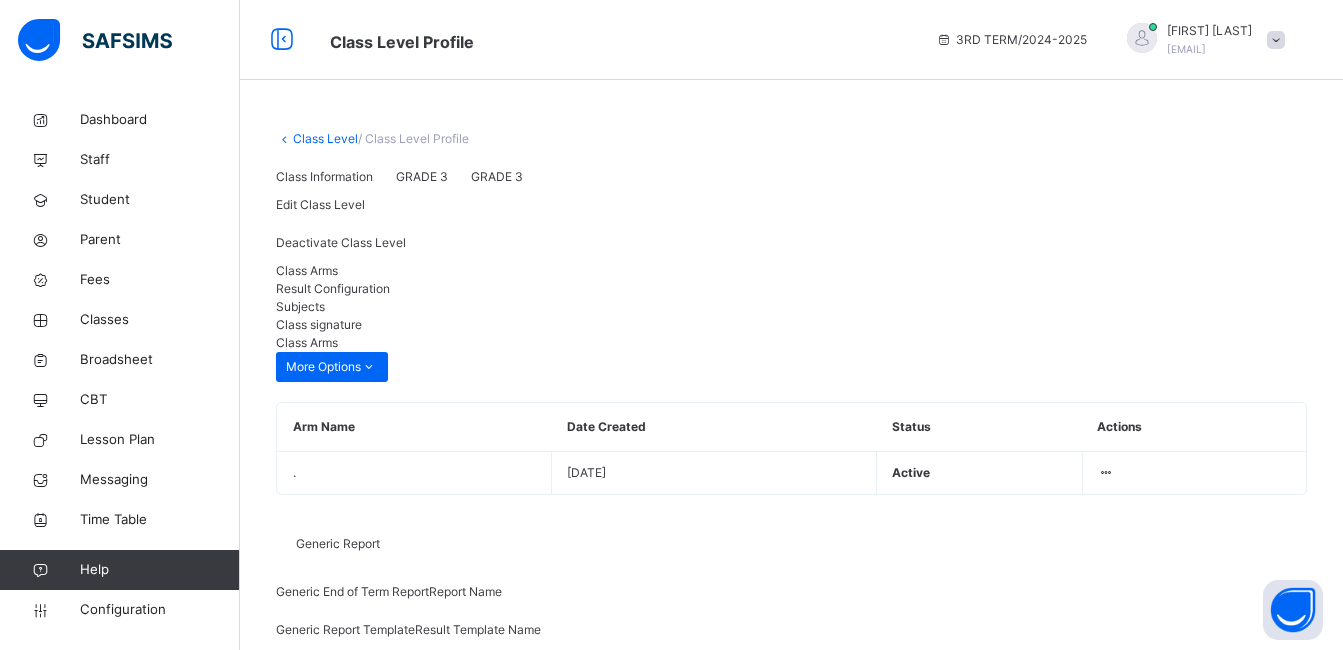click on "Result Configuration" at bounding box center (333, 288) 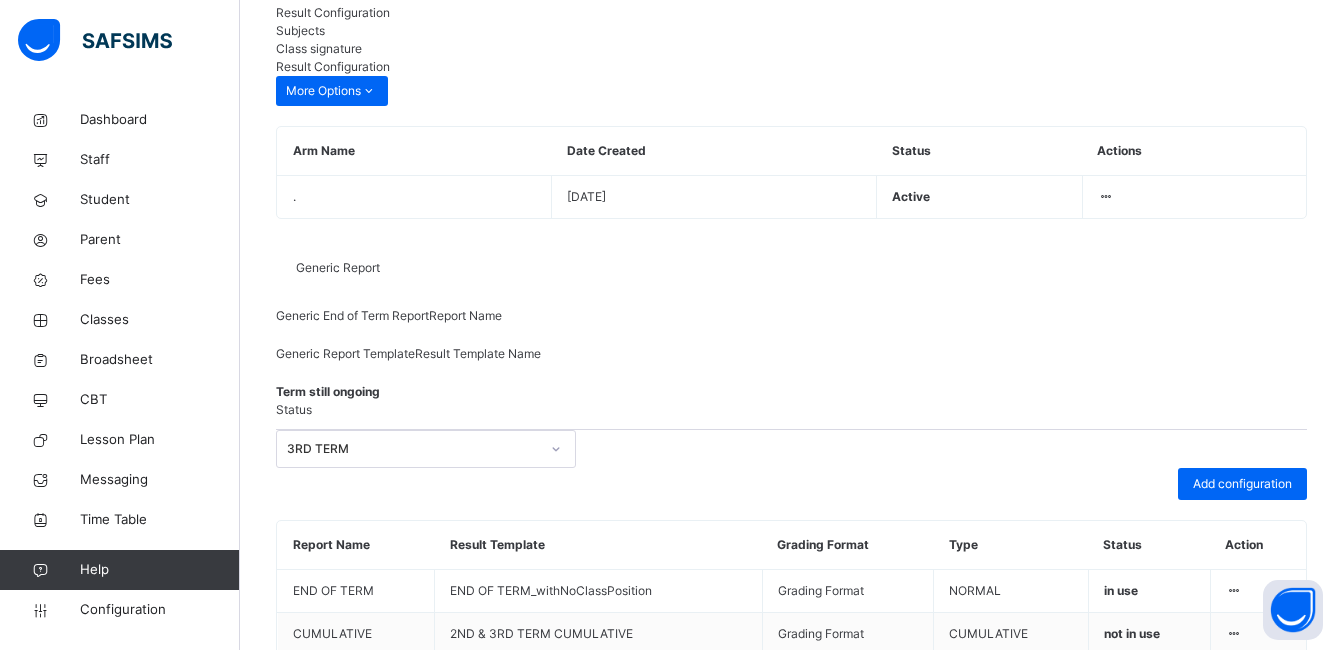 scroll, scrollTop: 364, scrollLeft: 0, axis: vertical 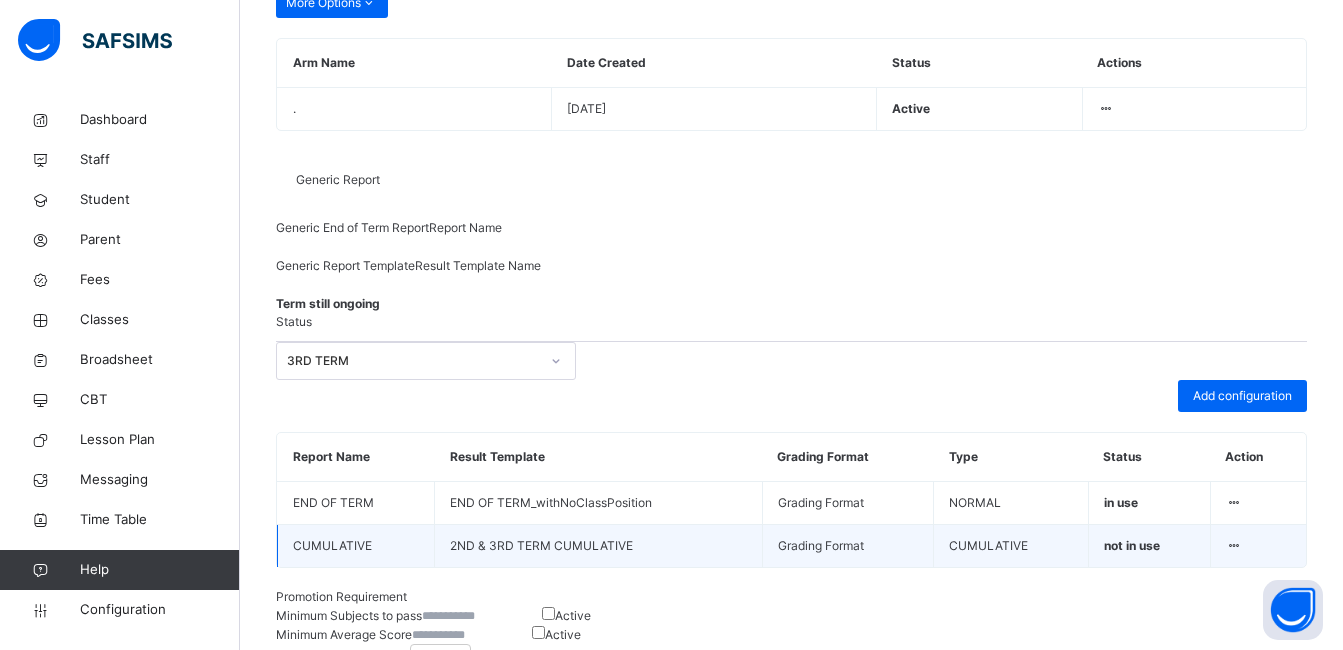 click at bounding box center (1234, 545) 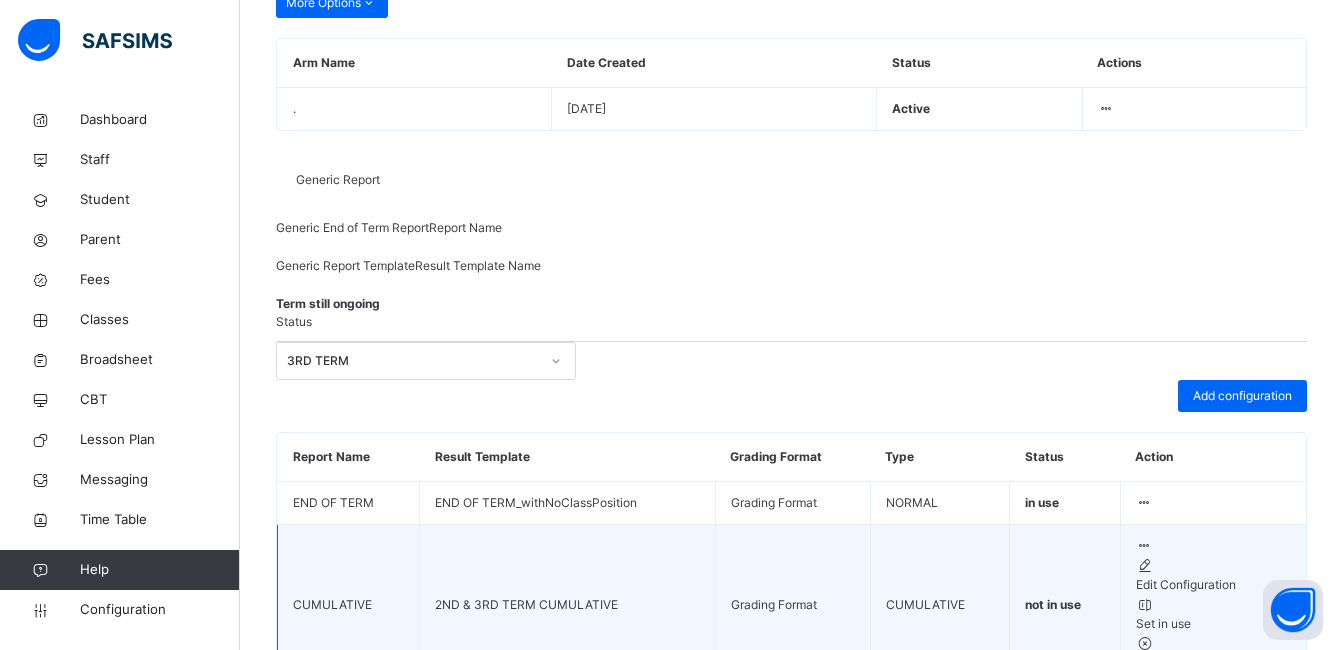 click on "Edit Configuration" at bounding box center (1213, 585) 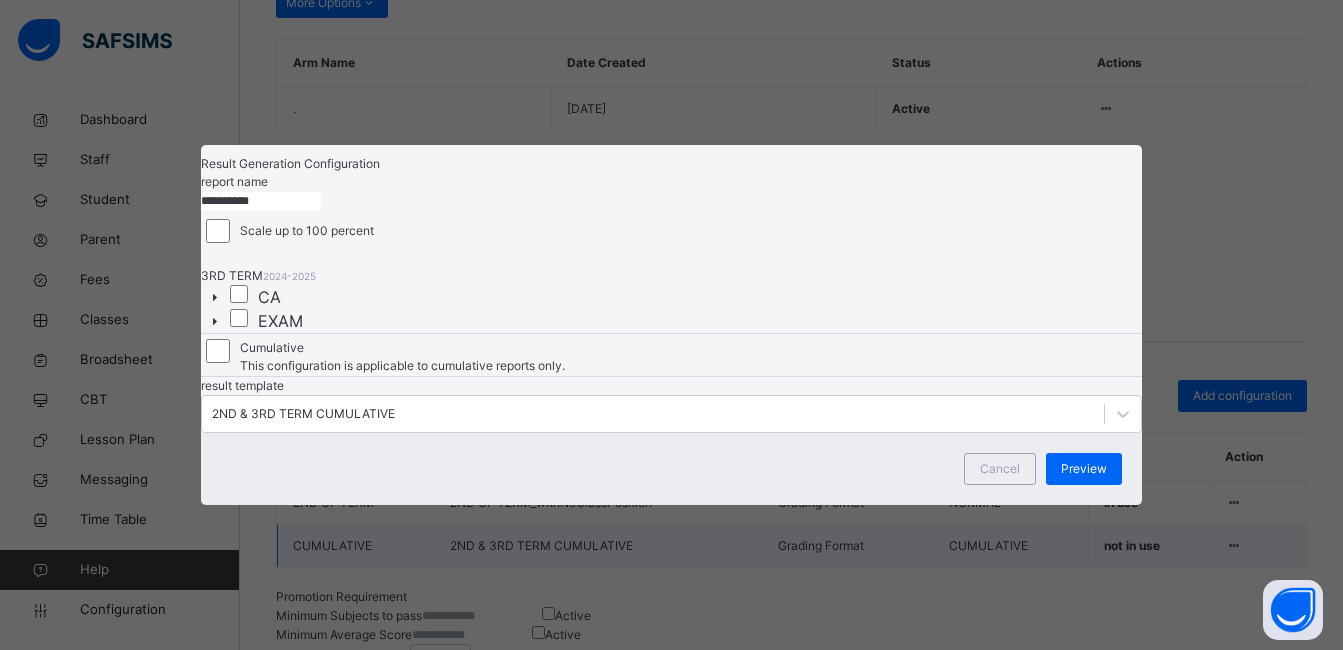 click on "**********" at bounding box center (671, 294) 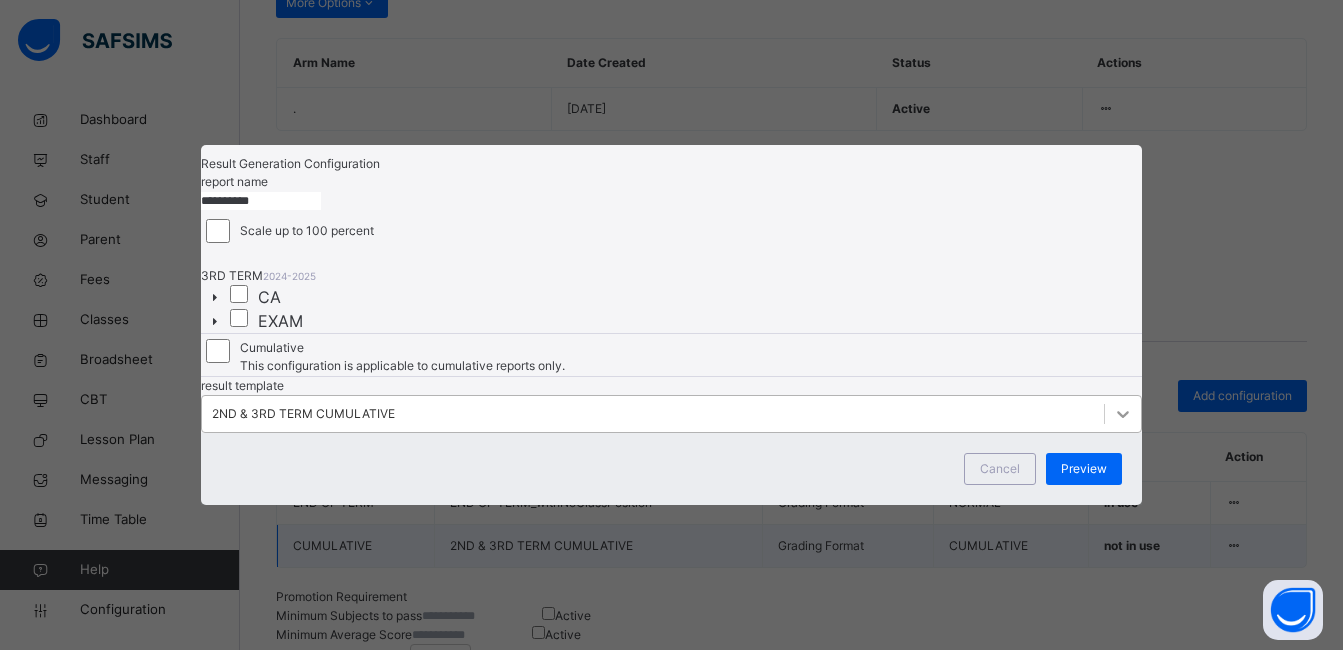 scroll, scrollTop: 227, scrollLeft: 0, axis: vertical 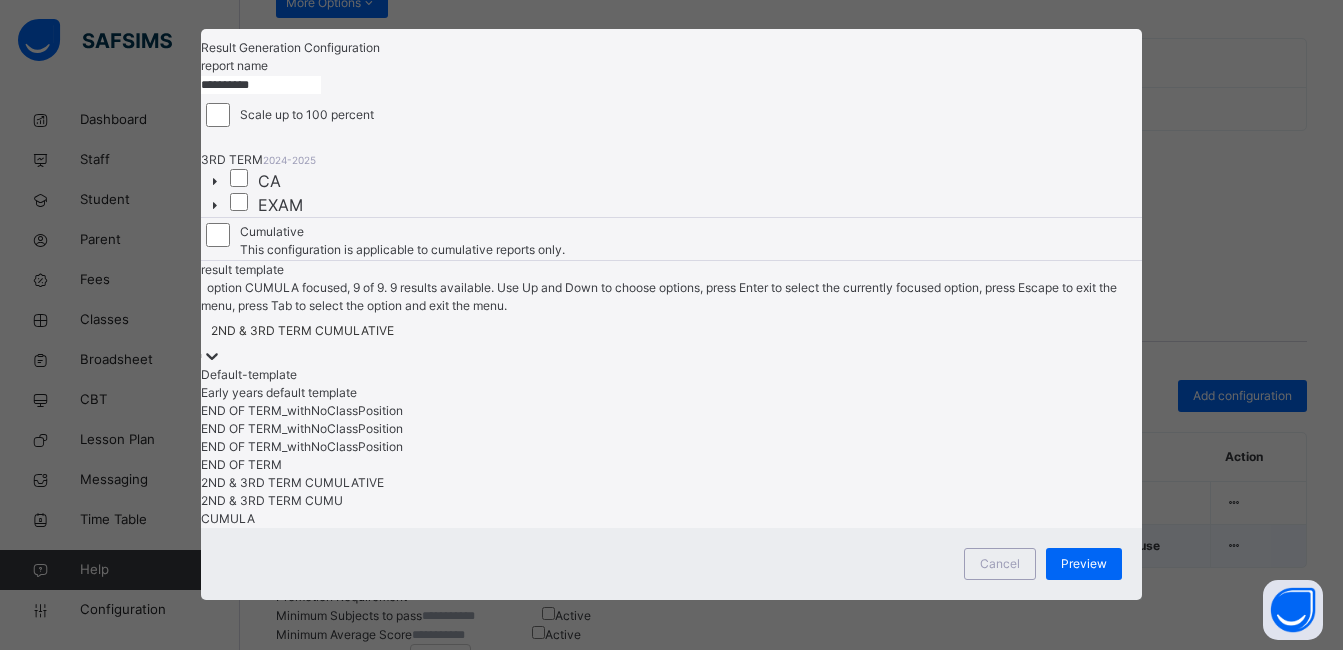 click on "CUMULA" at bounding box center [671, 519] 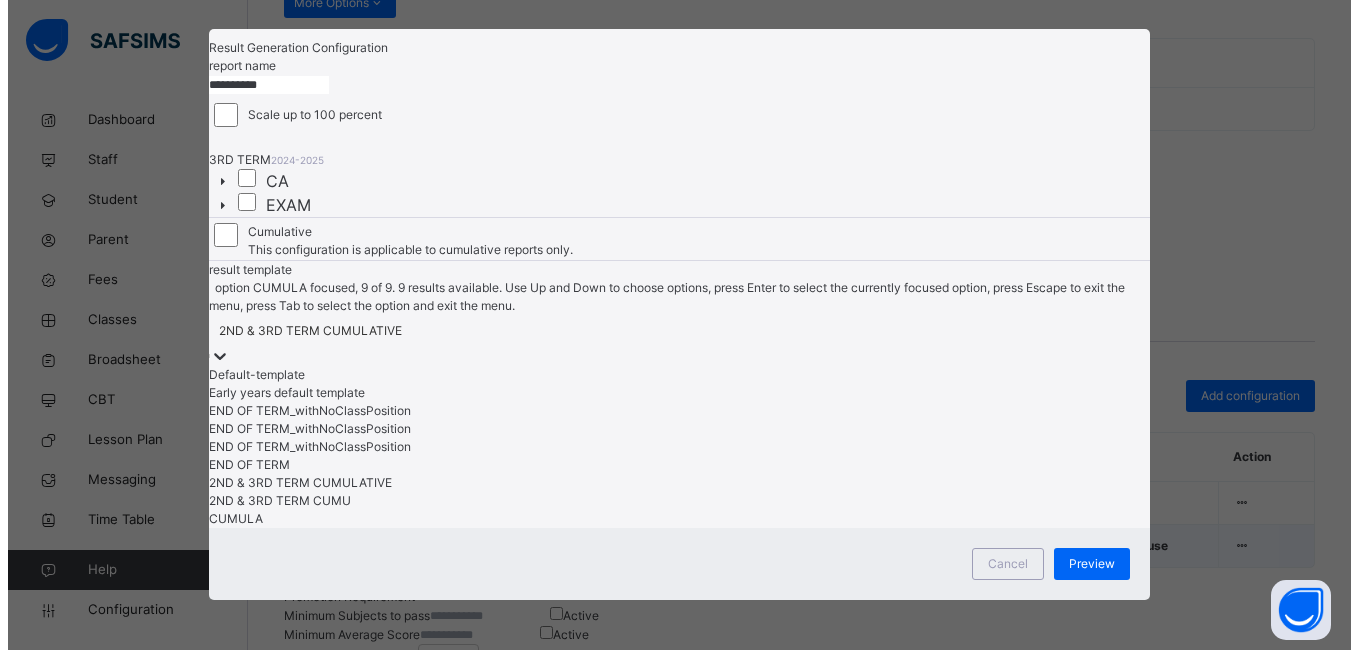 scroll, scrollTop: 74, scrollLeft: 0, axis: vertical 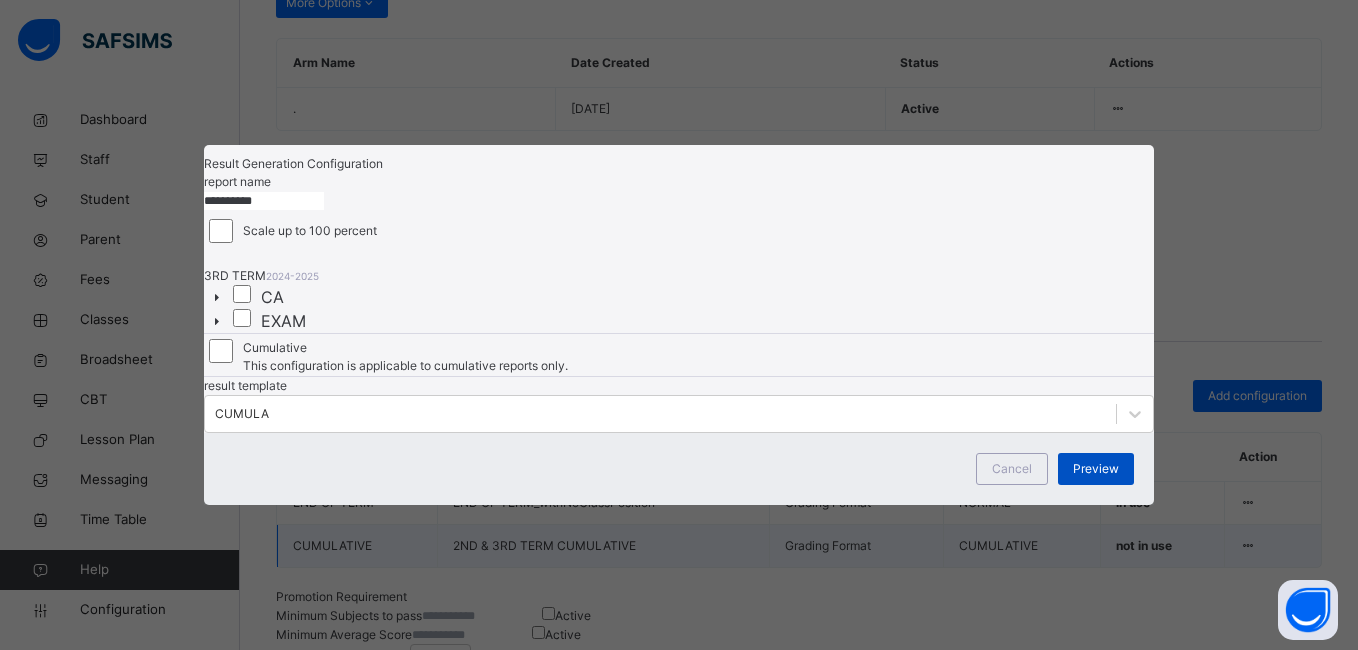 click on "Preview" at bounding box center [1096, 469] 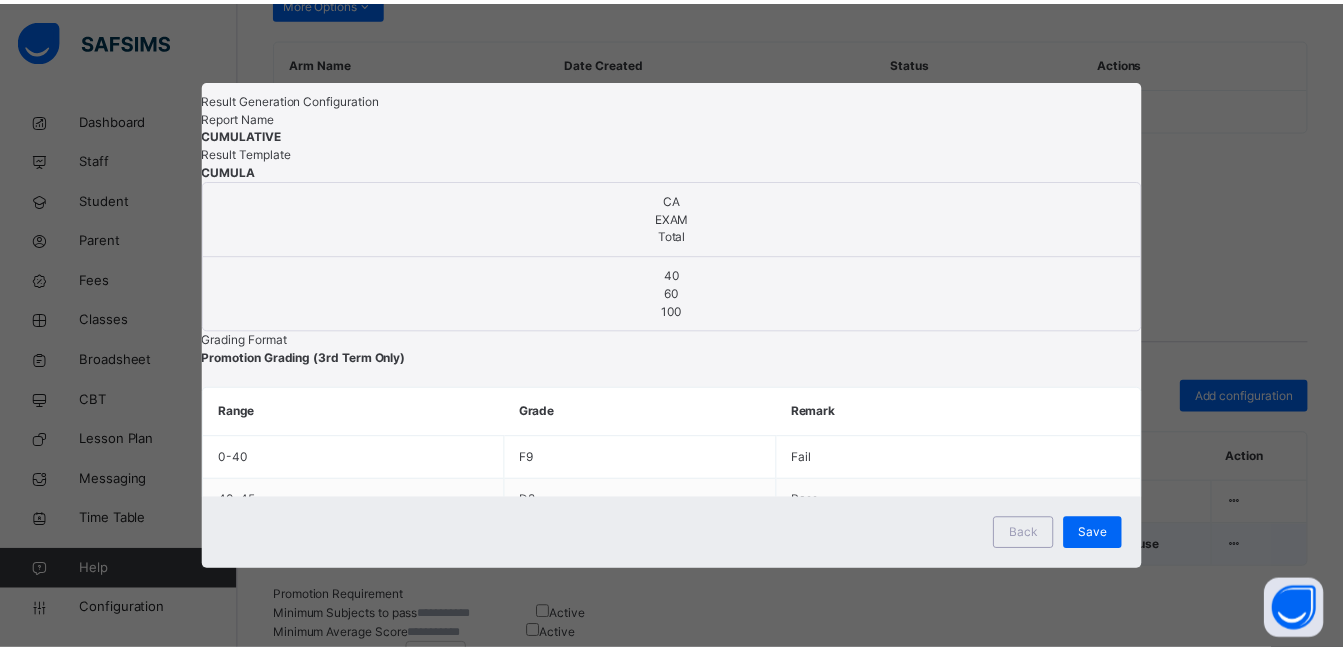 scroll, scrollTop: 1, scrollLeft: 0, axis: vertical 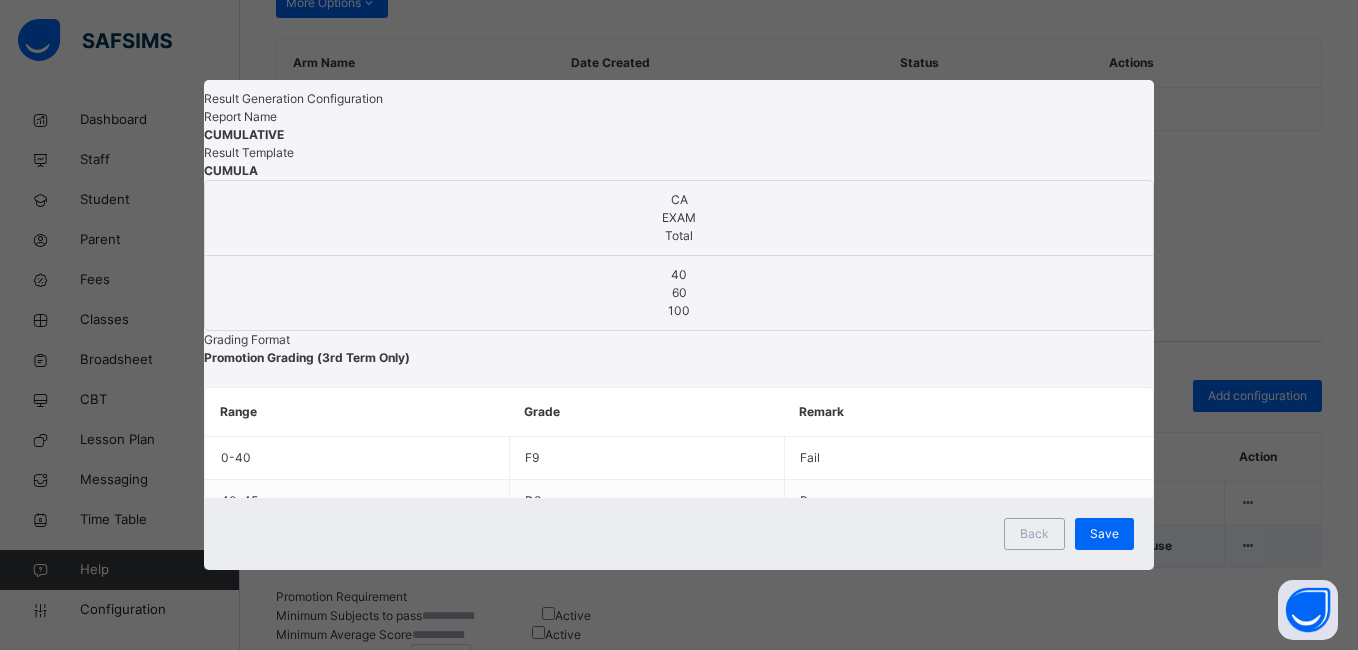click on "Save" at bounding box center [1104, 534] 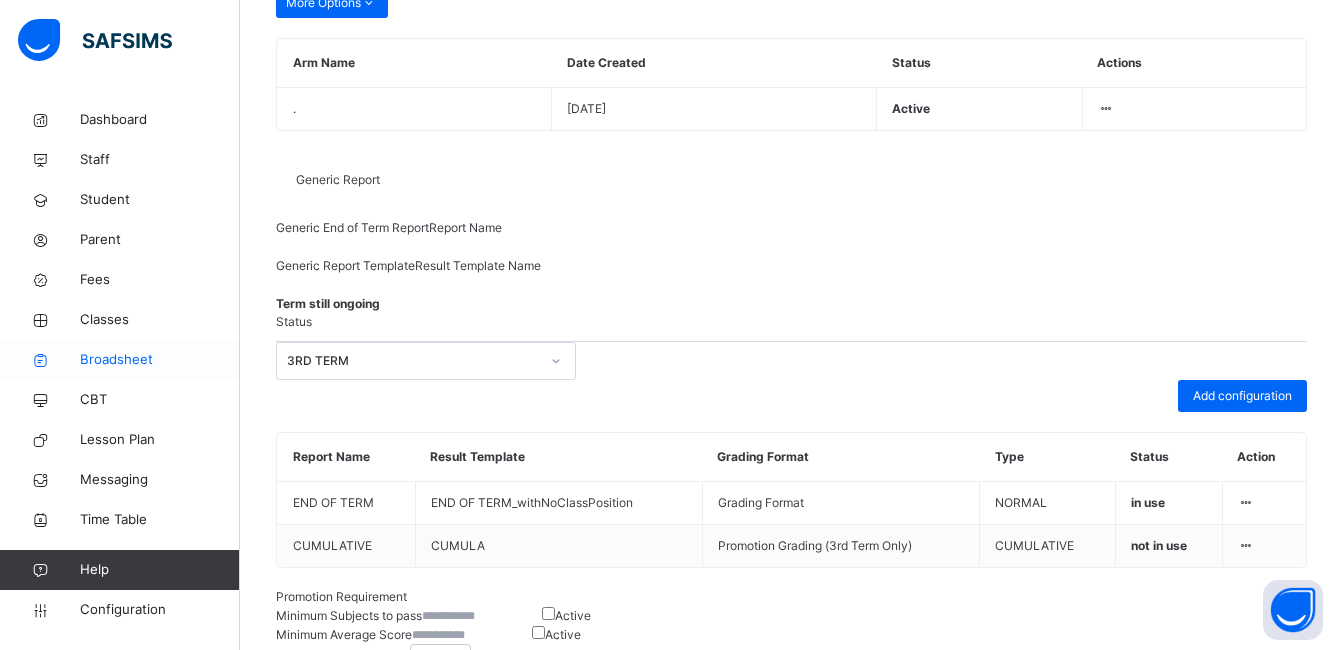 click on "Broadsheet" at bounding box center (160, 360) 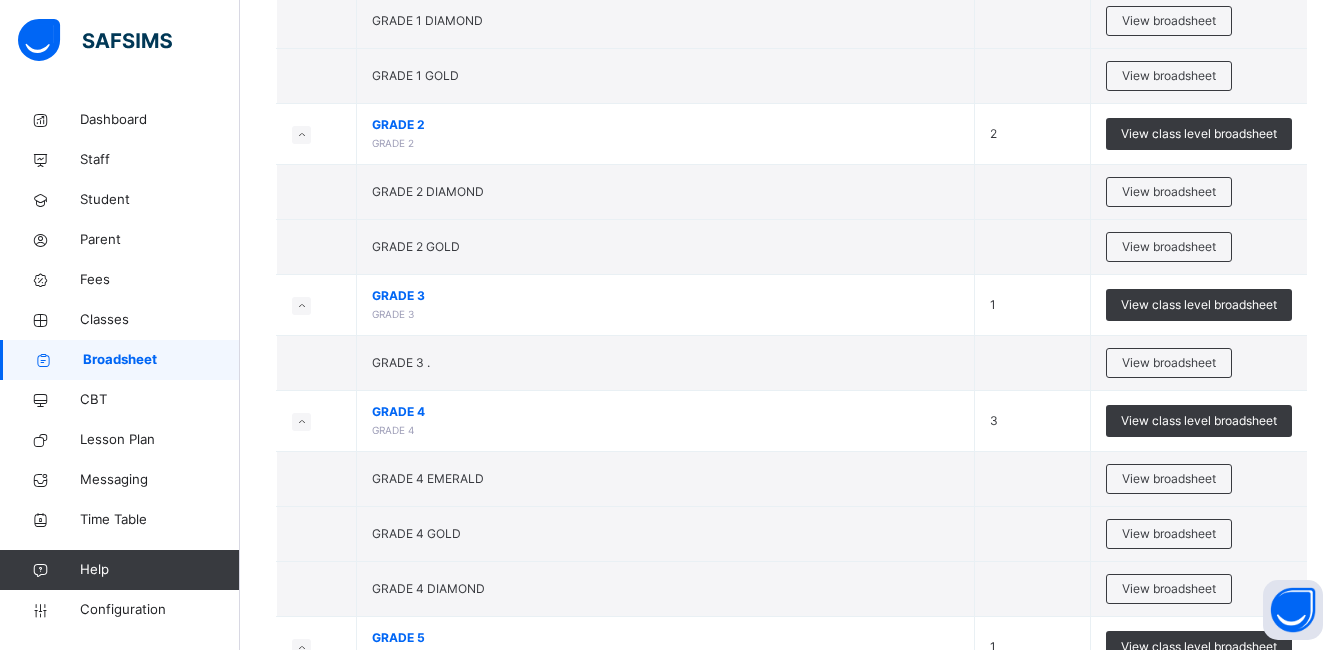 scroll, scrollTop: 400, scrollLeft: 0, axis: vertical 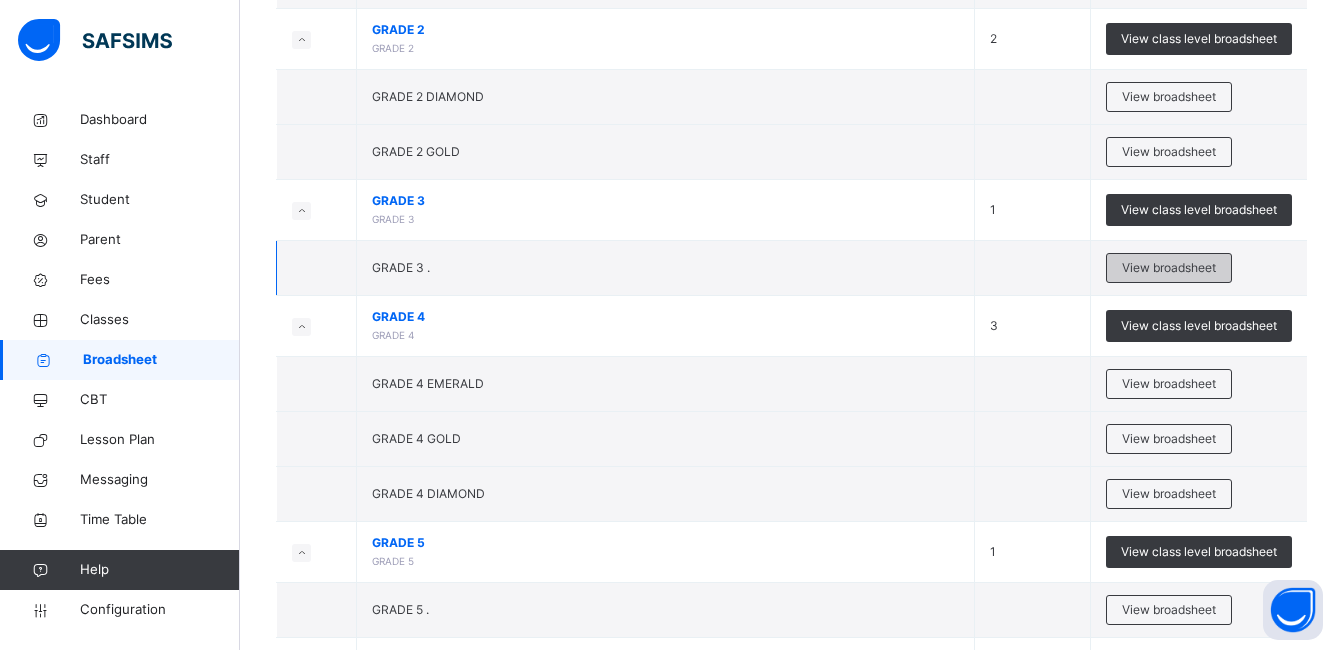click on "View broadsheet" at bounding box center (1169, 268) 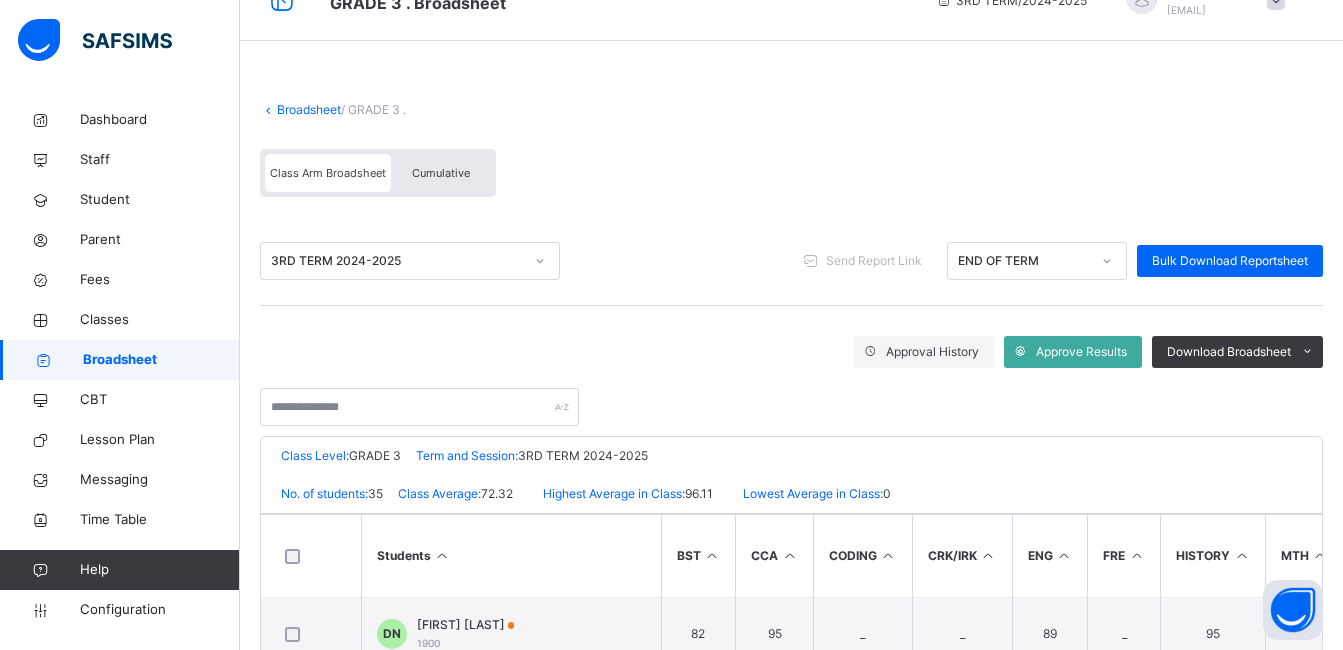 scroll, scrollTop: 0, scrollLeft: 0, axis: both 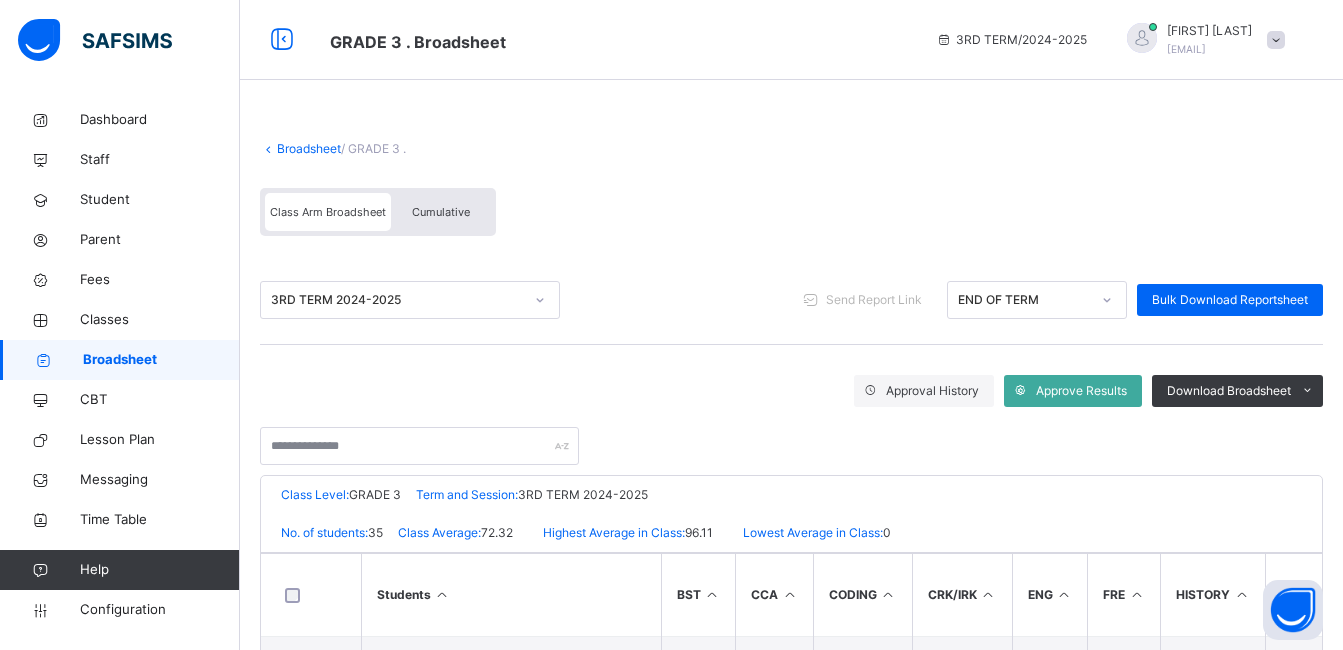 click on "Cumulative" at bounding box center [441, 212] 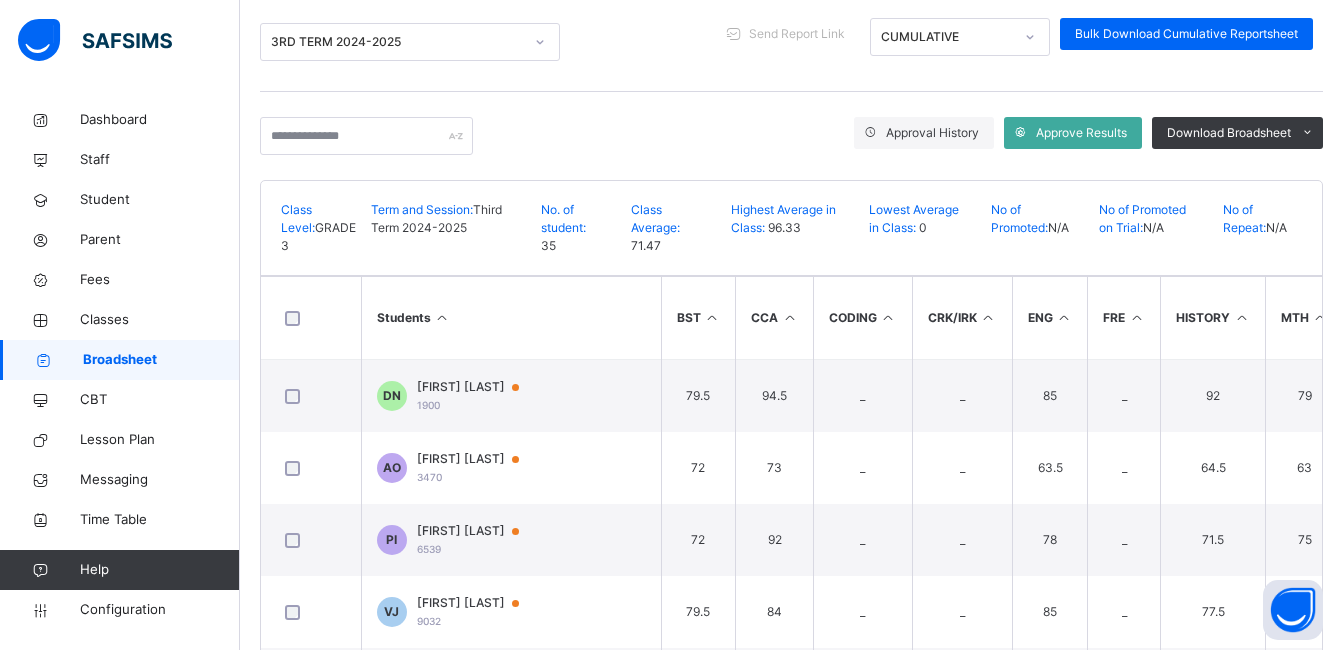 scroll, scrollTop: 360, scrollLeft: 0, axis: vertical 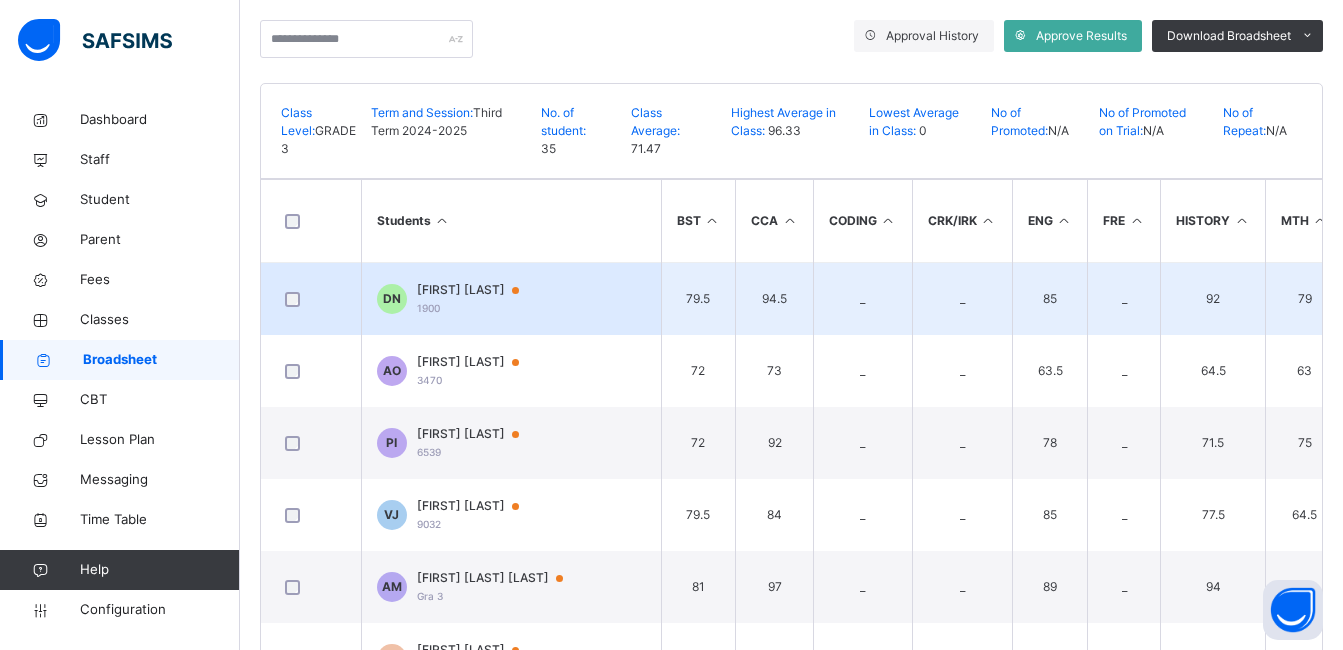 click on "Daniel  Nworjiji     1900" at bounding box center (477, 299) 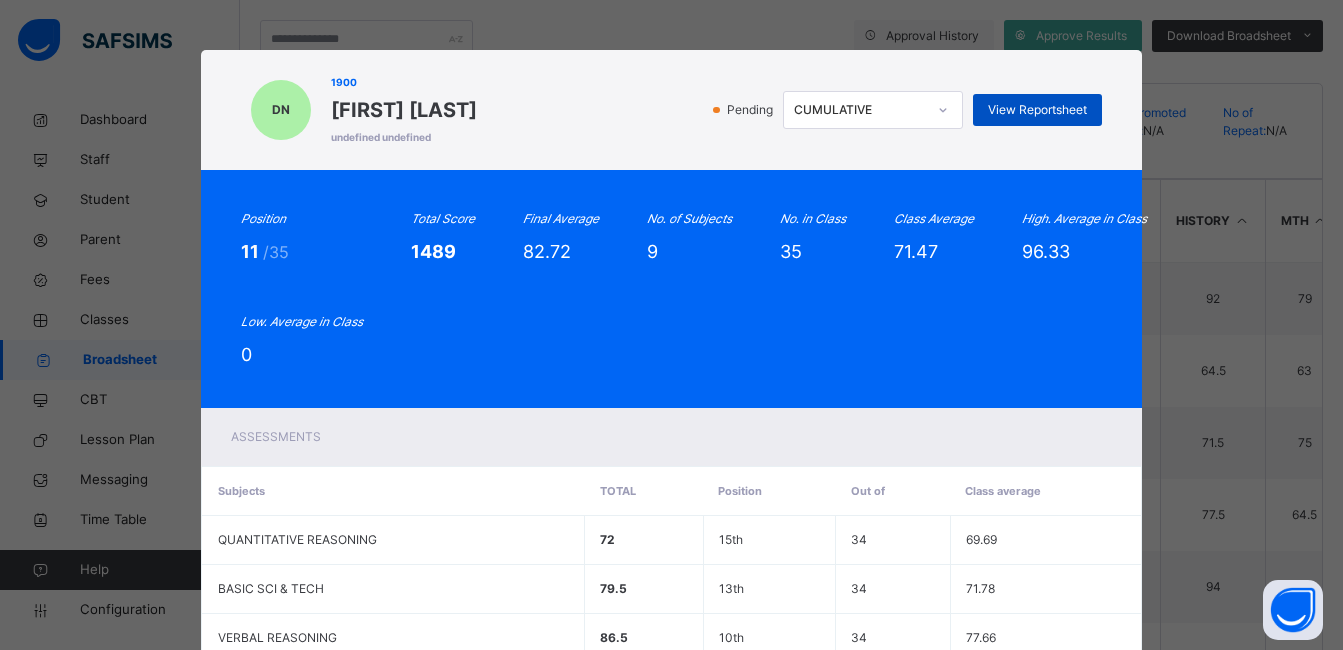click on "View Reportsheet" at bounding box center [1037, 110] 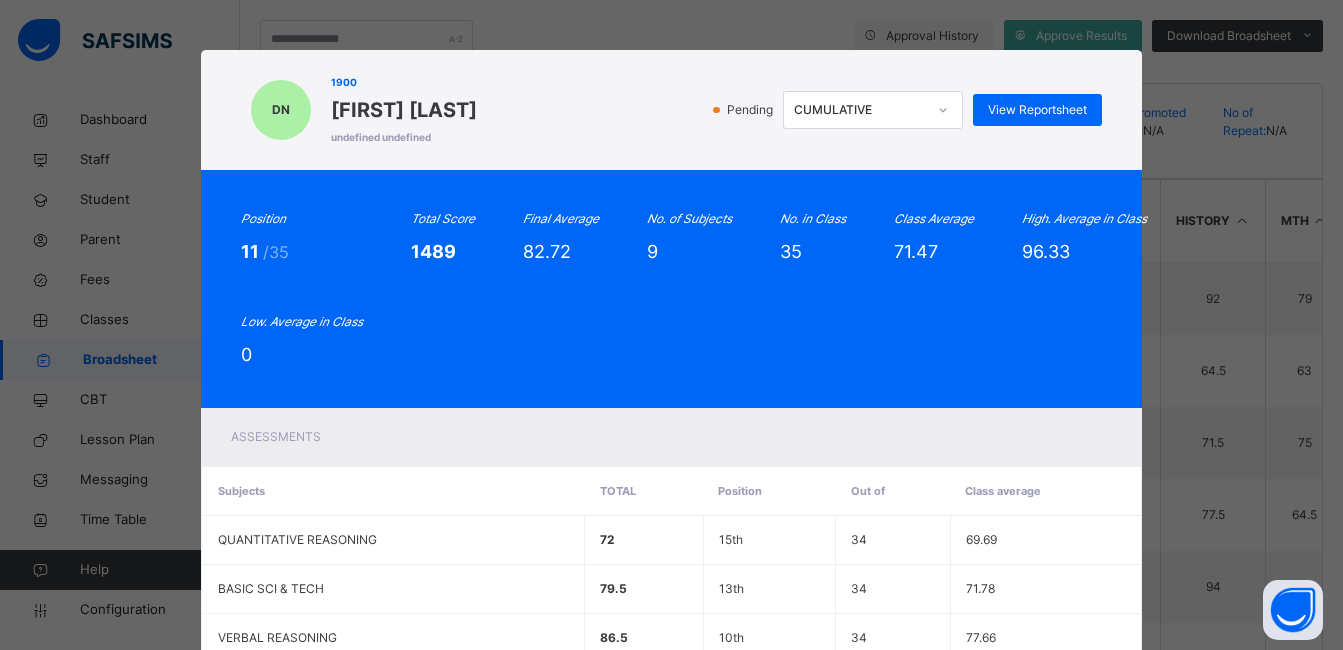 click on "Position         11       /35         Total Score         1489         Final Average         82.72         No. of Subjects         9         No. in Class         35         Class Average         71.47         High. Average in Class         96.33         Low. Average in Class         0" at bounding box center (671, 289) 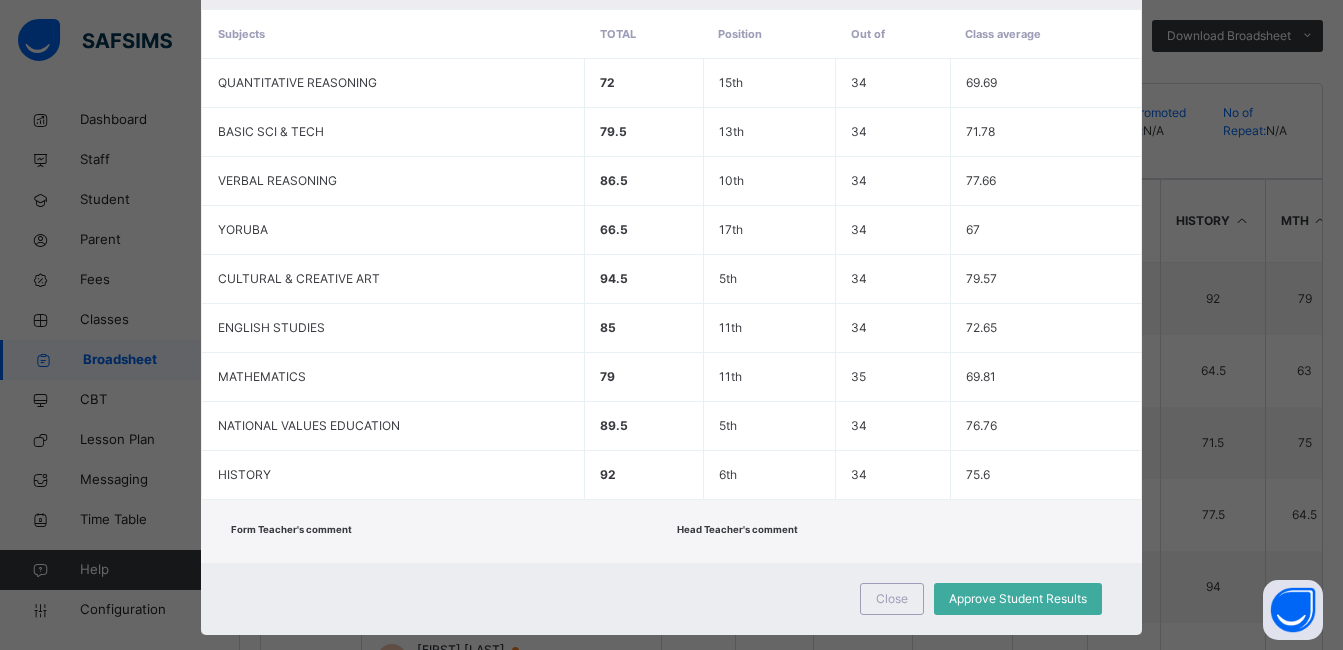 scroll, scrollTop: 492, scrollLeft: 0, axis: vertical 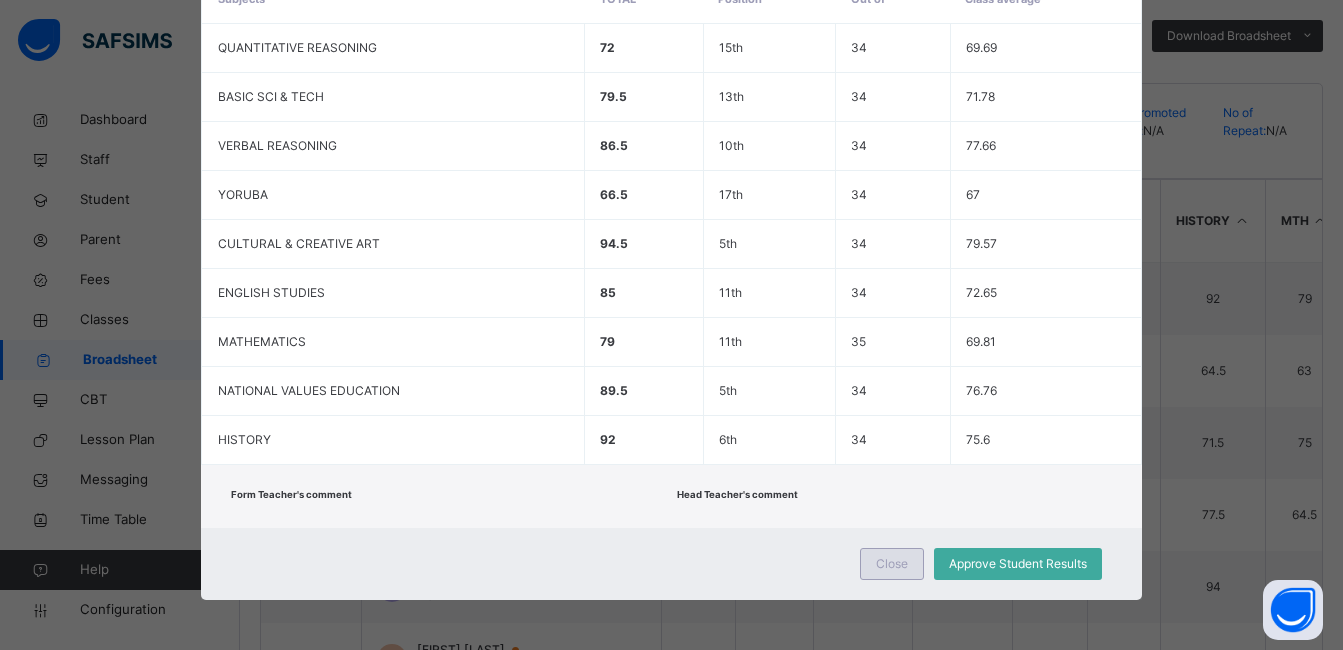 click on "Close" at bounding box center (892, 564) 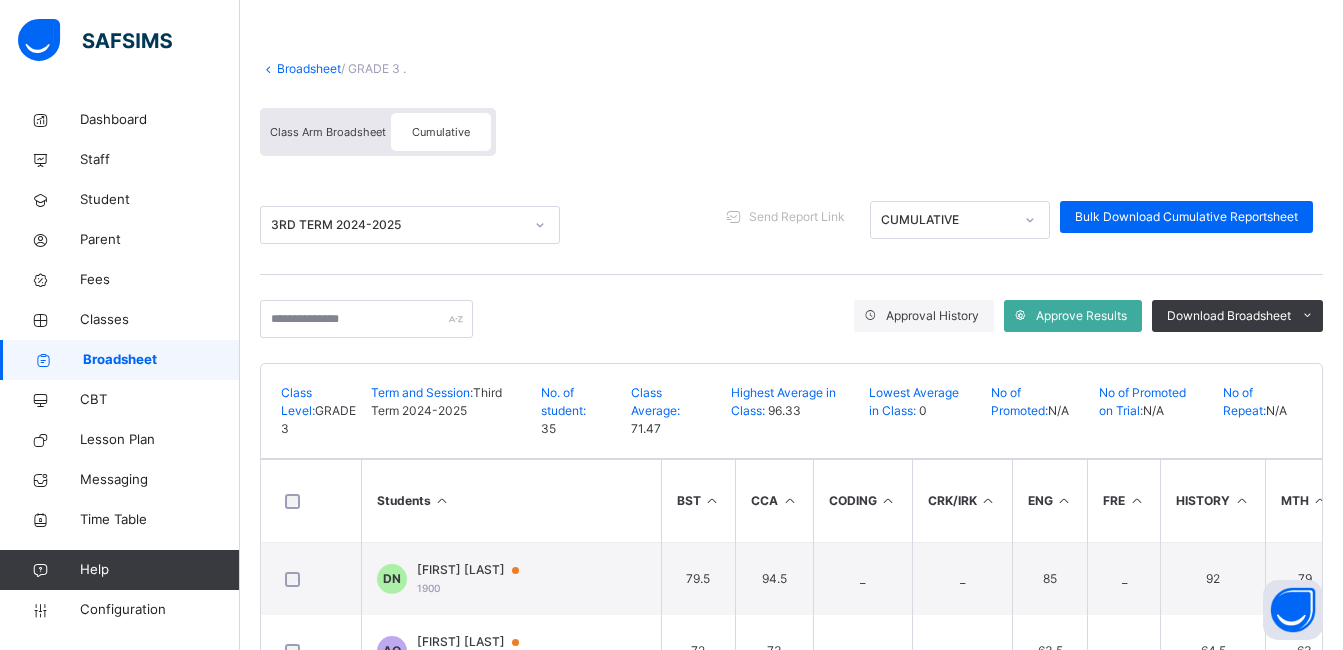 scroll, scrollTop: 0, scrollLeft: 0, axis: both 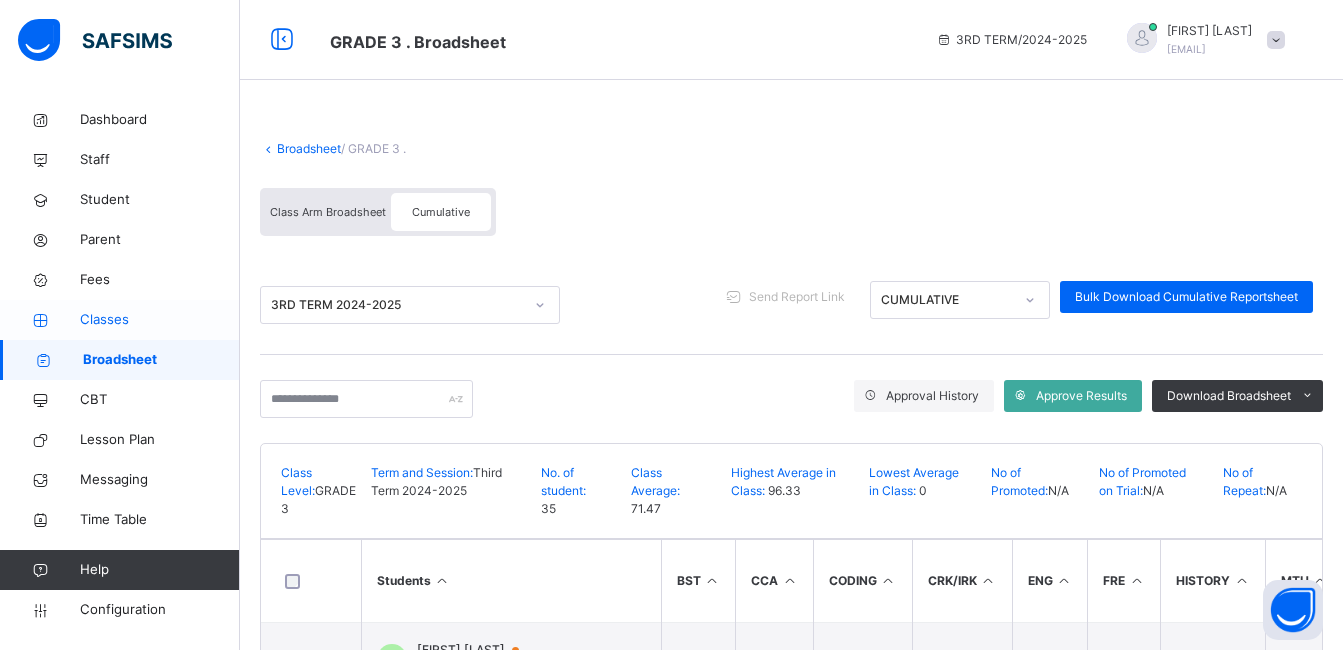 click on "Classes" at bounding box center (160, 320) 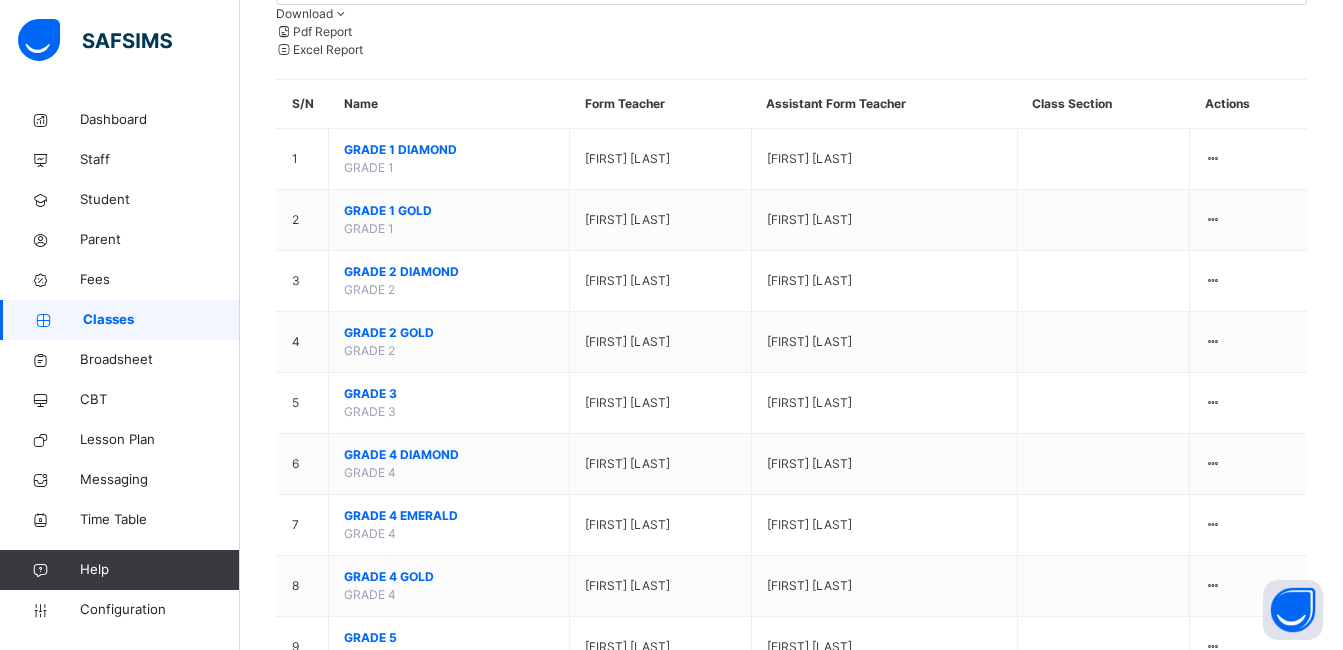 scroll, scrollTop: 280, scrollLeft: 0, axis: vertical 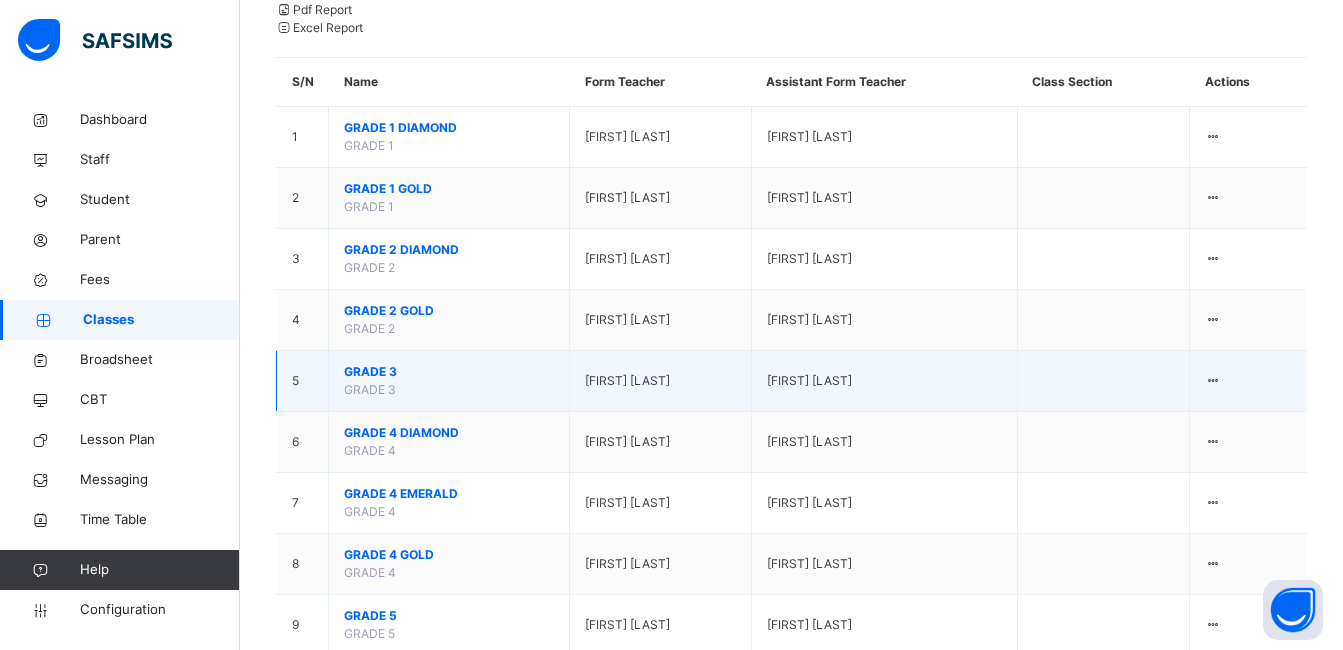click on "GRADE 3" at bounding box center [449, 372] 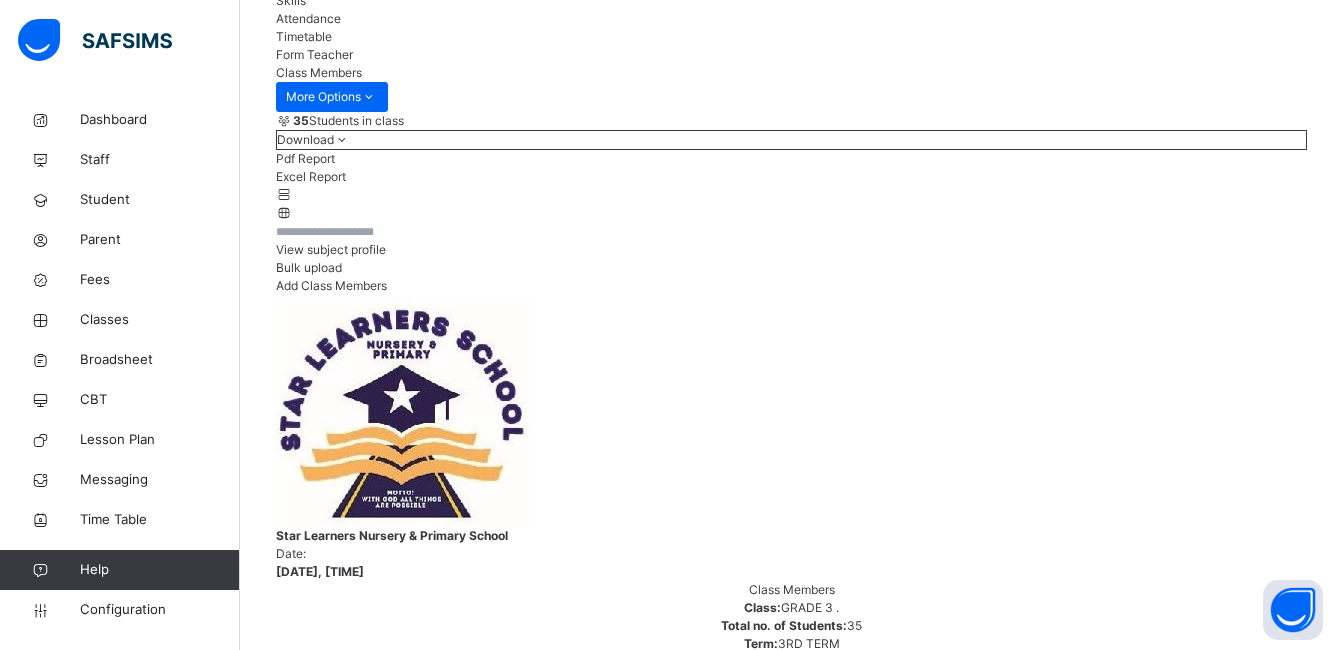 scroll, scrollTop: 320, scrollLeft: 0, axis: vertical 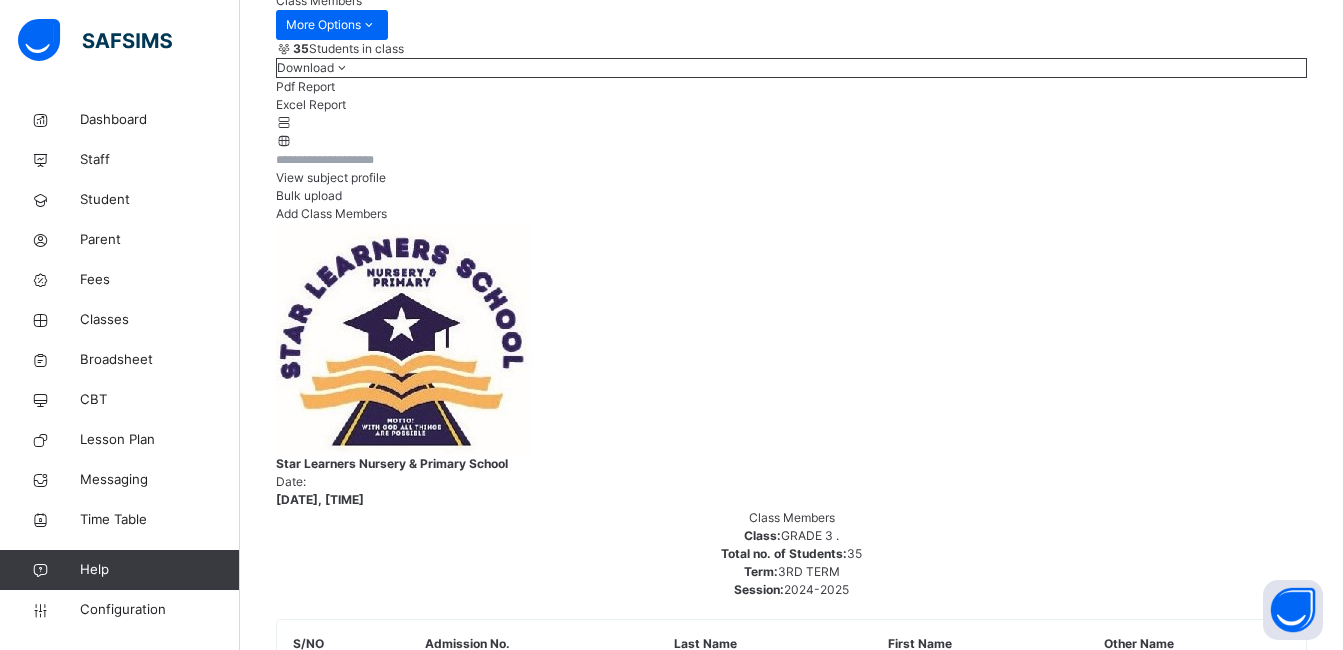 click on "Subjects" at bounding box center [300, -108] 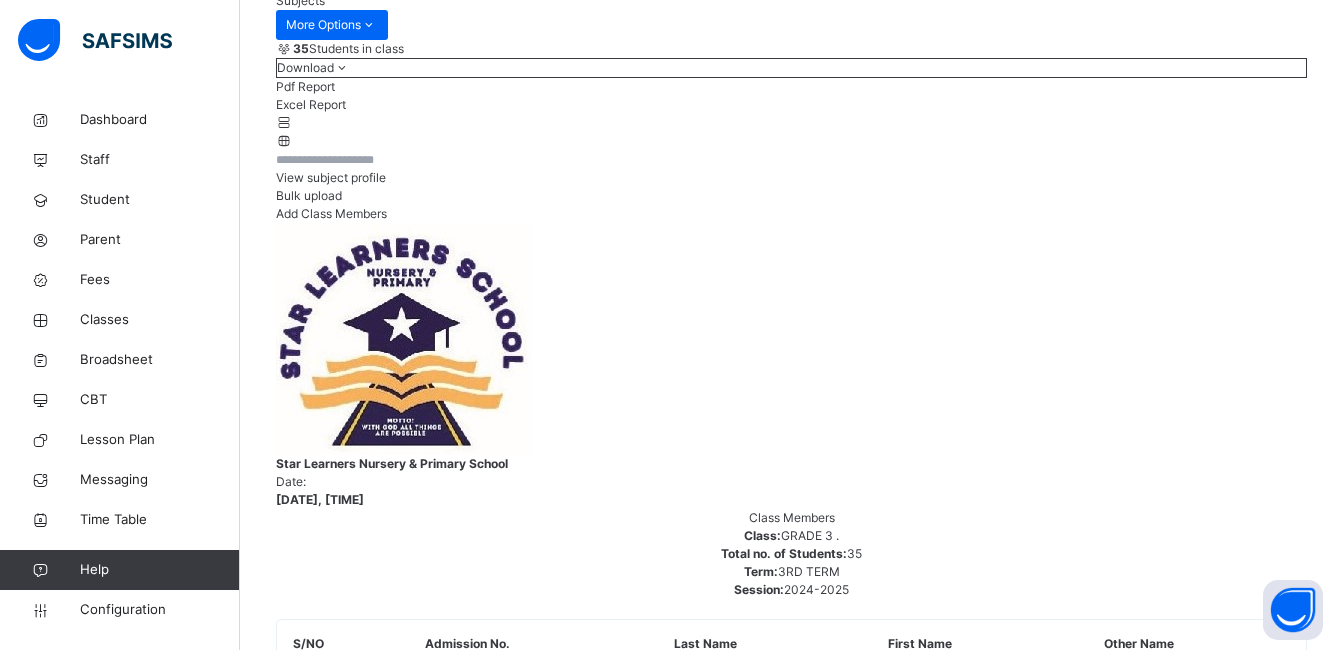 click on "Subjects" at bounding box center (300, -108) 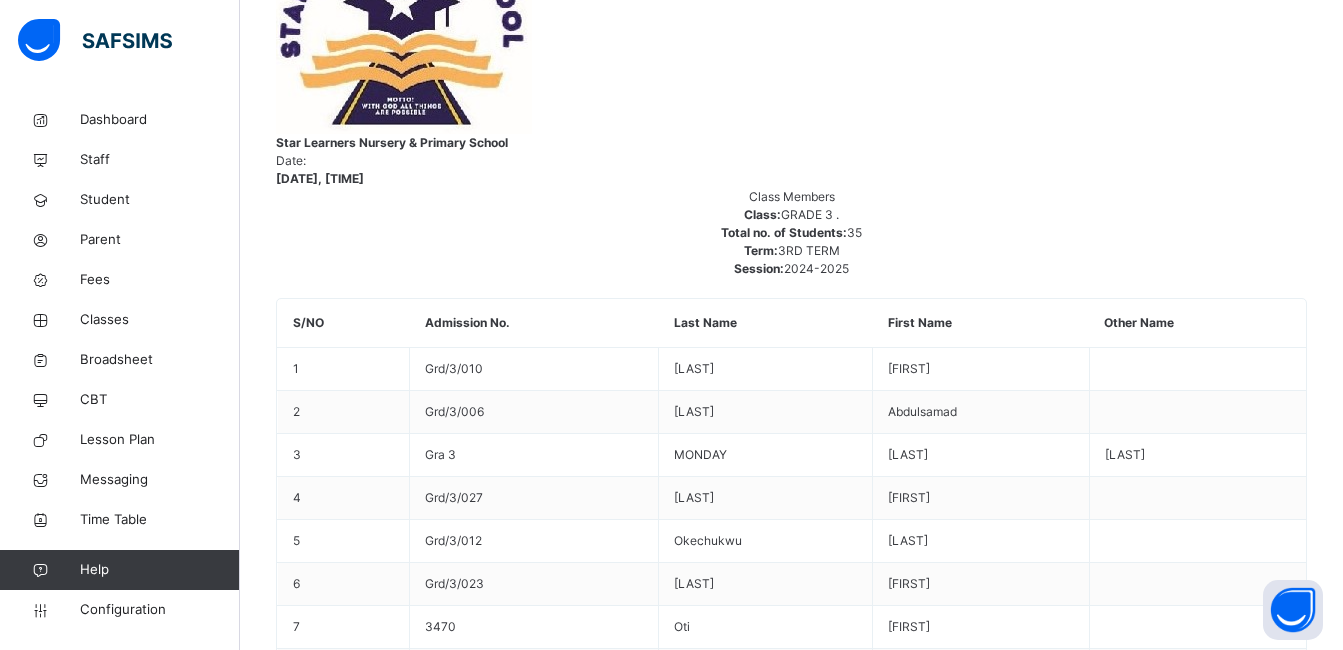 scroll, scrollTop: 644, scrollLeft: 0, axis: vertical 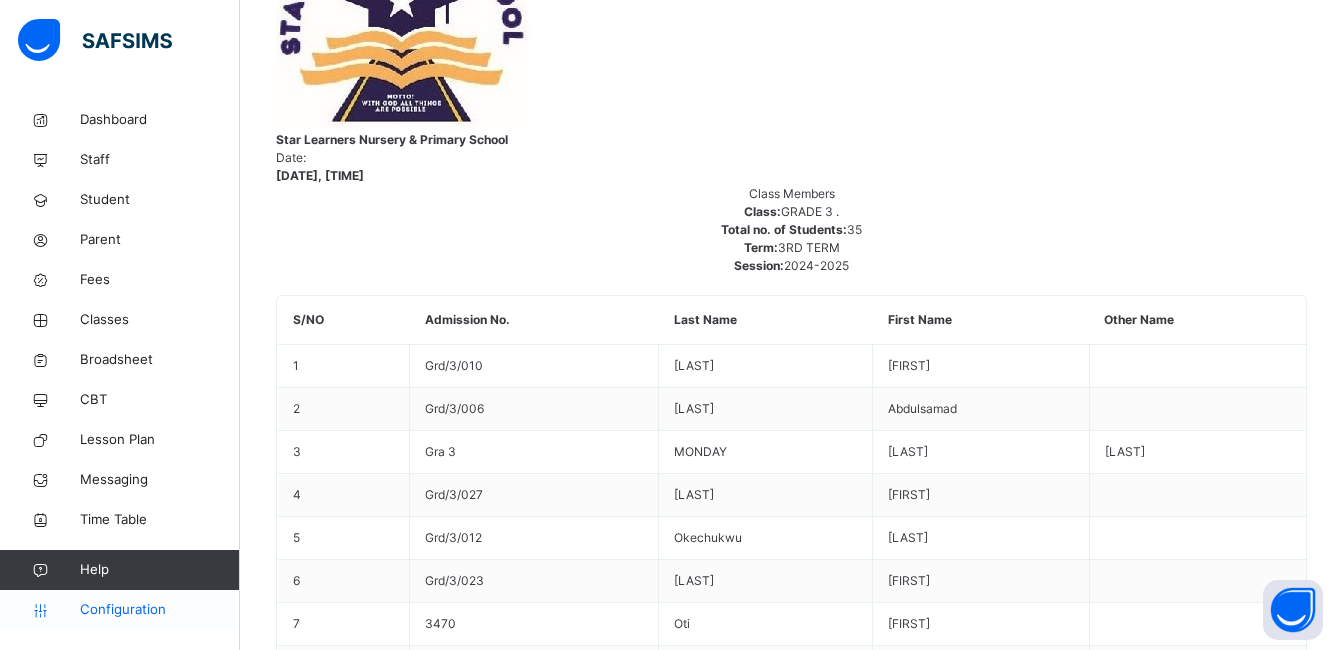click on "Configuration" at bounding box center (159, 610) 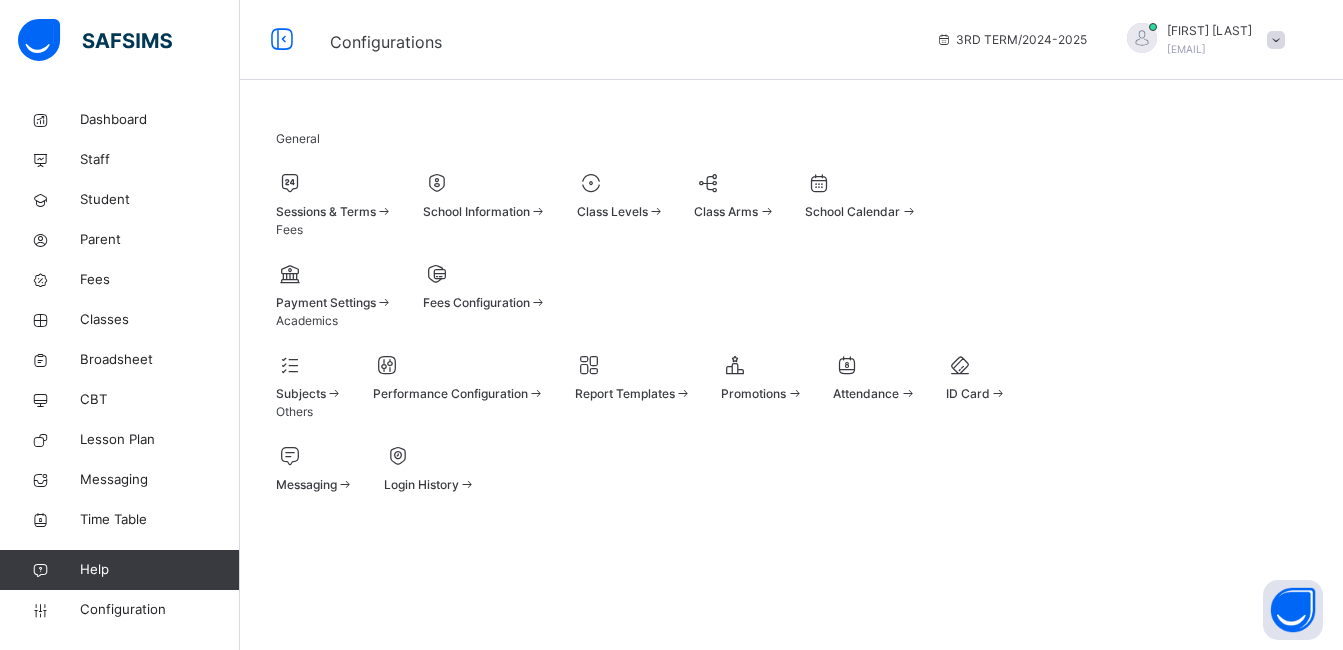 click on "Class Levels" at bounding box center [612, 211] 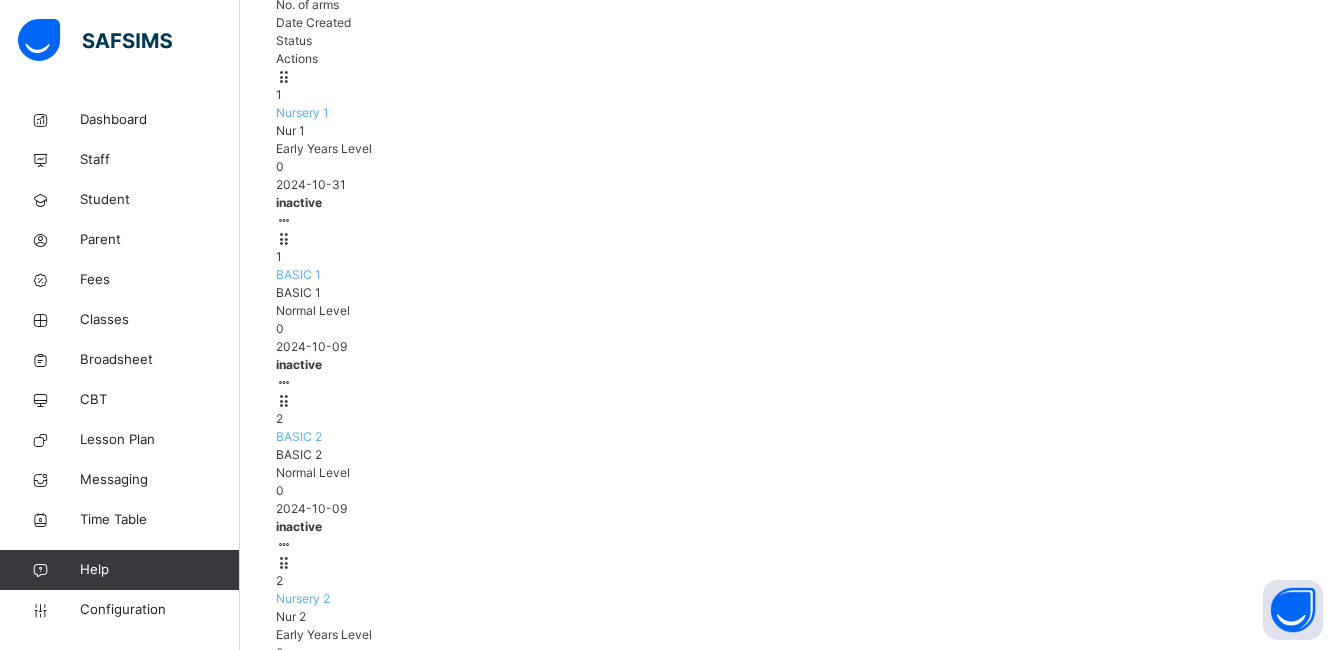 scroll, scrollTop: 320, scrollLeft: 0, axis: vertical 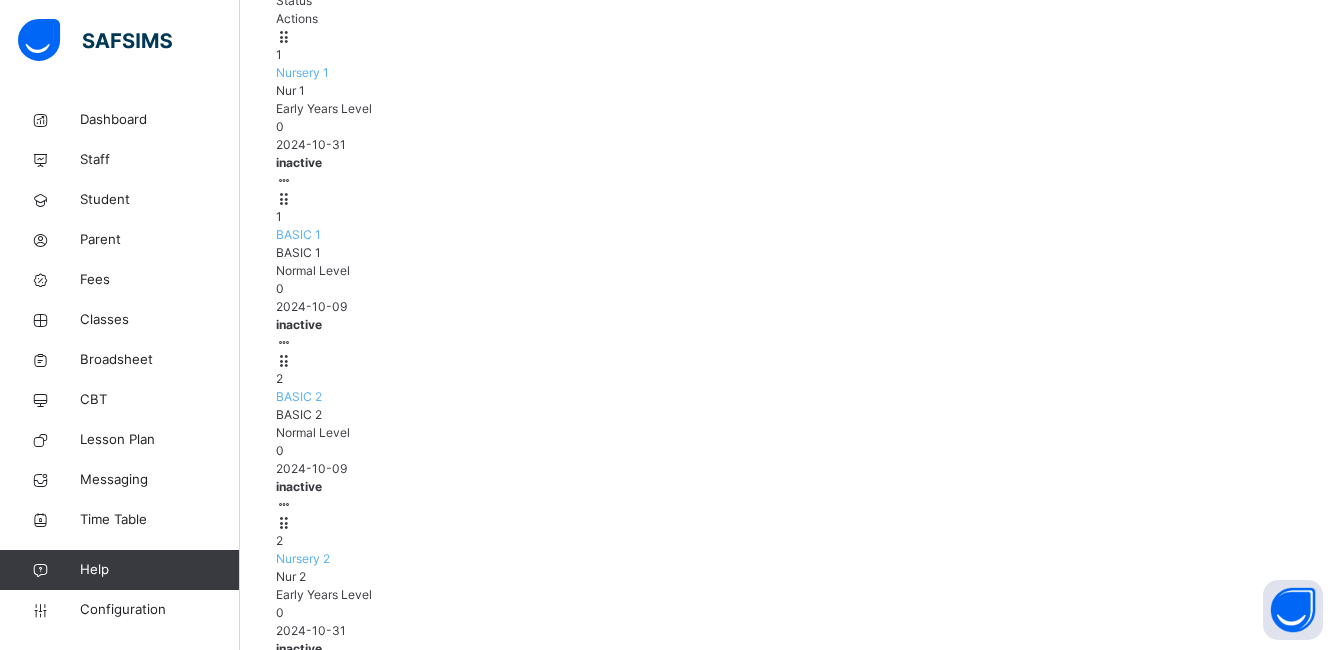 click on "View Class Level" at bounding box center (219, 1535) 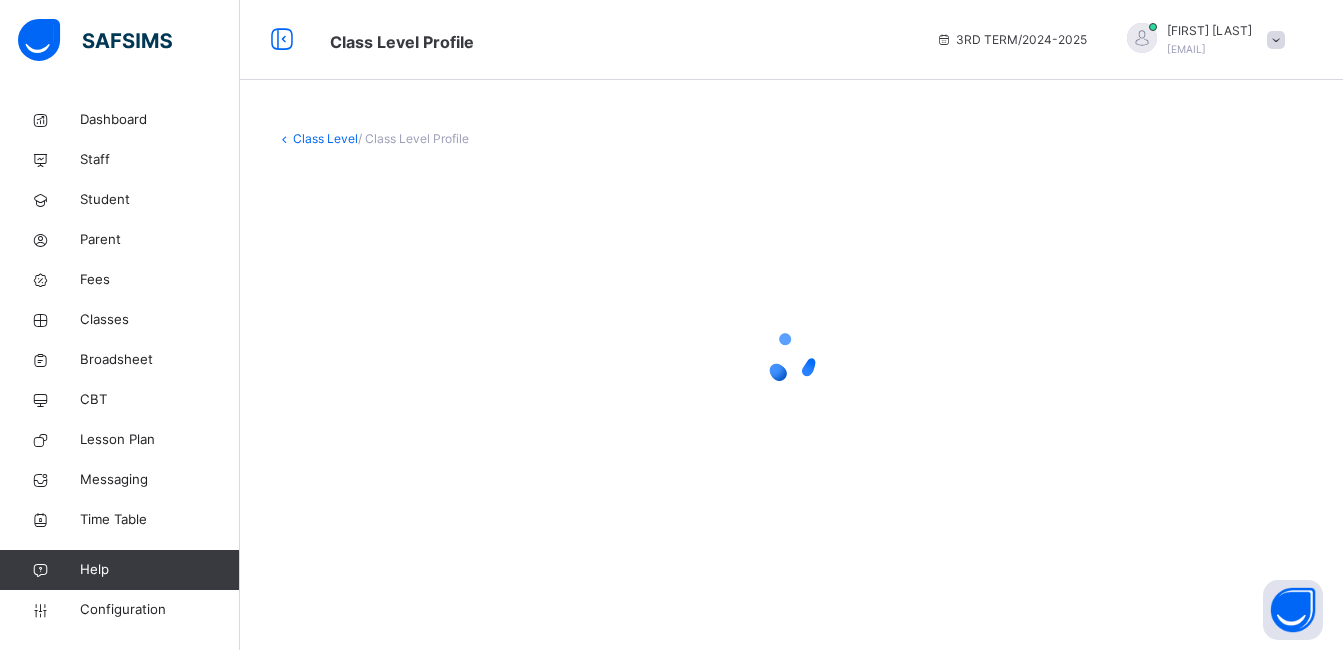 scroll, scrollTop: 0, scrollLeft: 0, axis: both 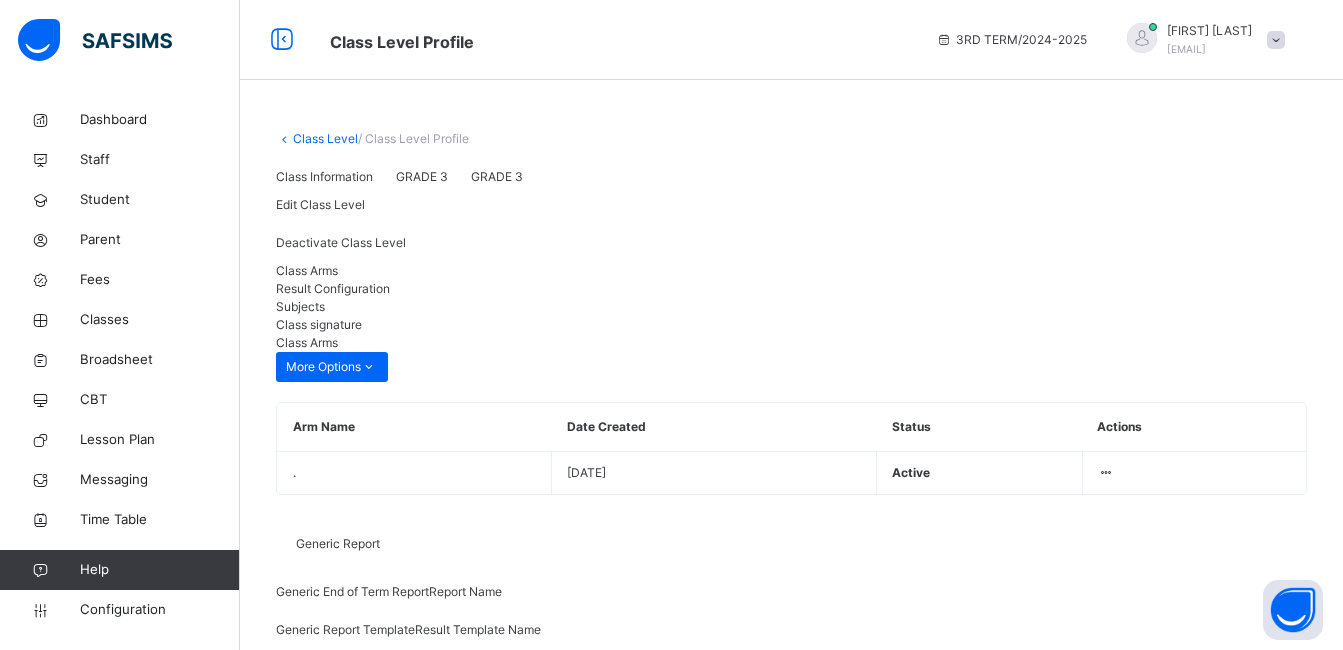 click on "Result Configuration" at bounding box center (333, 288) 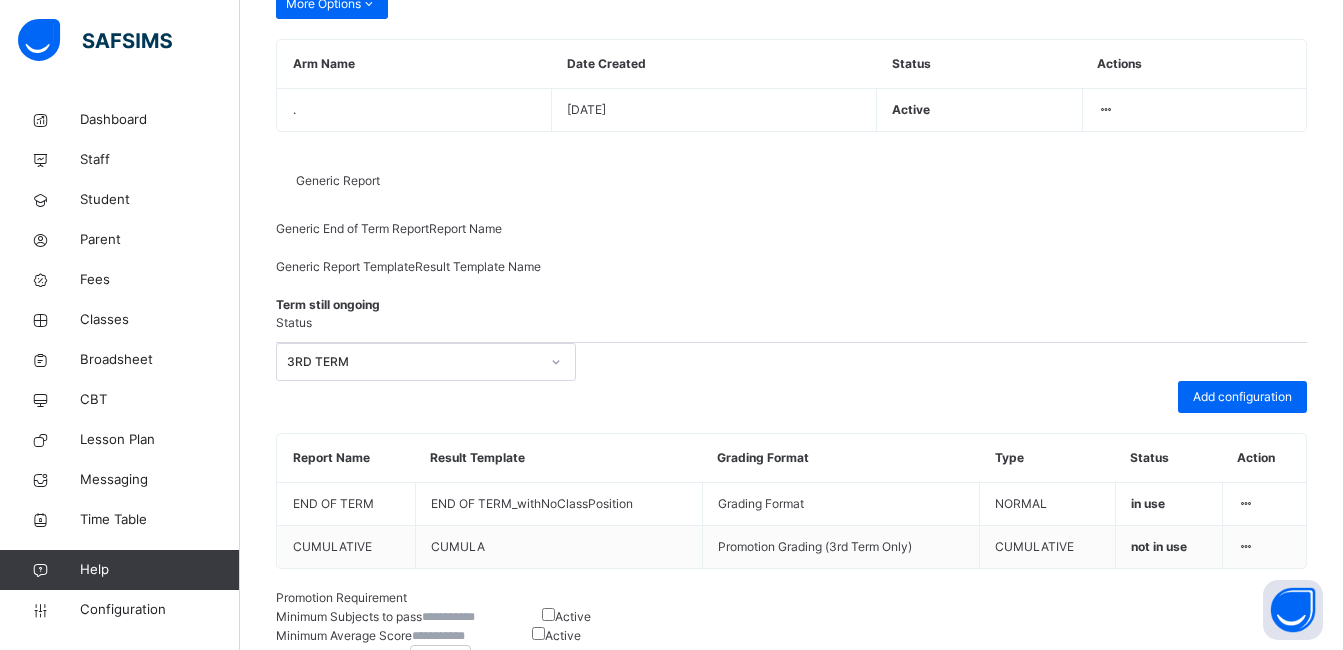 scroll, scrollTop: 364, scrollLeft: 0, axis: vertical 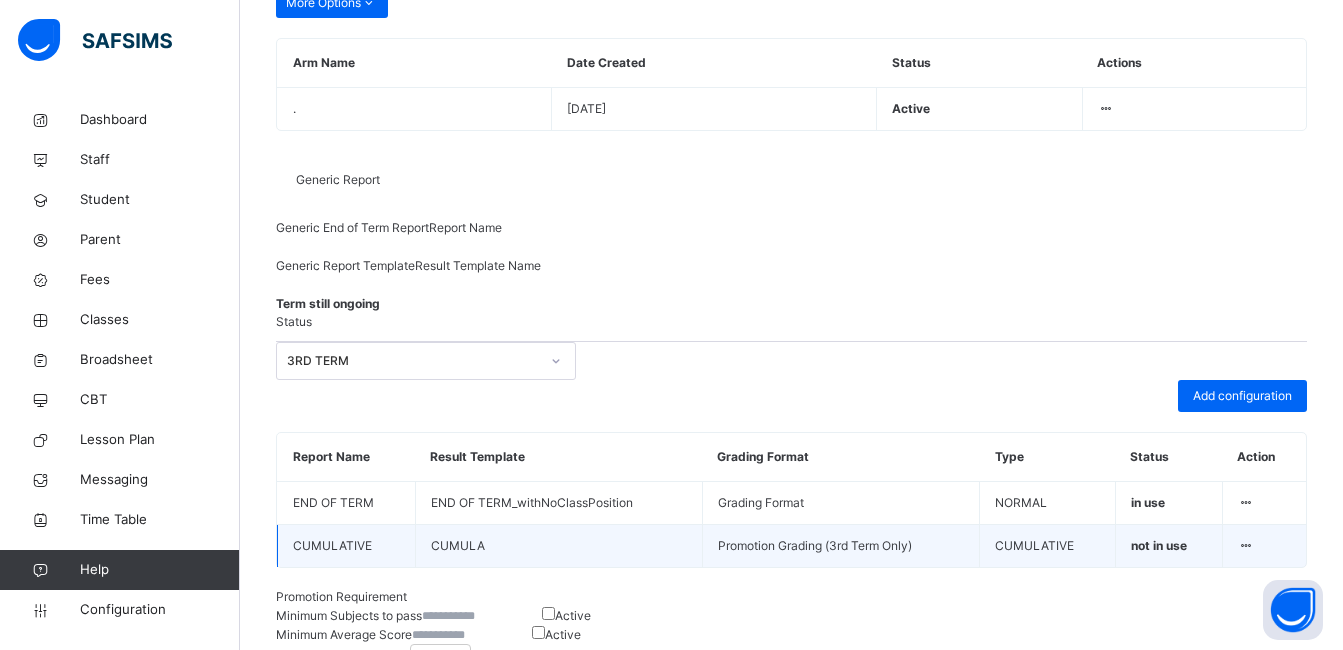 click at bounding box center (1246, 545) 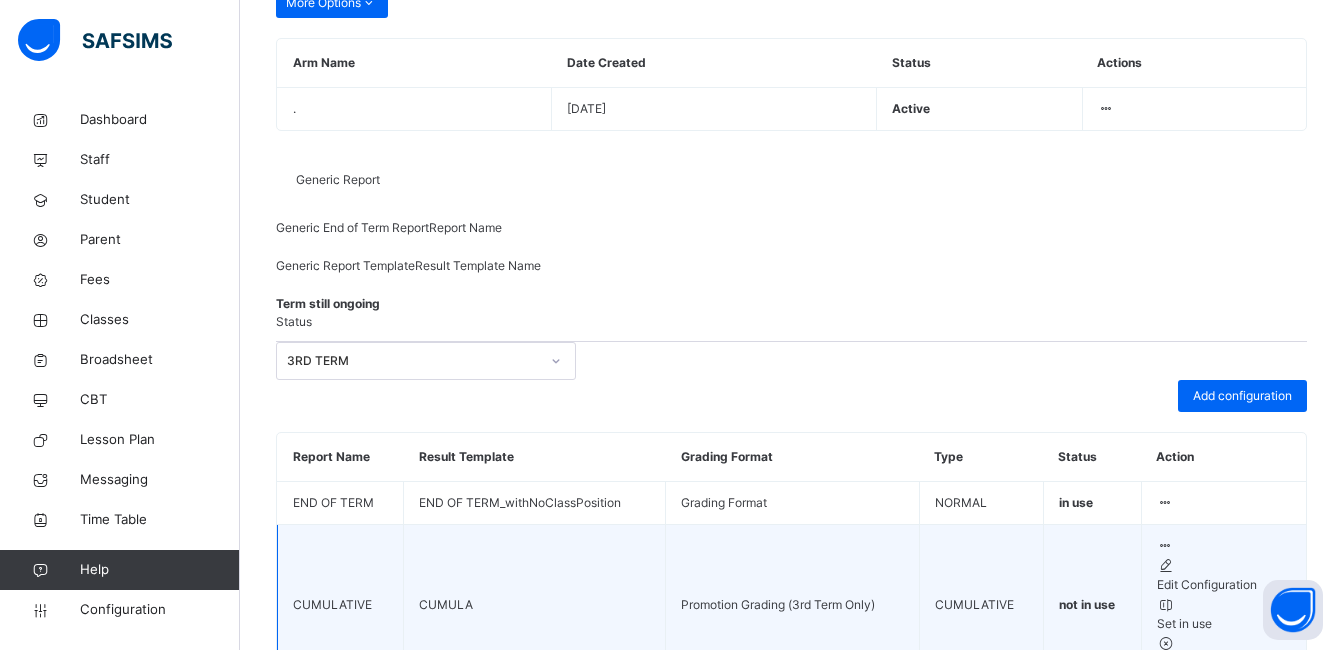 click on "Edit Configuration" at bounding box center (1224, 585) 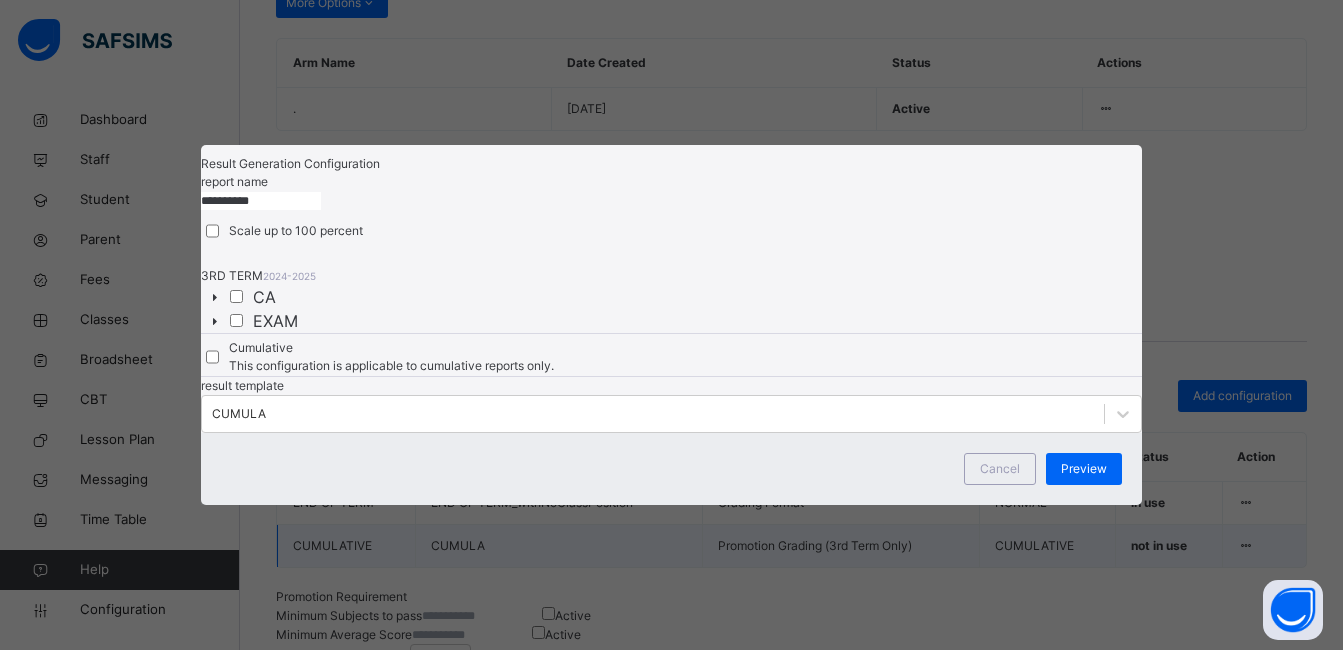 type on "**********" 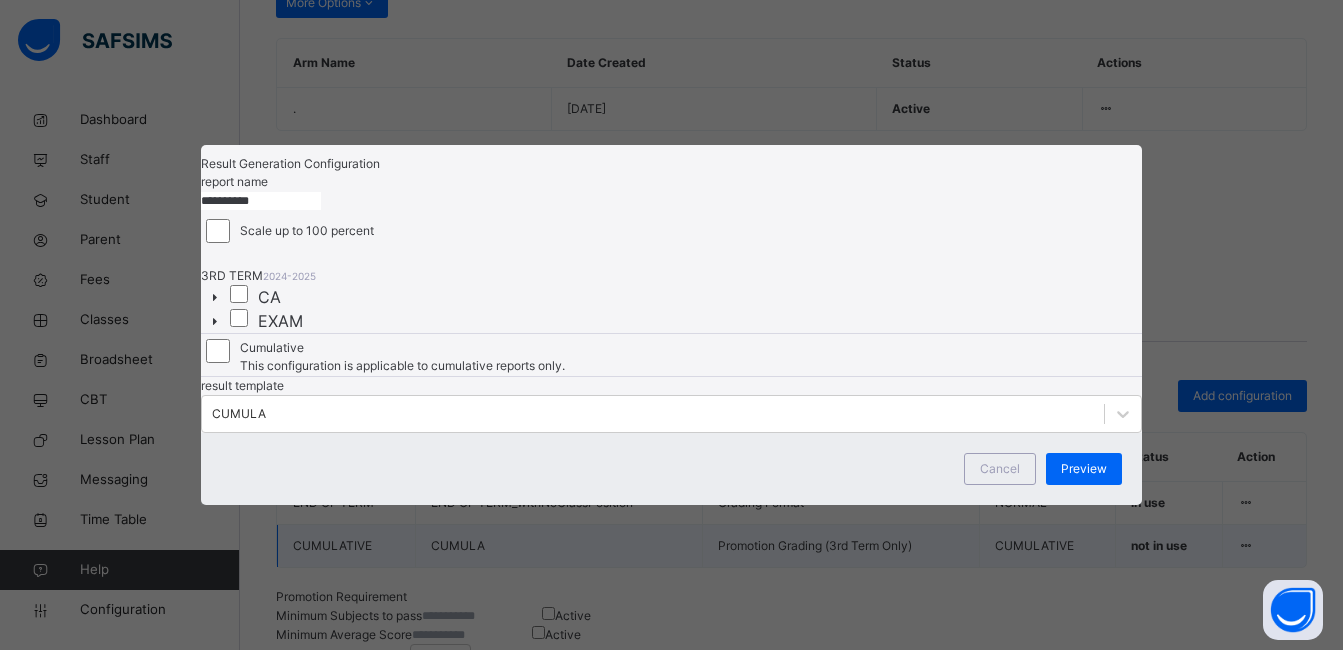 click on "**********" at bounding box center [671, 294] 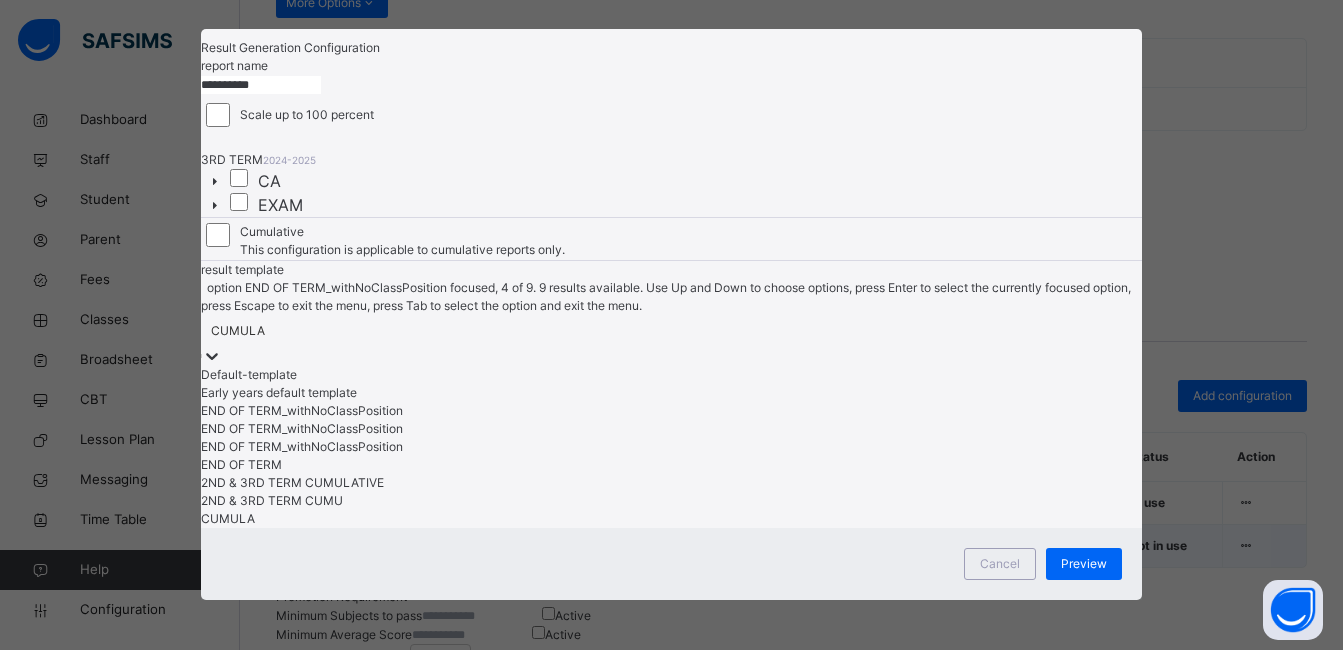 click on "option END OF TERM_withNoClassPosition focused, 4 of 9. 9 results available. Use Up and Down to choose options, press Enter to select the currently focused option, press Escape to exit the menu, press Tab to select the option and exit the menu. CUMULA Default-template Early years default template END OF TERM_withNoClassPosition END OF TERM_withNoClassPosition END OF TERM_withNoClassPosition END OF TERM 2ND & 3RD TERM CUMULATIVE 2ND & 3RD TERM CUMU CUMULA" at bounding box center (671, 403) 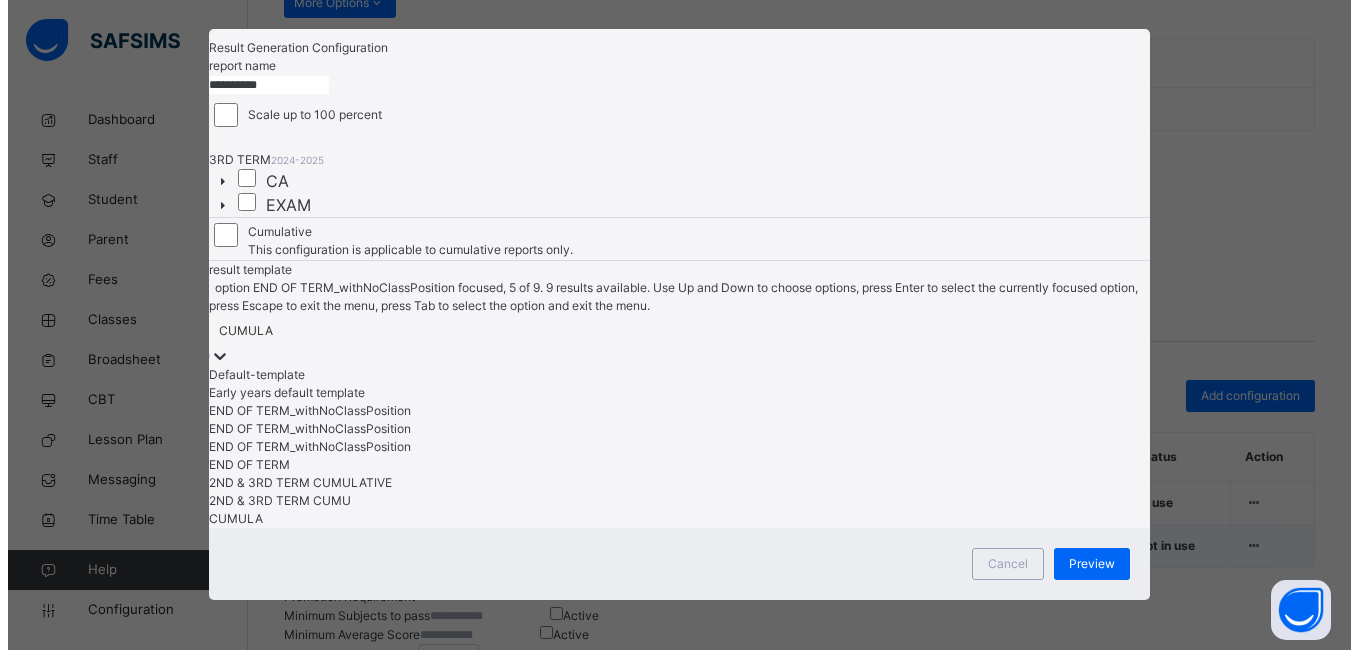scroll, scrollTop: 6, scrollLeft: 0, axis: vertical 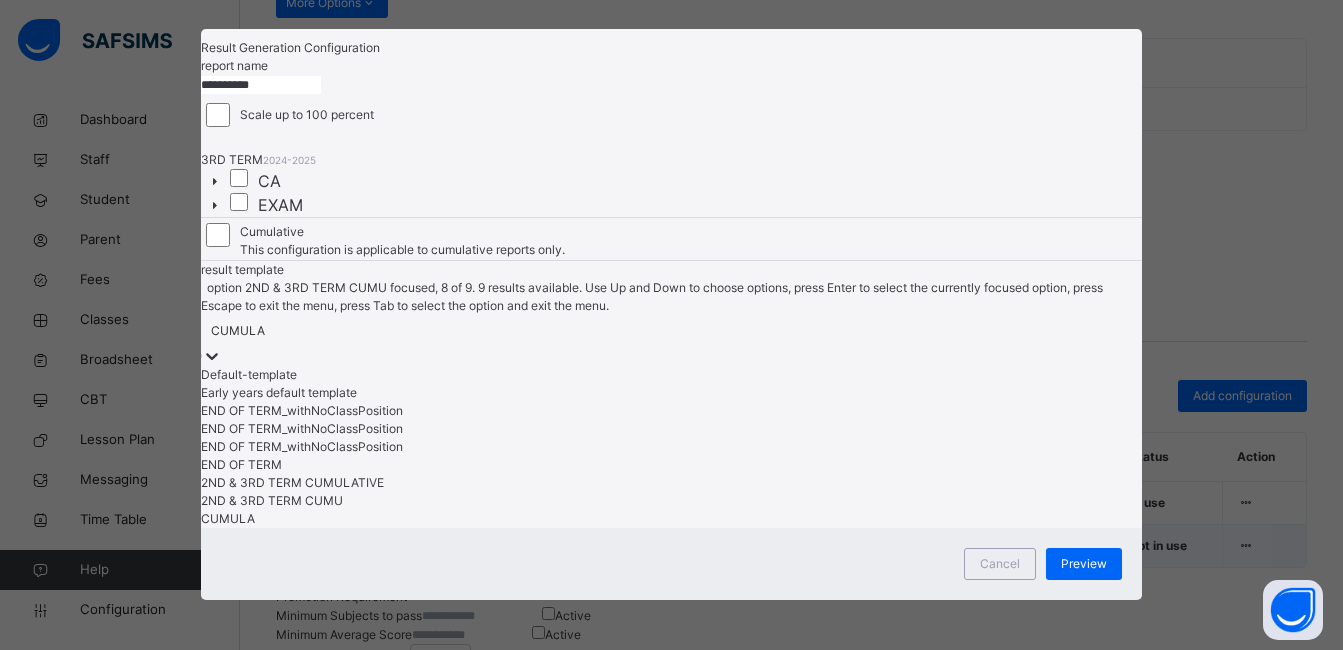 click on "2ND & 3RD TERM CUMU" at bounding box center [671, 501] 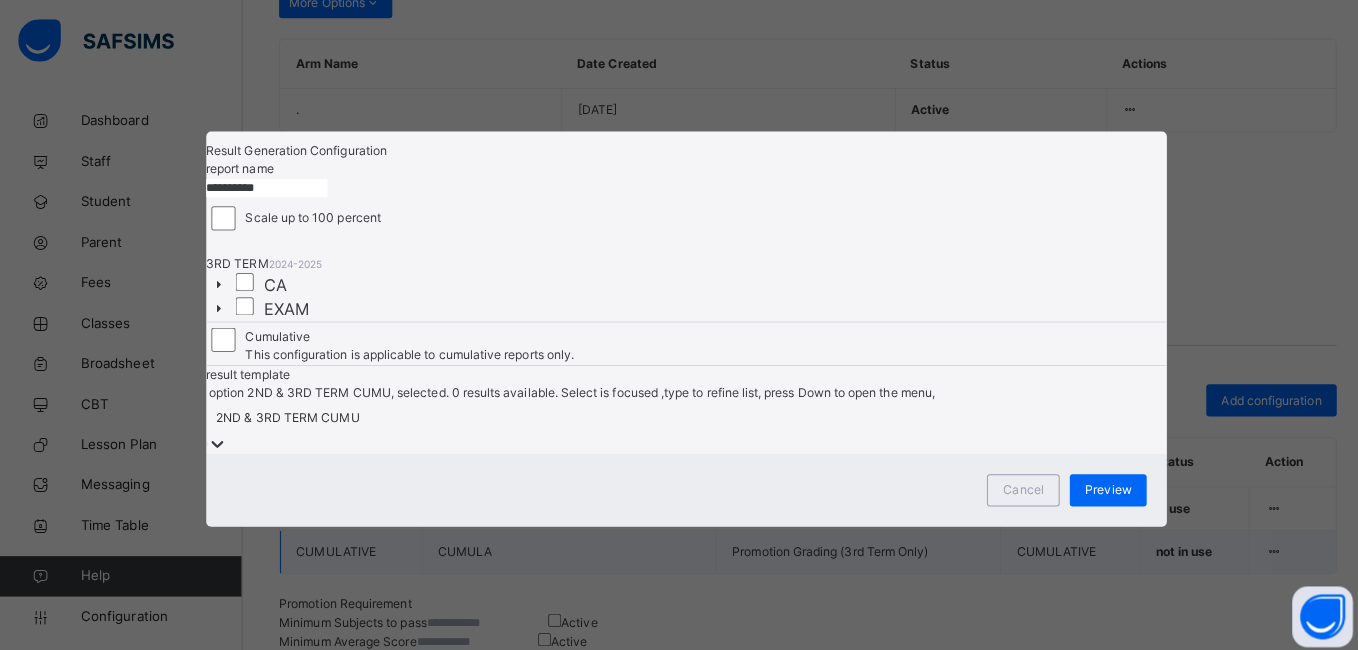 scroll, scrollTop: 74, scrollLeft: 0, axis: vertical 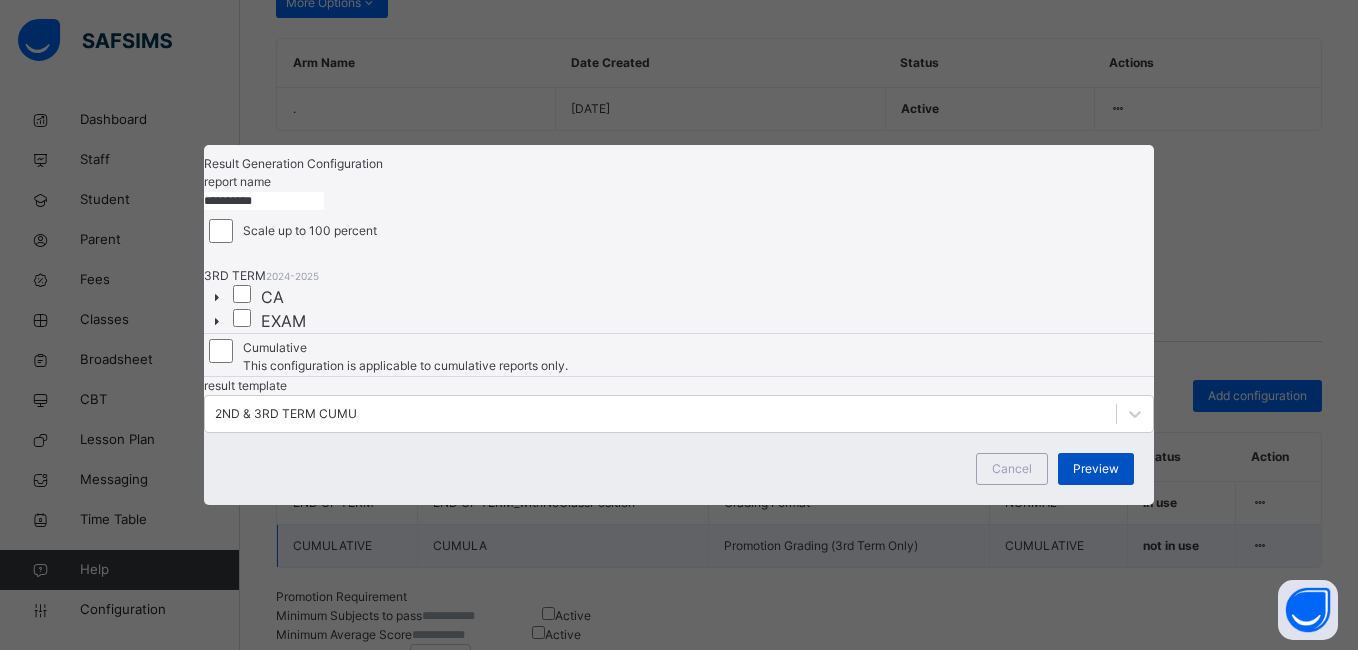 click on "Preview" at bounding box center [1096, 469] 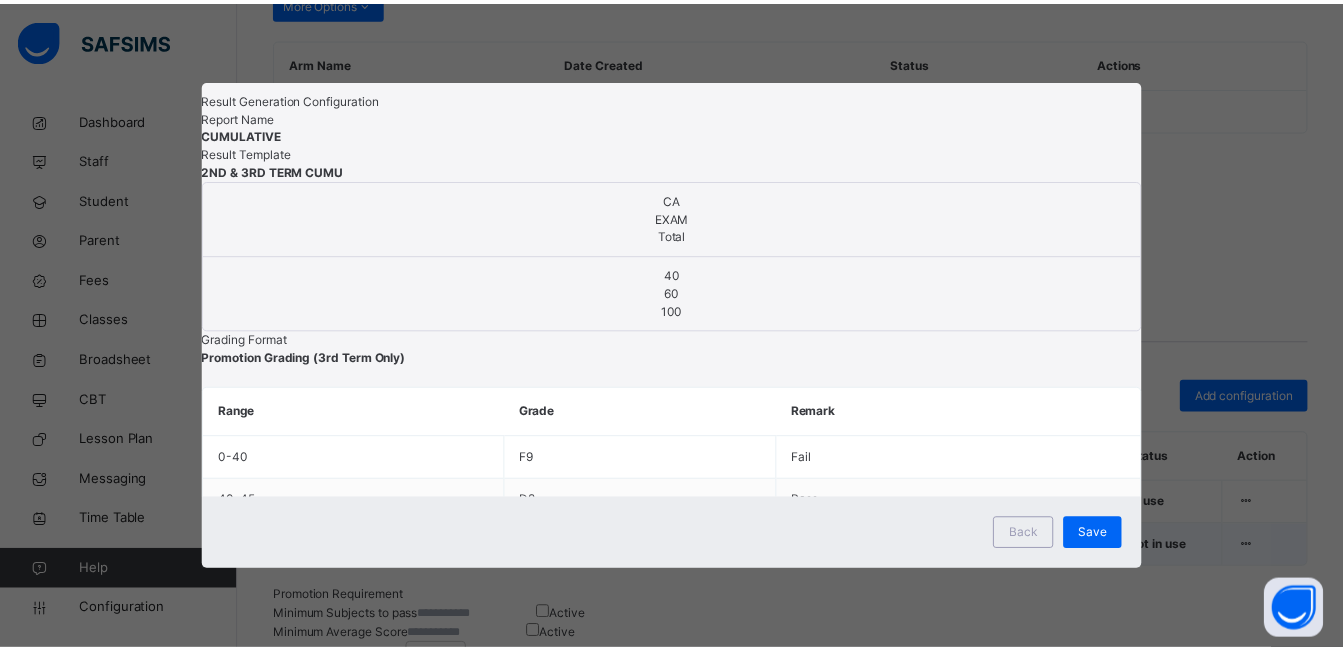 scroll, scrollTop: 1, scrollLeft: 0, axis: vertical 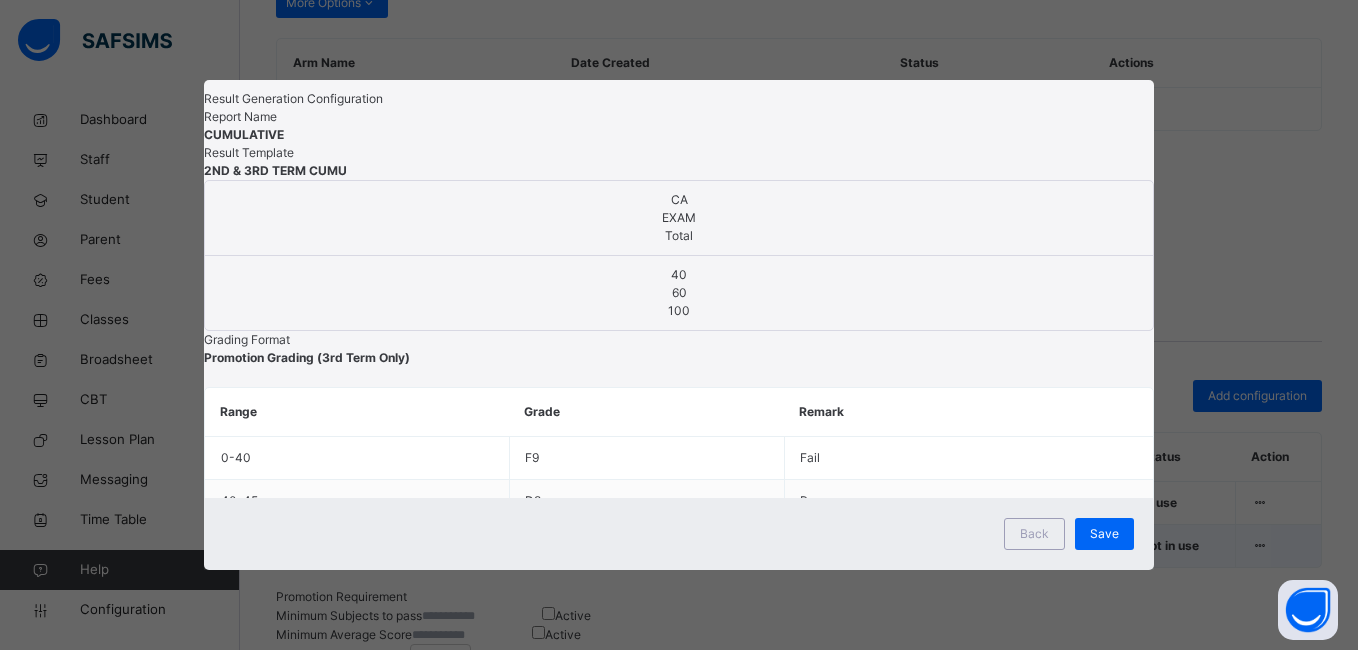 click on "Save" at bounding box center [1104, 534] 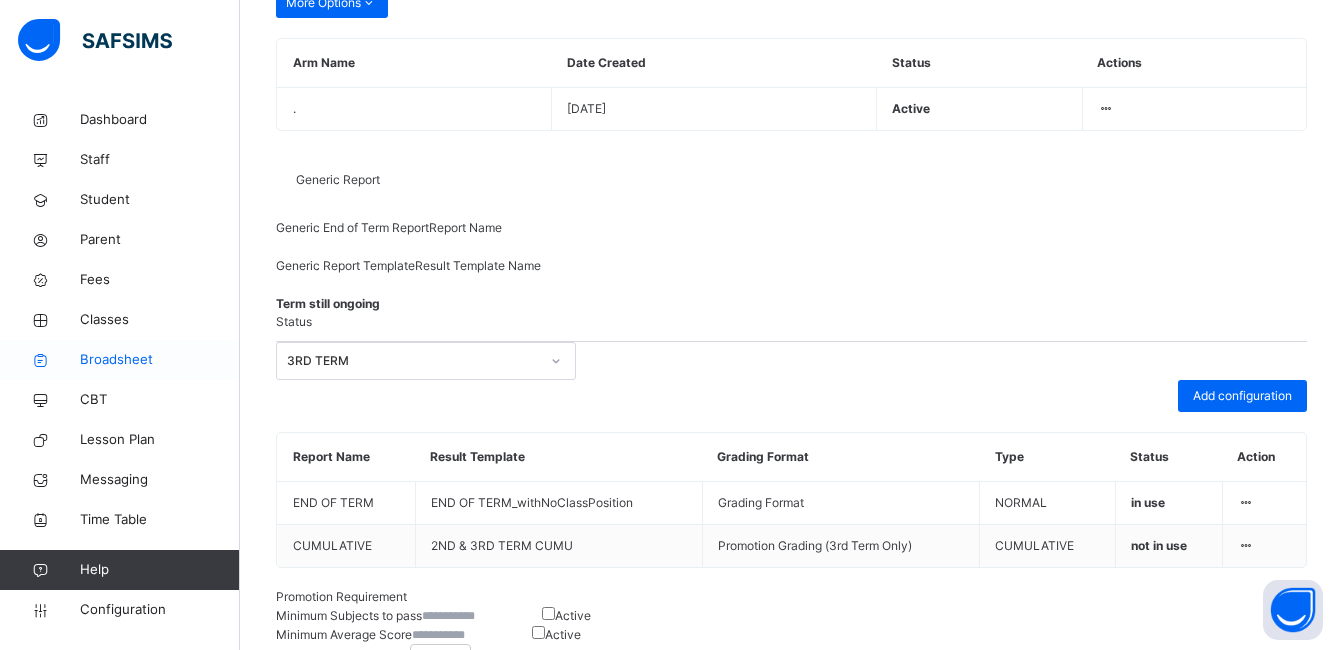 click on "Broadsheet" at bounding box center (160, 360) 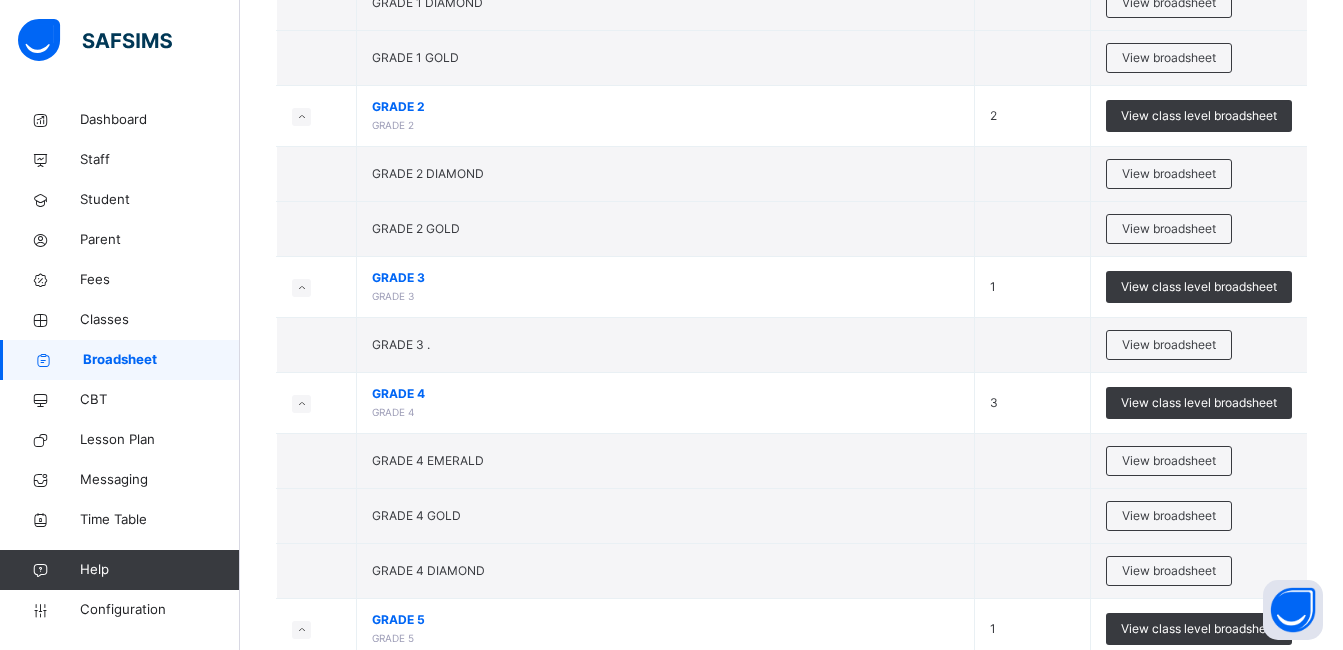 scroll, scrollTop: 440, scrollLeft: 0, axis: vertical 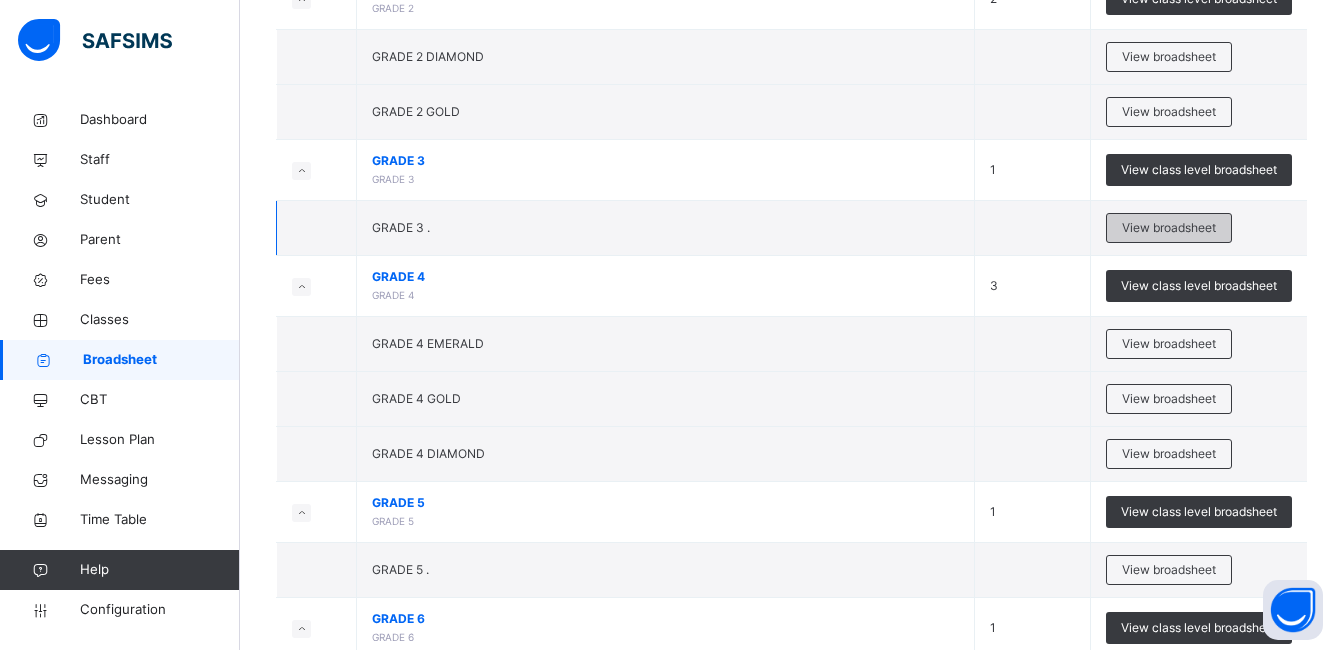 click on "View broadsheet" at bounding box center [1169, 228] 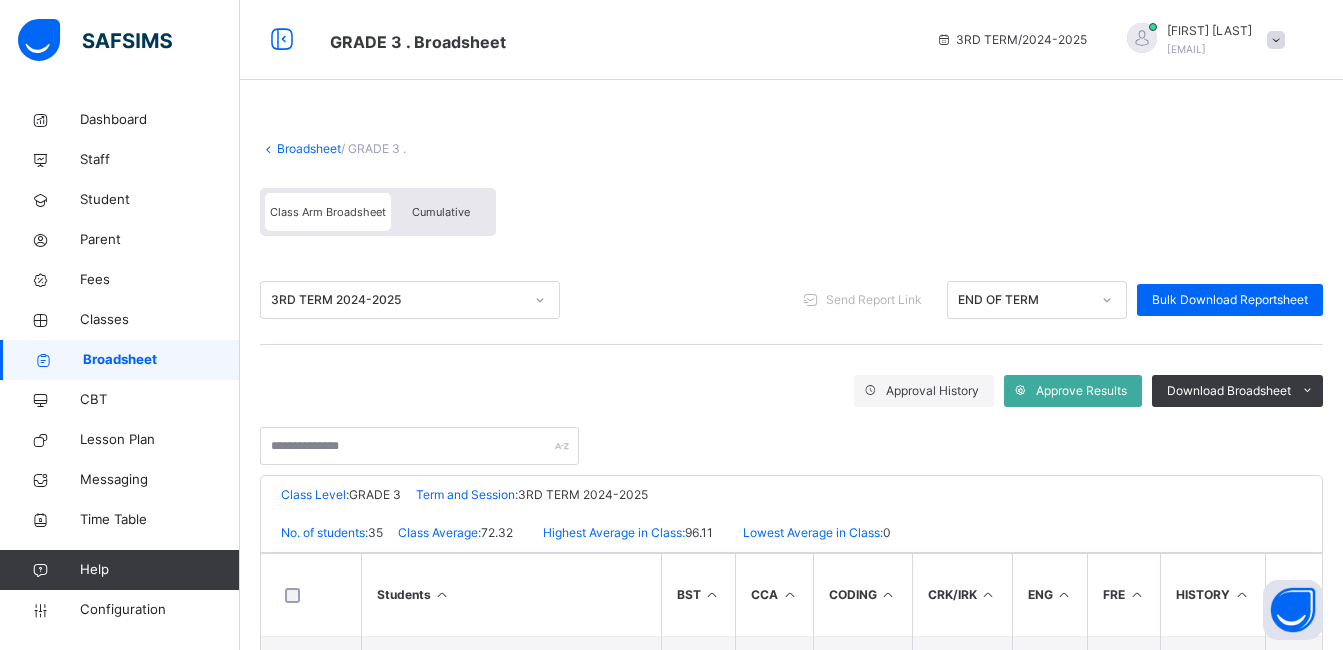 click on "Cumulative" at bounding box center (441, 212) 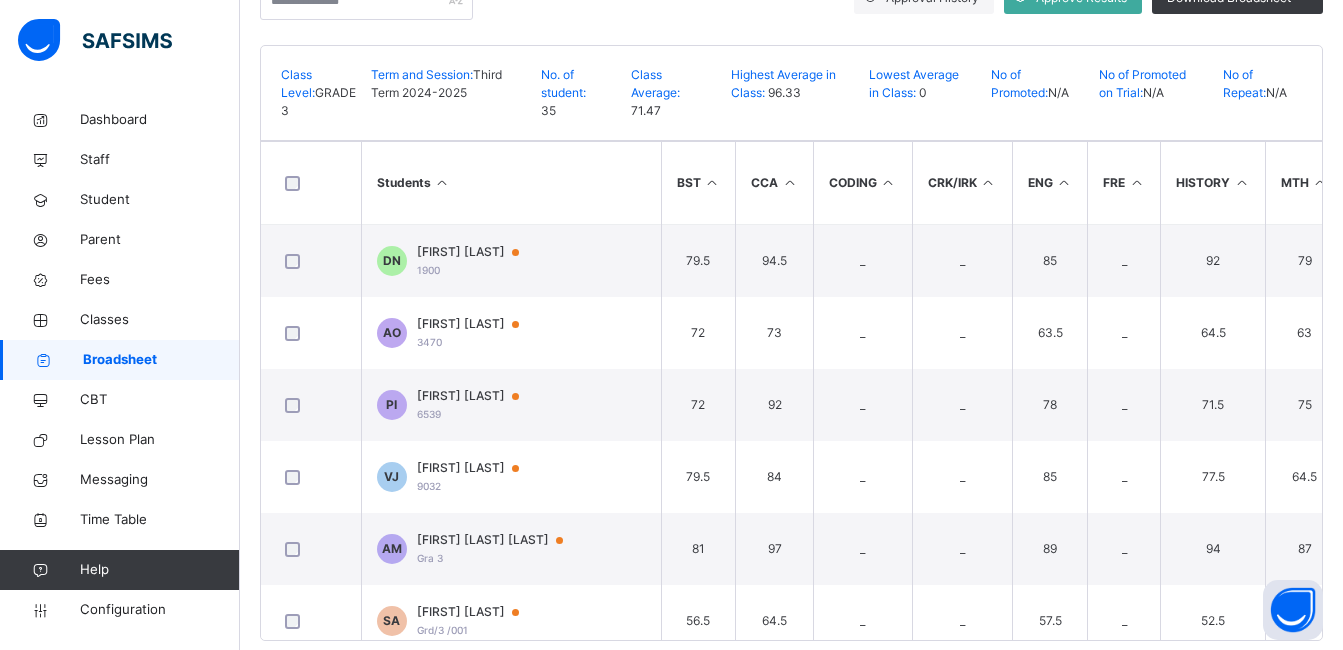 scroll, scrollTop: 400, scrollLeft: 0, axis: vertical 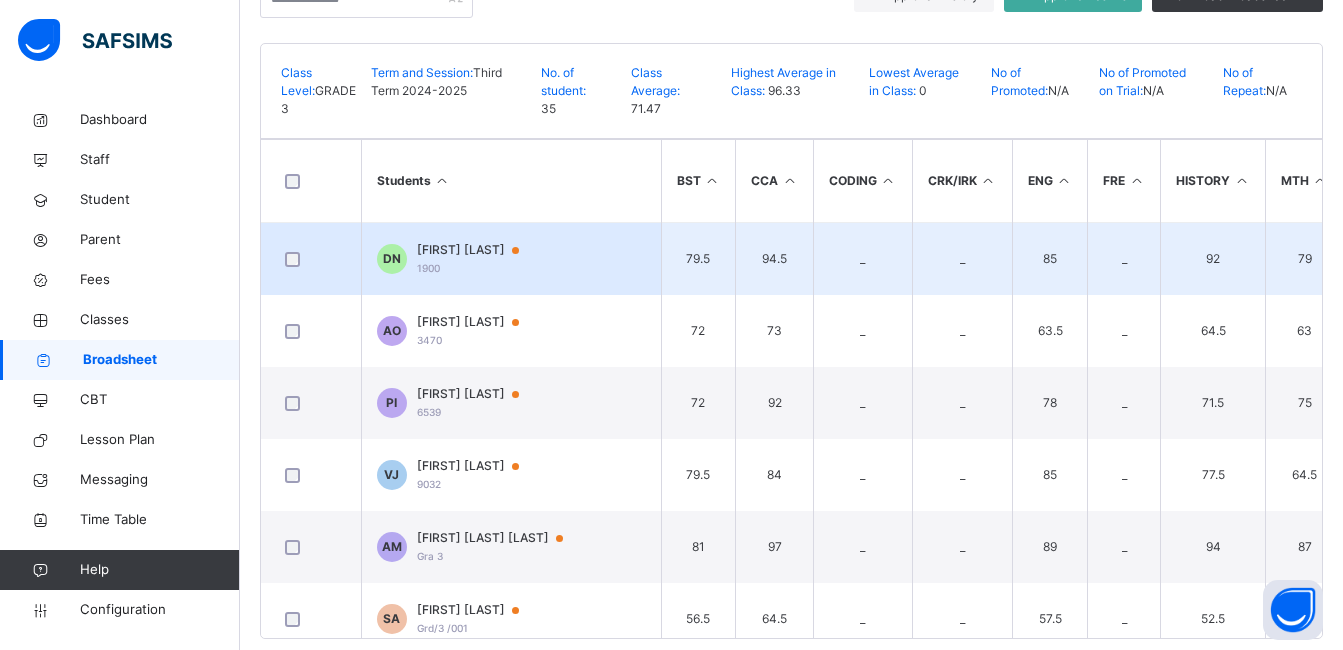 click on "Daniel  Nworjiji" at bounding box center (477, 250) 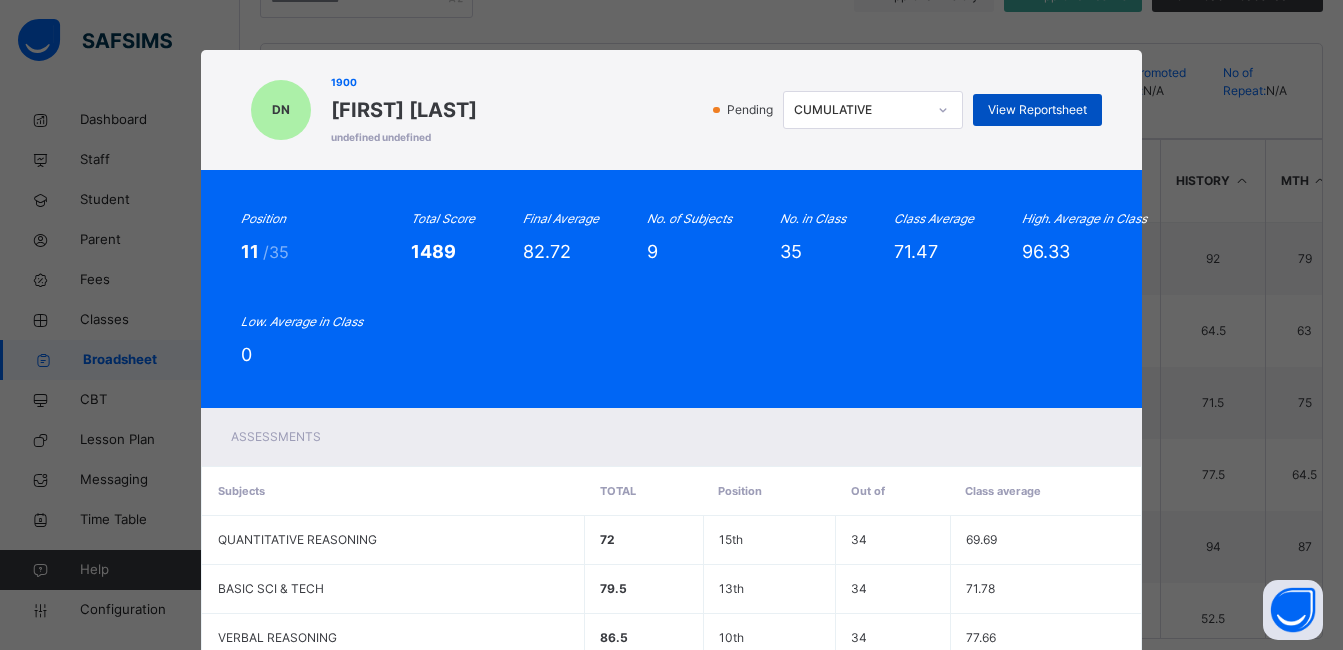 click on "View Reportsheet" at bounding box center (1037, 110) 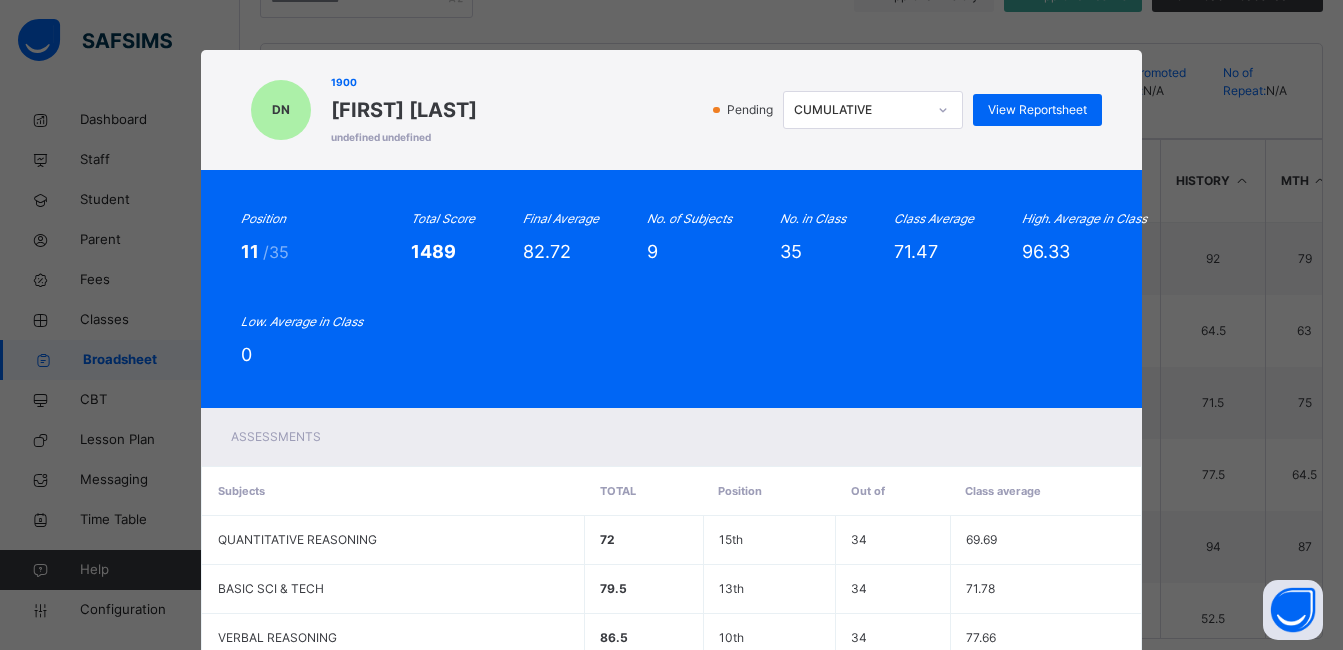 click on "Final Average         82.72" at bounding box center (561, 237) 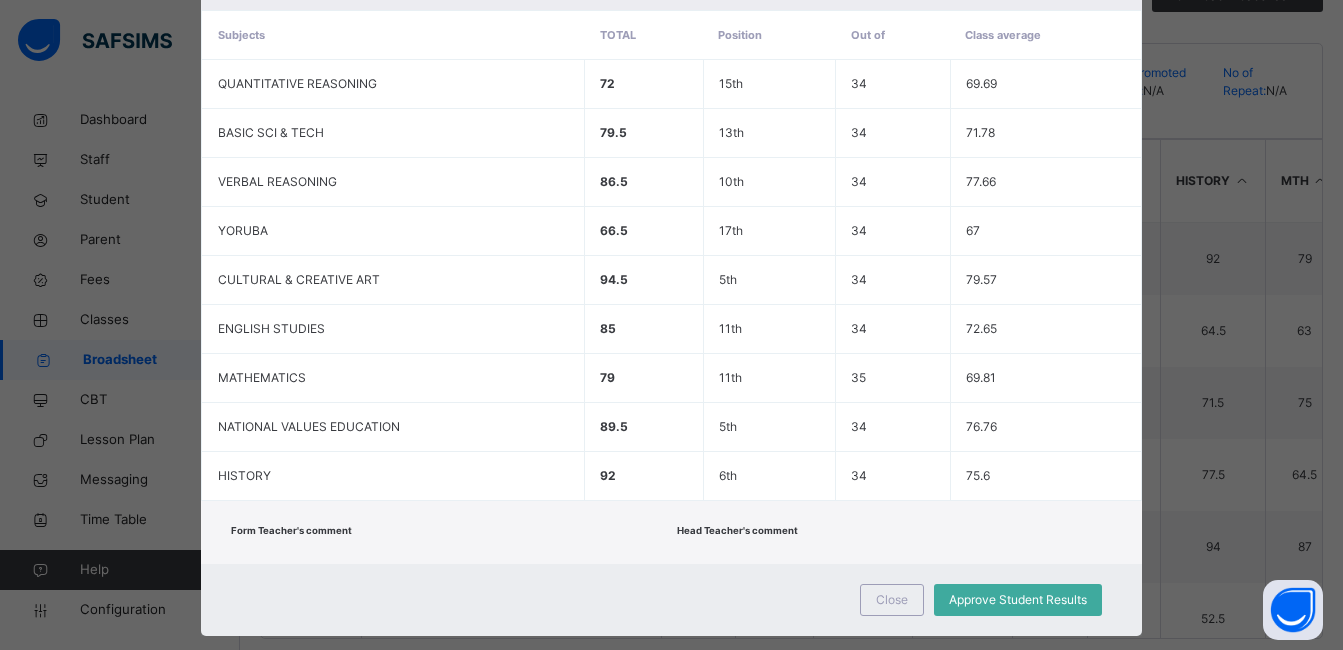 scroll, scrollTop: 492, scrollLeft: 0, axis: vertical 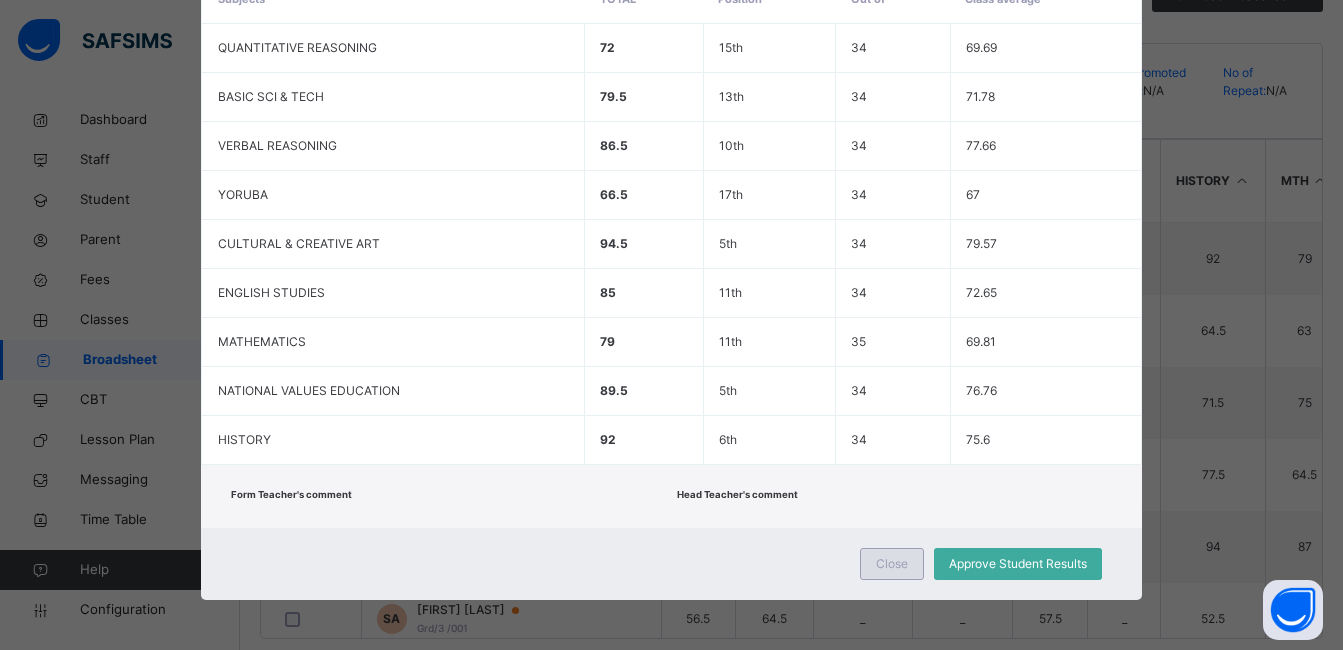 click on "Close" at bounding box center (892, 564) 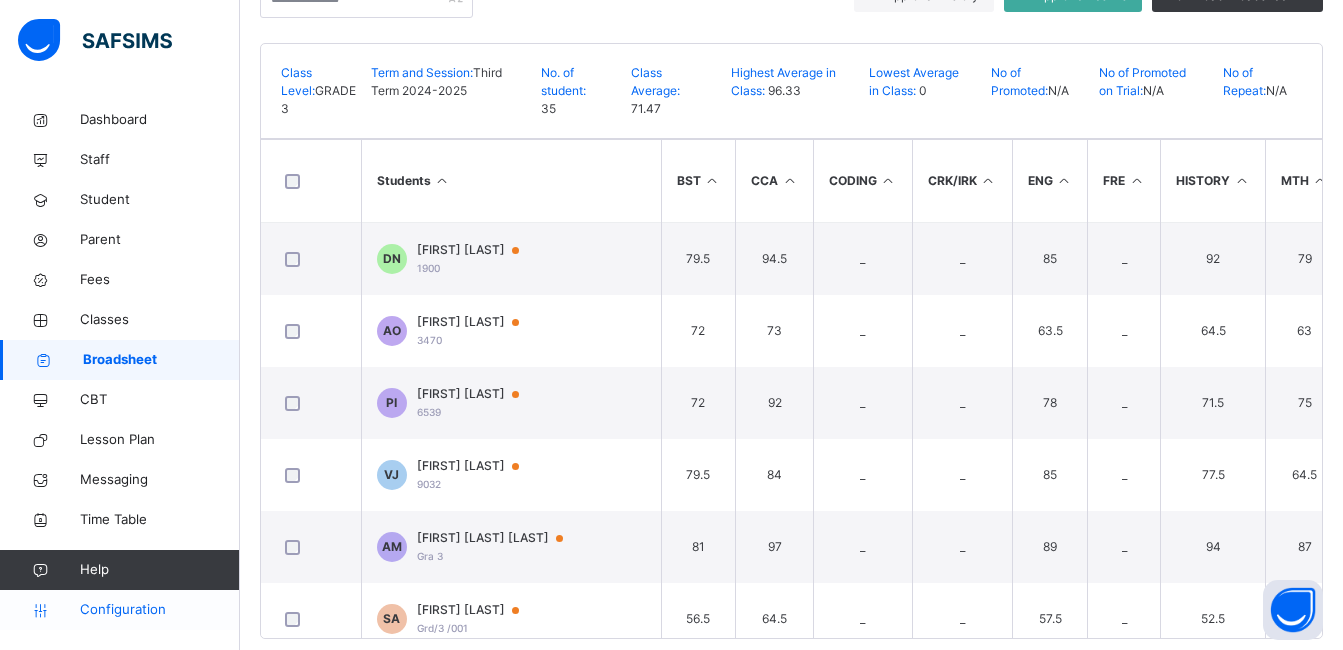 click on "Configuration" at bounding box center [159, 610] 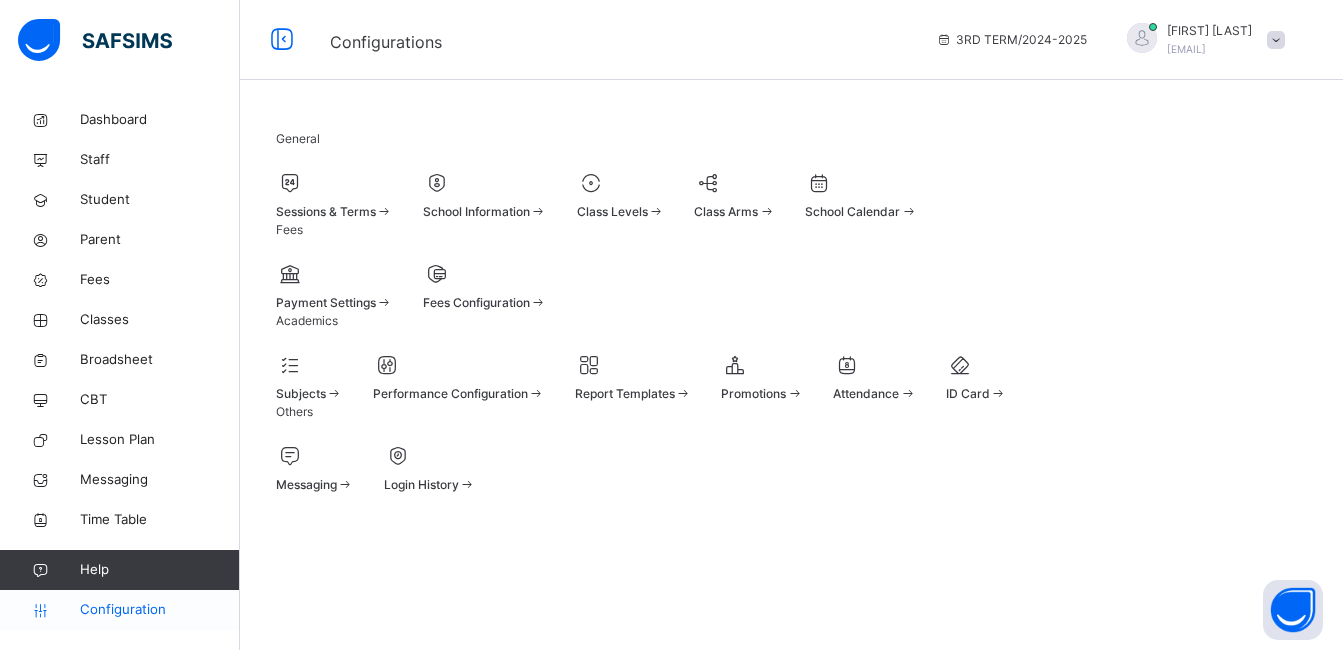 scroll, scrollTop: 183, scrollLeft: 0, axis: vertical 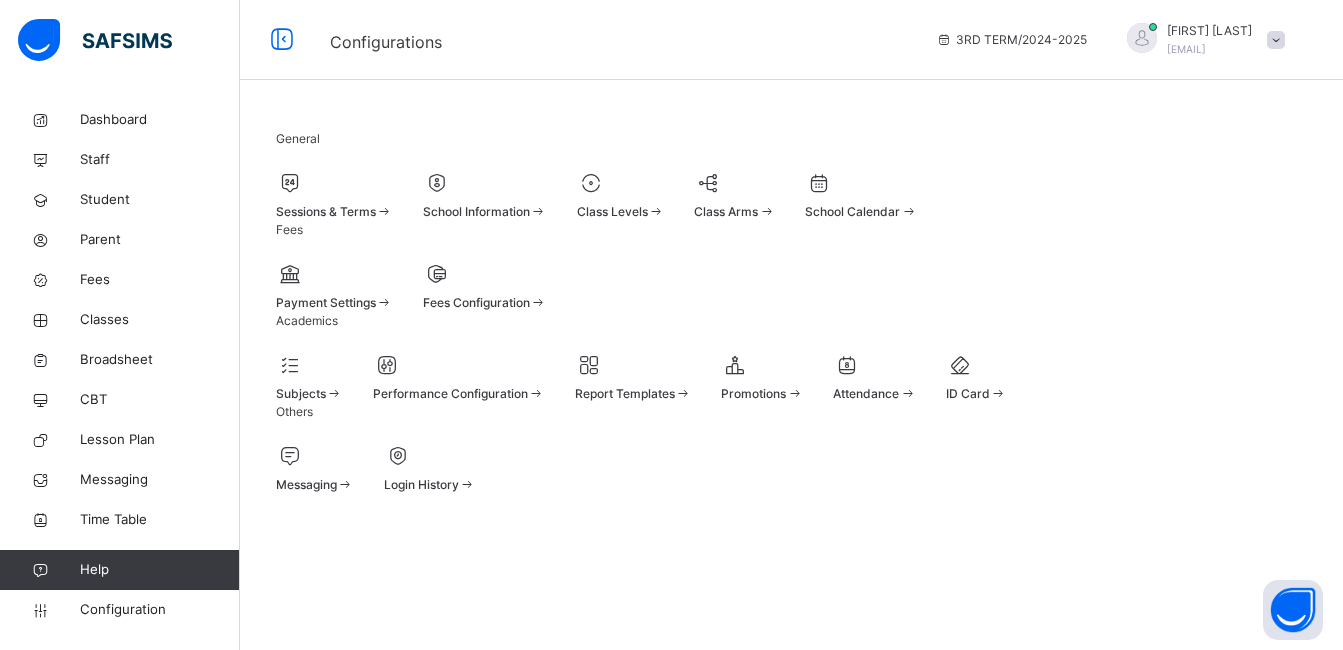 click at bounding box center [633, 365] 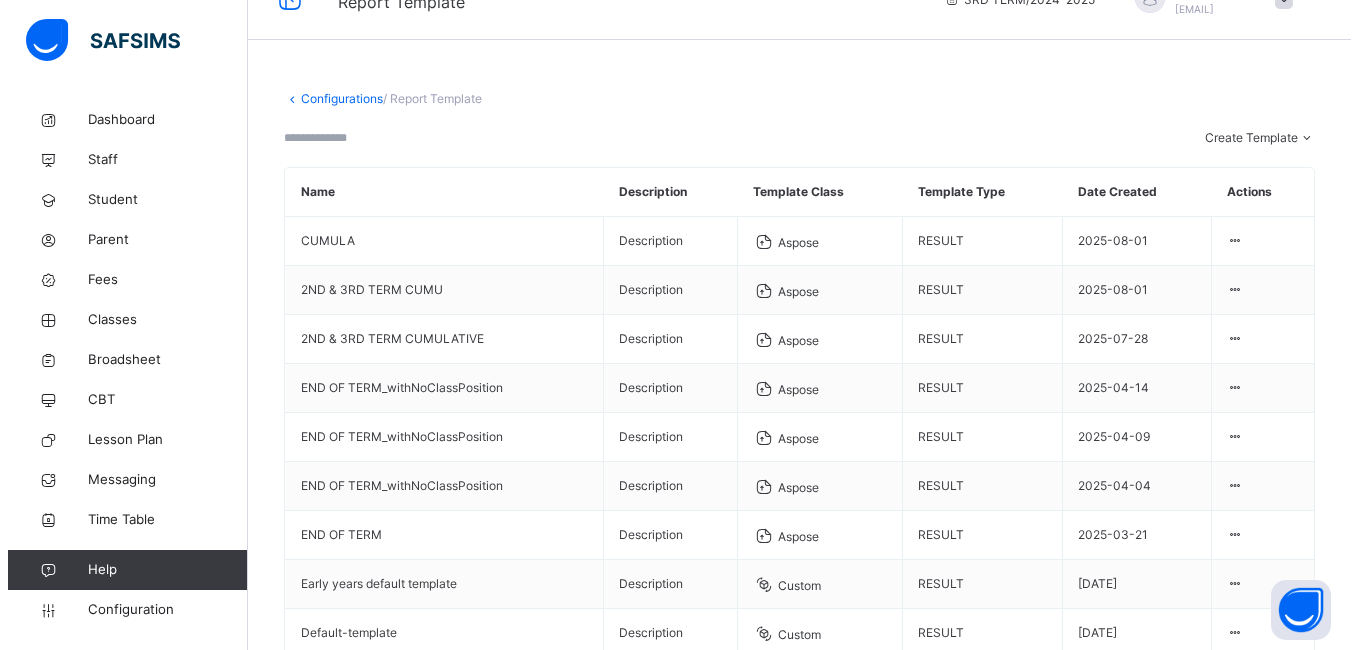 scroll, scrollTop: 80, scrollLeft: 0, axis: vertical 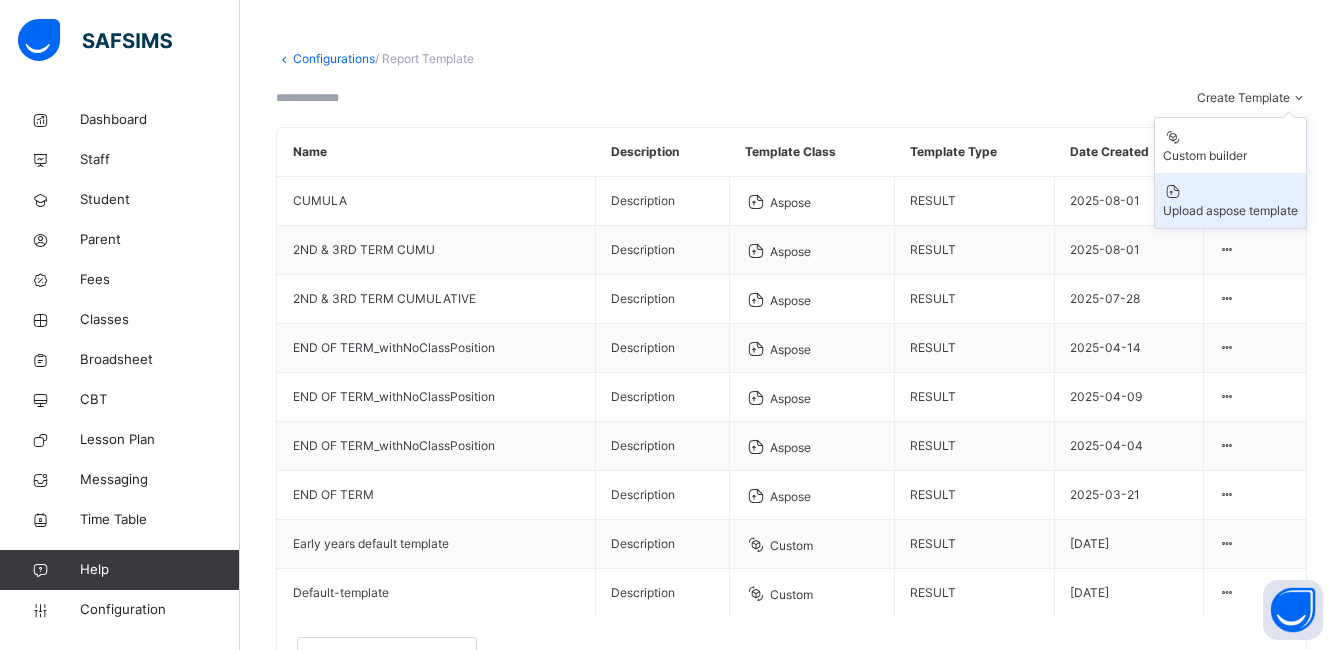 click on "Upload aspose template" at bounding box center (1230, 211) 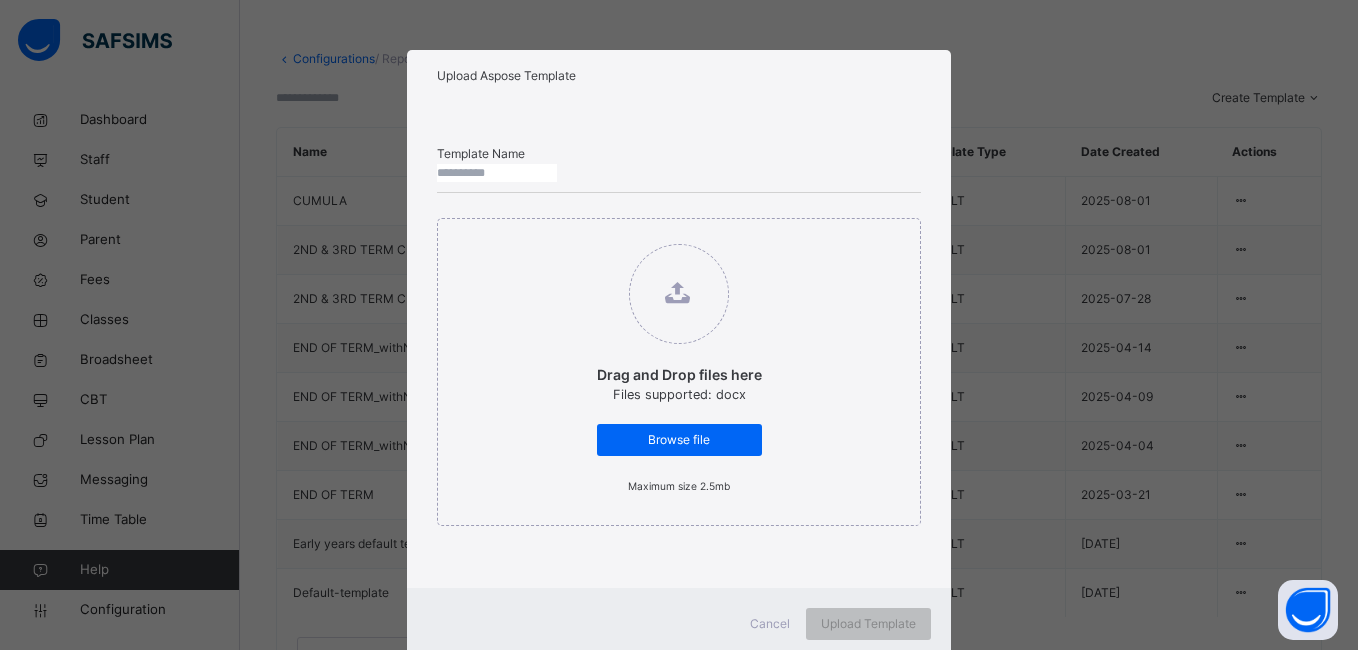 click at bounding box center [497, 173] 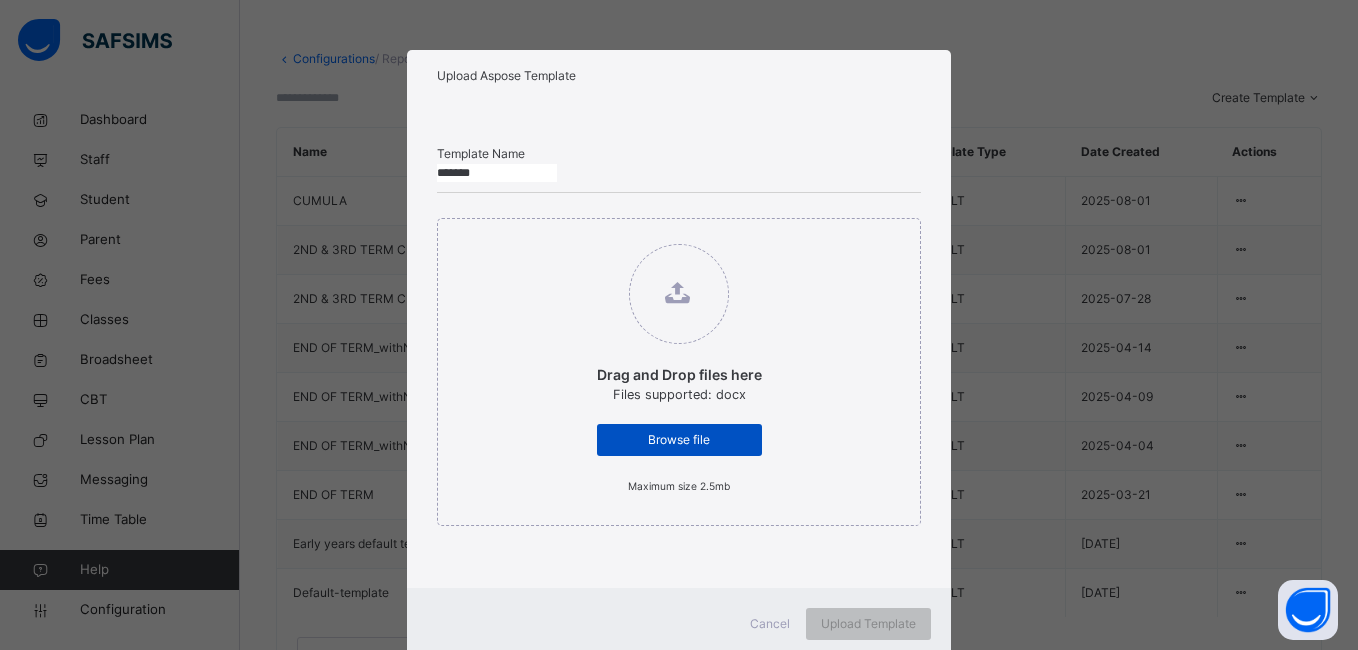 type on "*******" 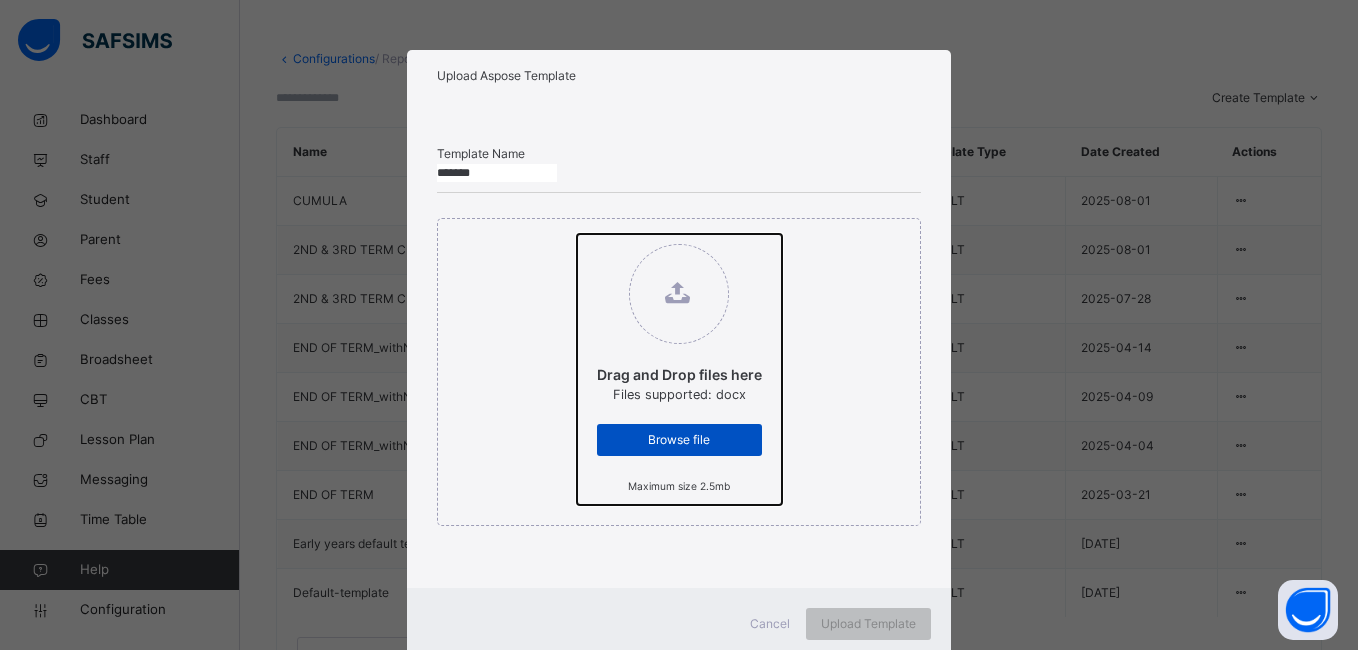 click on "Drag and Drop files here Files supported: docx Browse file Maximum size 2.5mb" at bounding box center (577, 234) 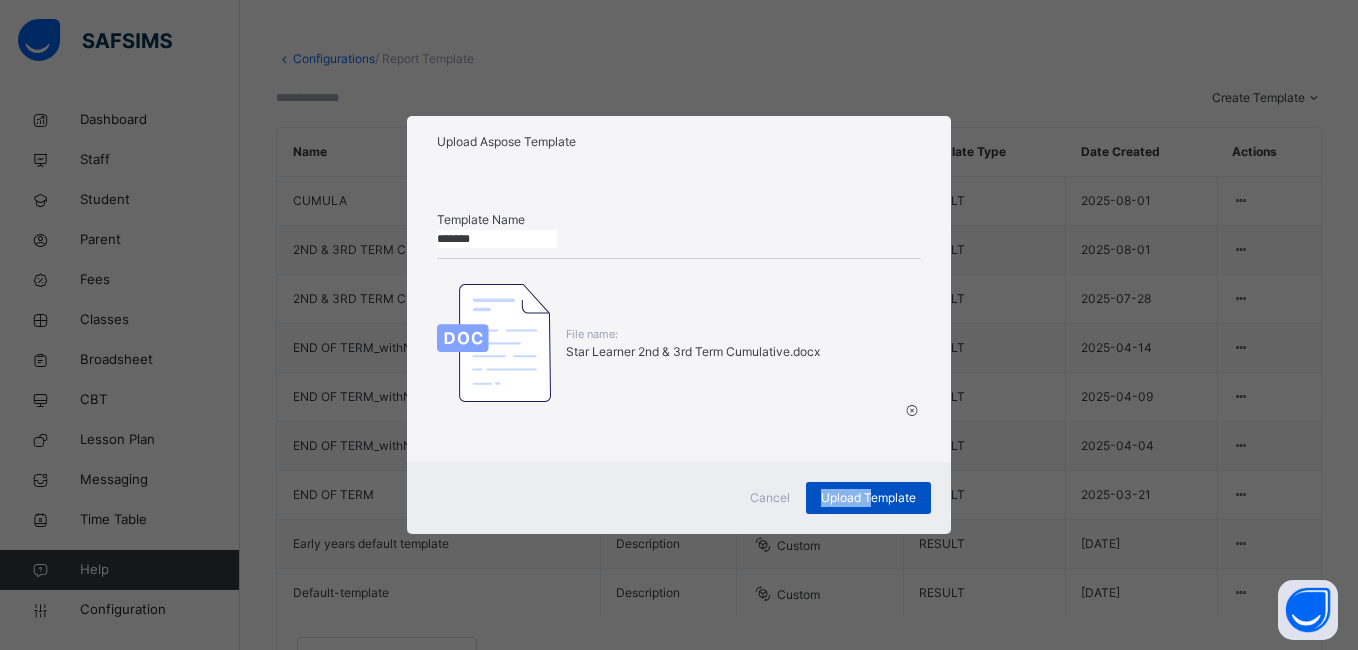 drag, startPoint x: 872, startPoint y: 474, endPoint x: 867, endPoint y: 496, distance: 22.561028 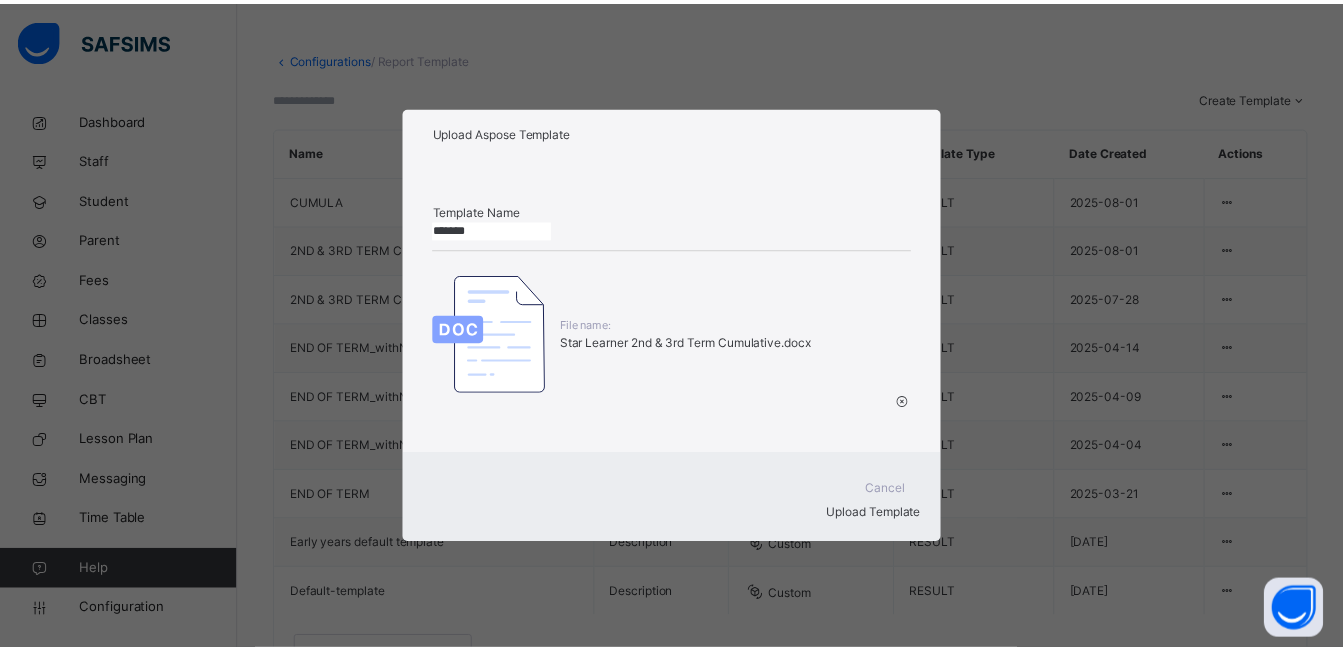 scroll, scrollTop: 14, scrollLeft: 0, axis: vertical 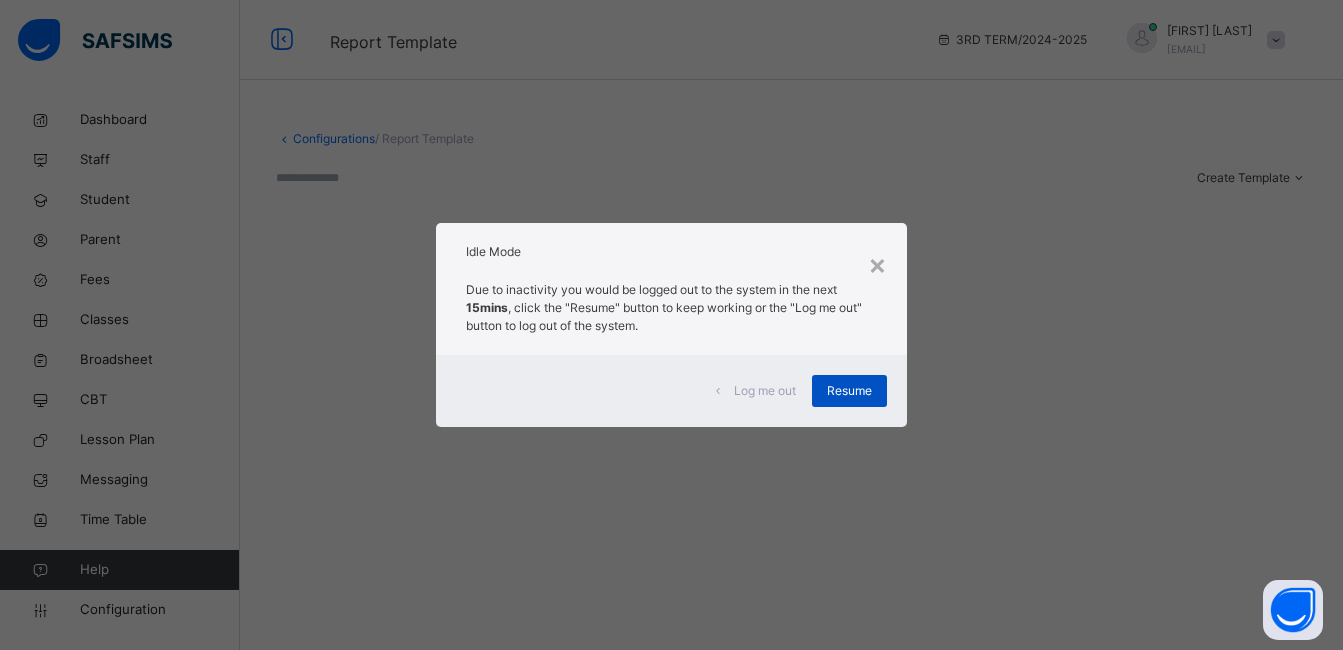 click on "Resume" at bounding box center [849, 391] 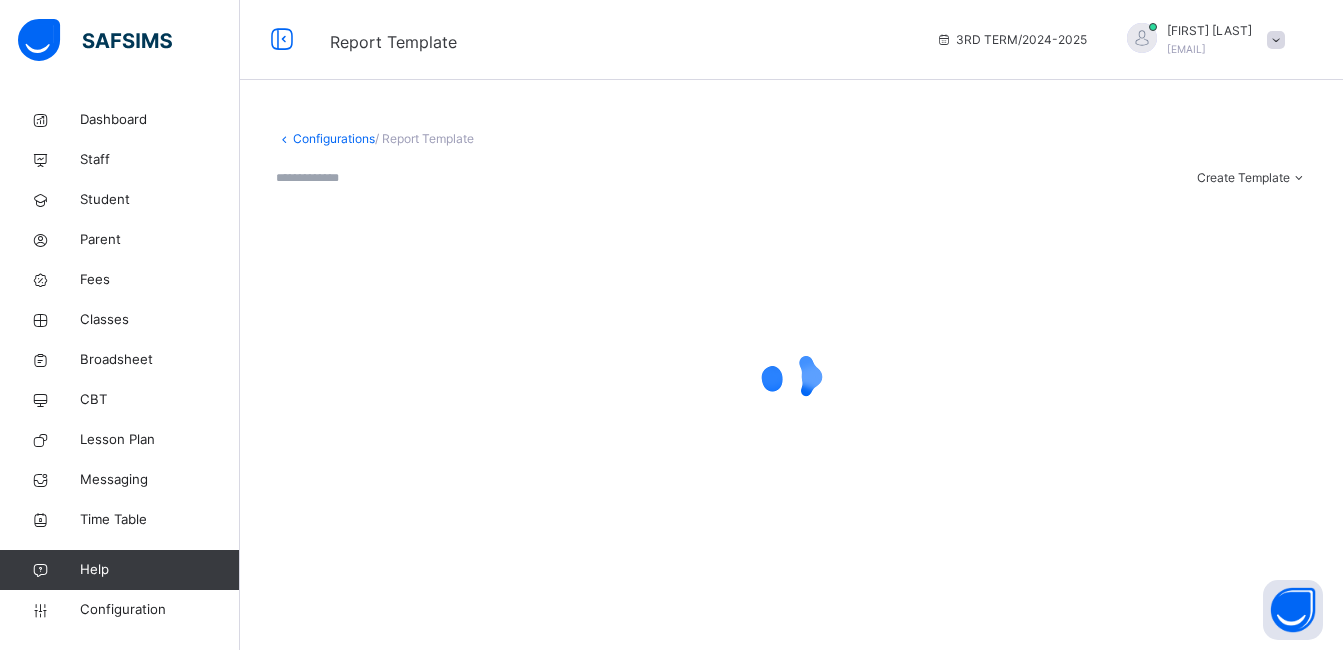 click on "Configurations" at bounding box center (334, 138) 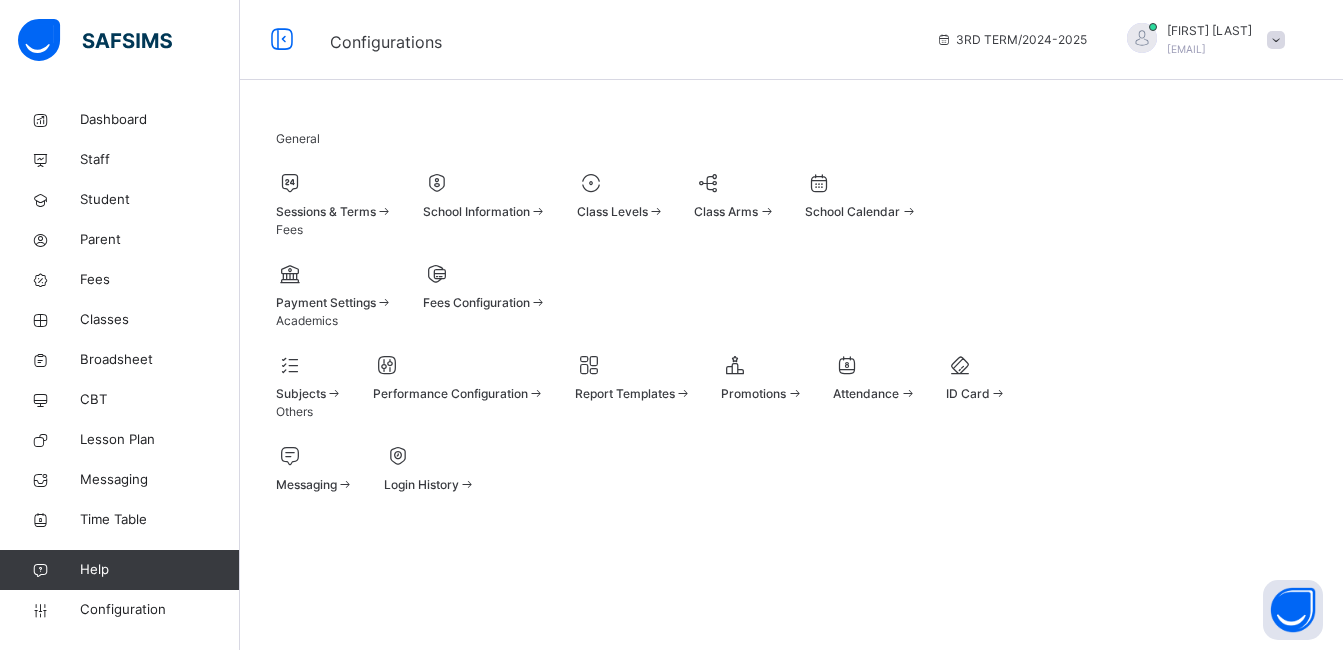 click at bounding box center [633, 365] 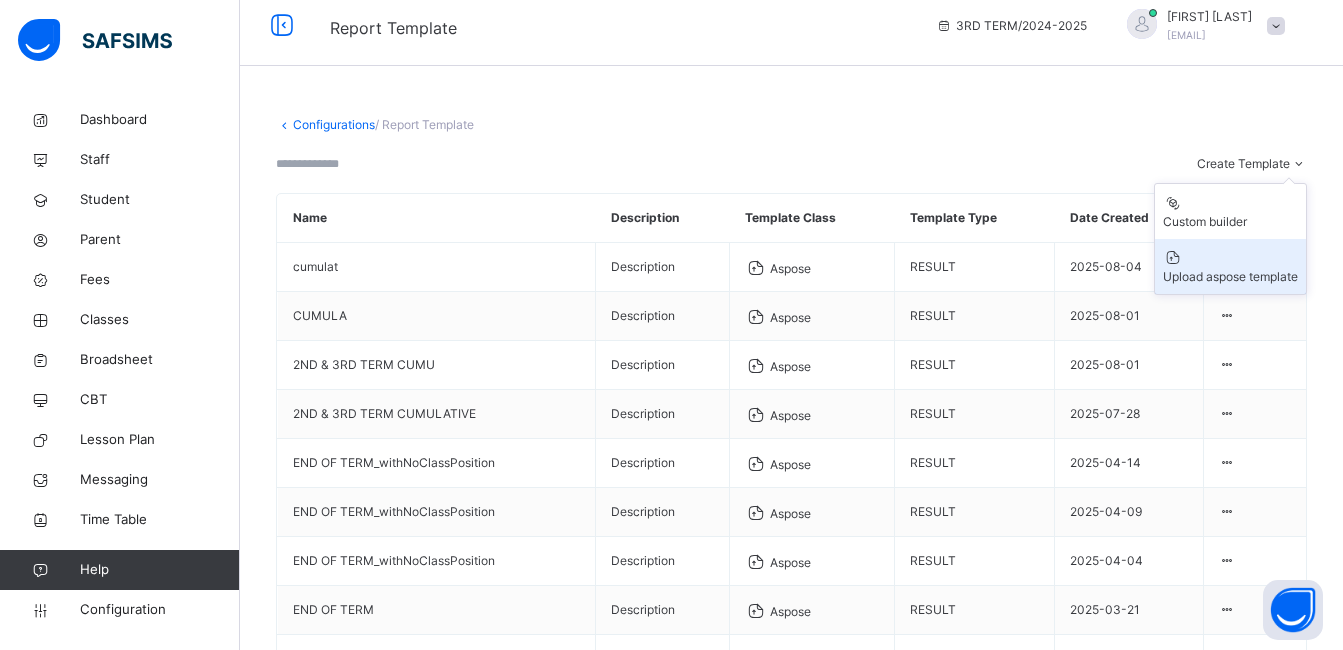 click on "Upload aspose template" at bounding box center [1230, 277] 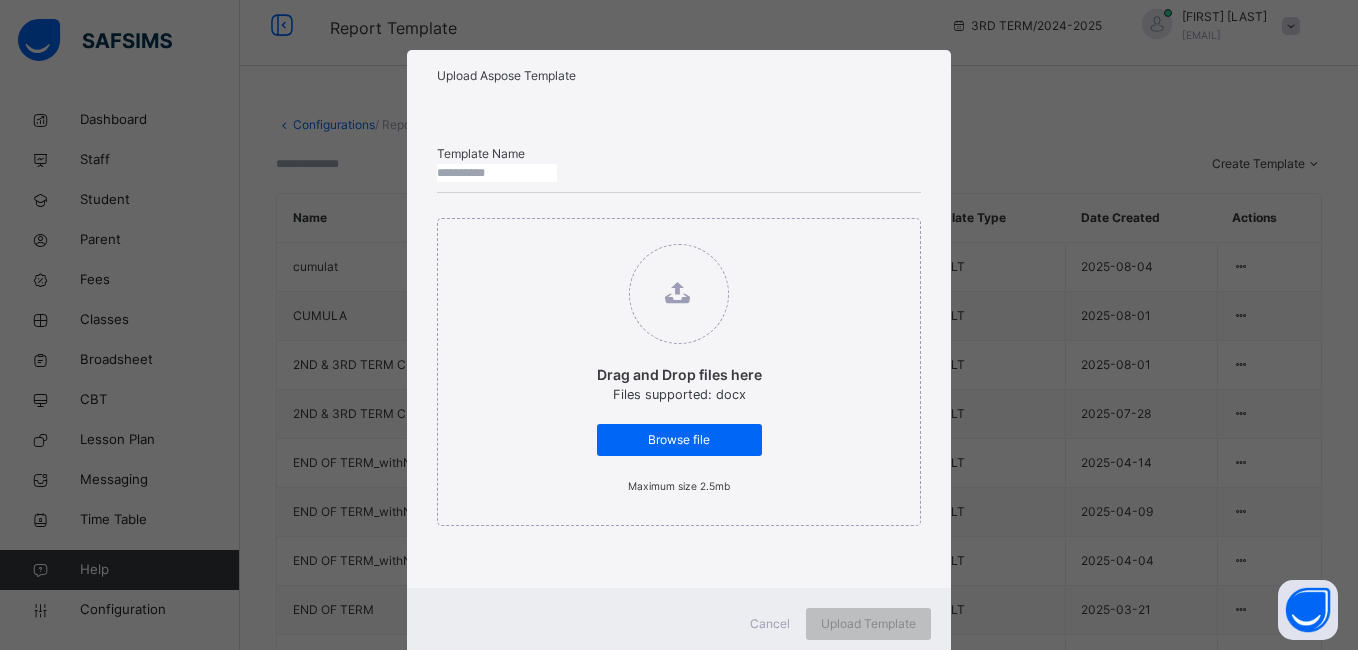 click at bounding box center [497, 173] 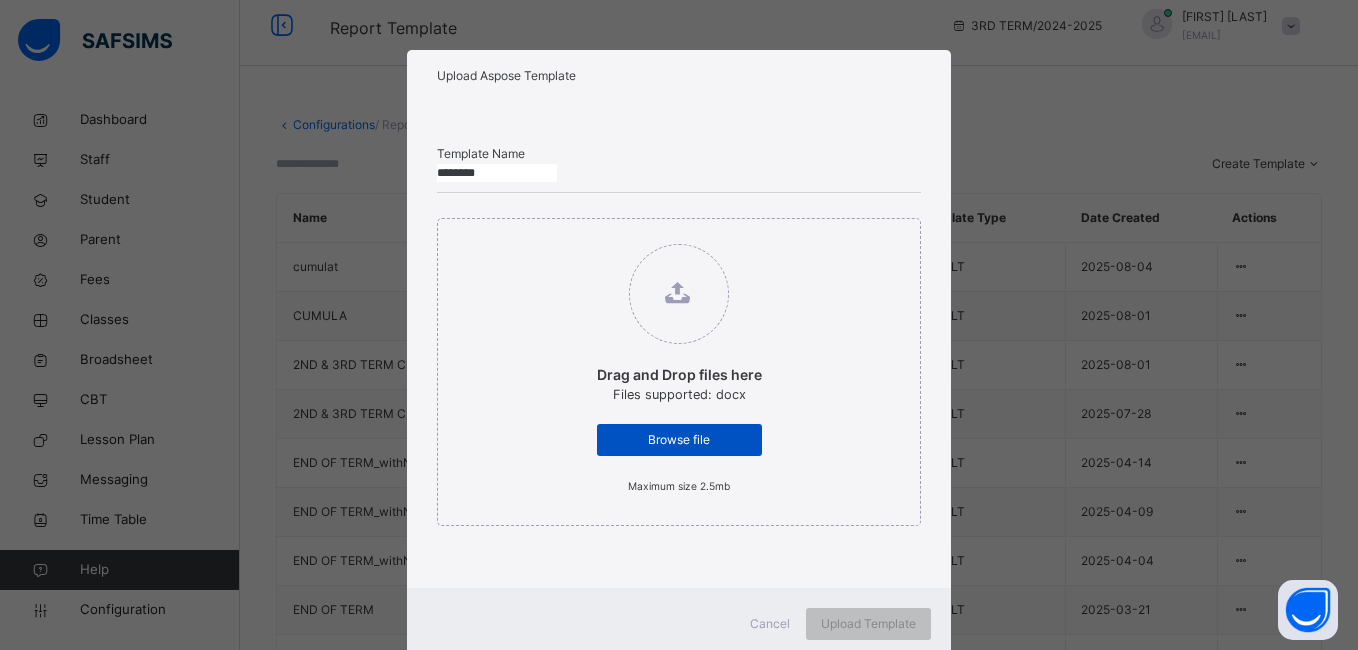 type on "********" 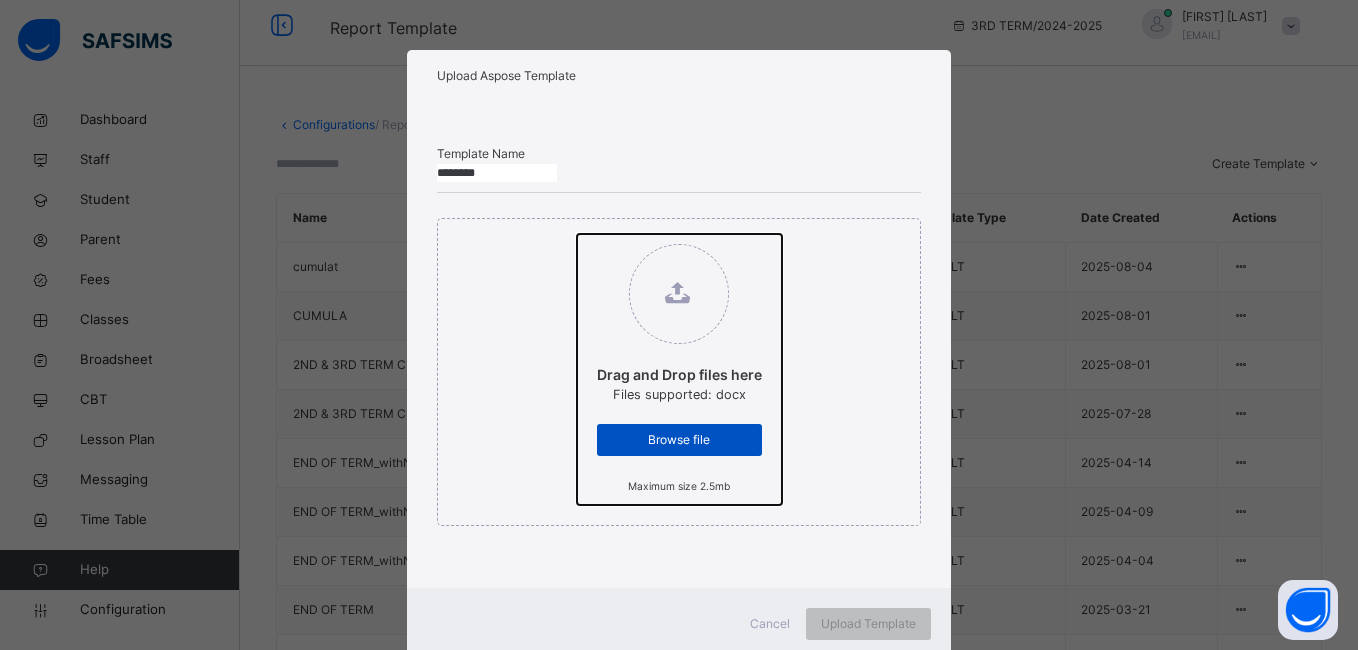click on "Drag and Drop files here Files supported: docx Browse file Maximum size 2.5mb" at bounding box center (577, 234) 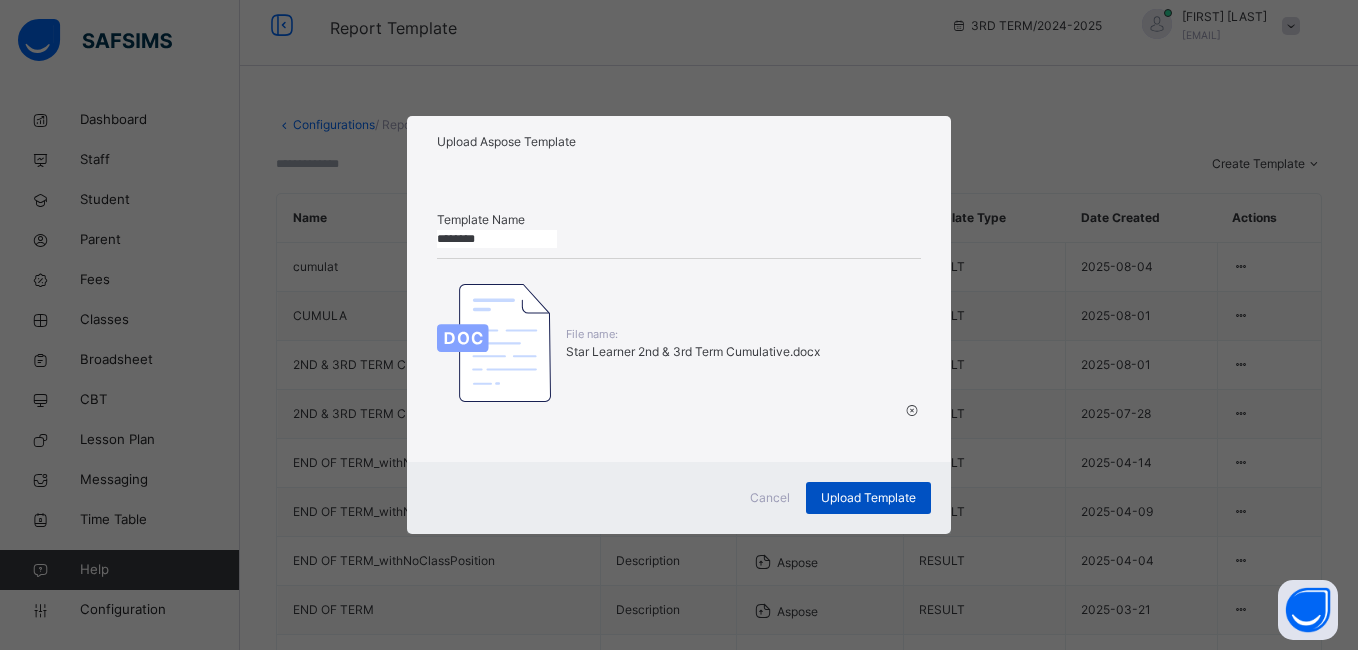 click on "Upload Template" at bounding box center [868, 498] 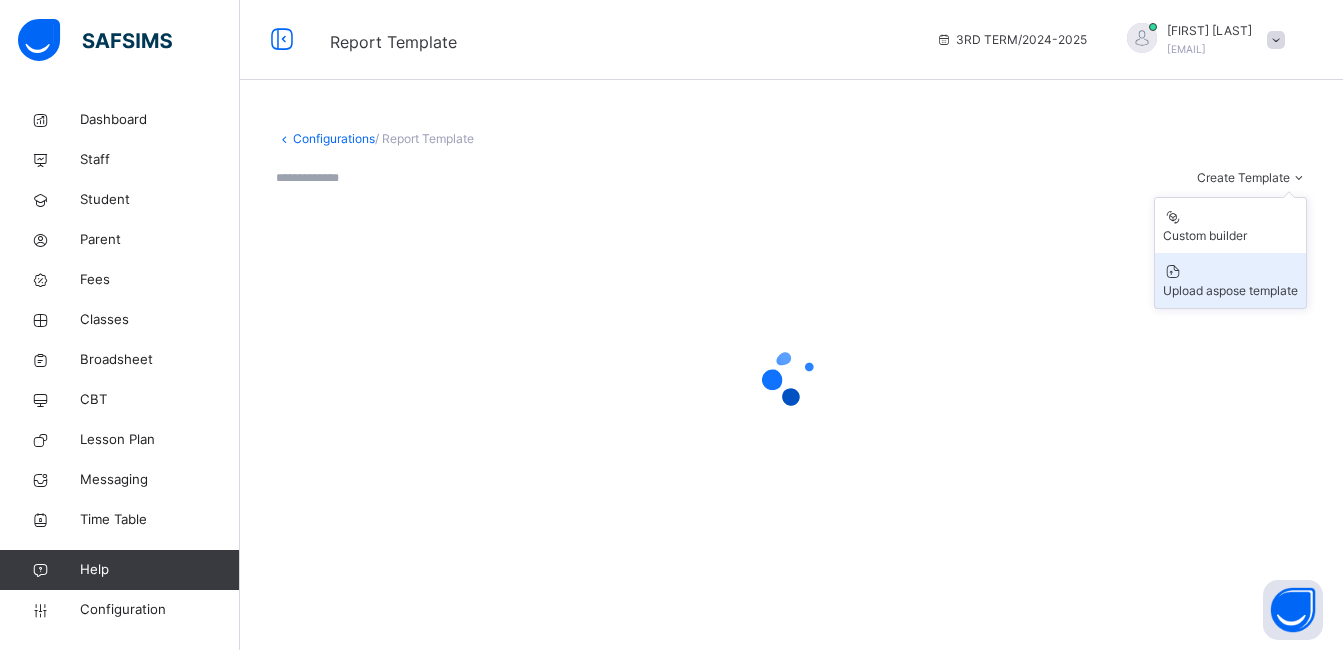 click on "Upload aspose template" at bounding box center (1230, 291) 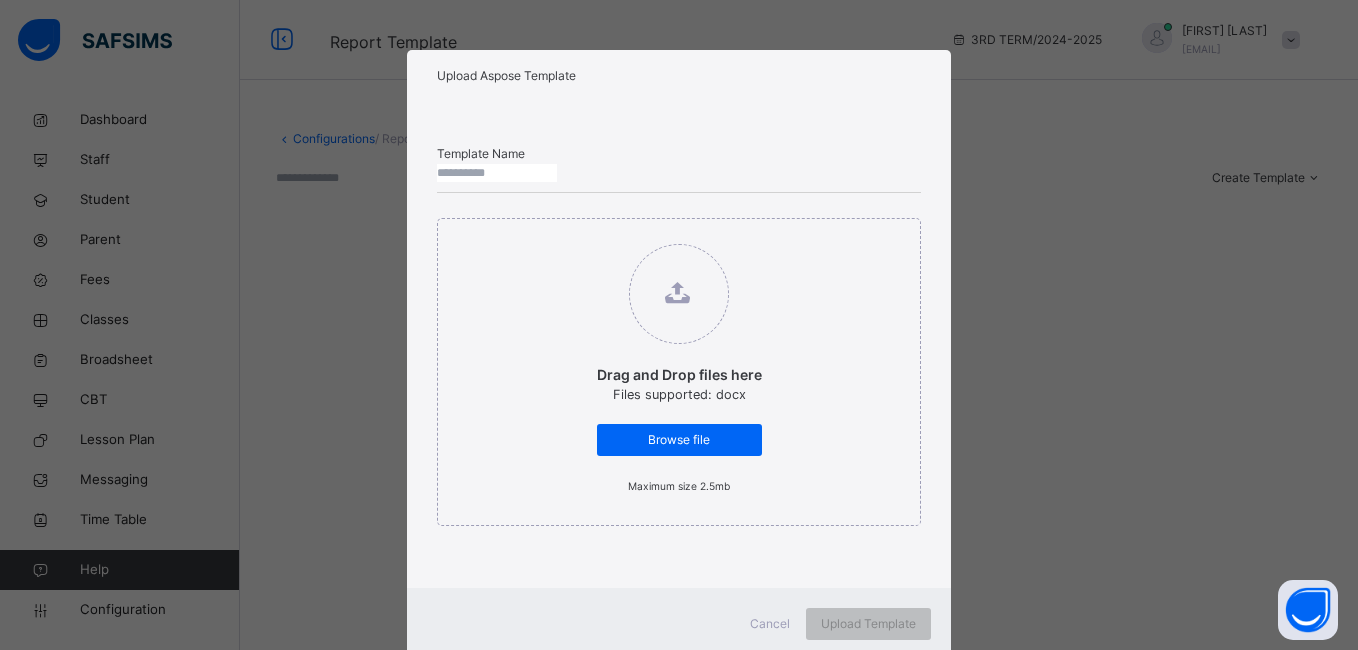 click at bounding box center (497, 173) 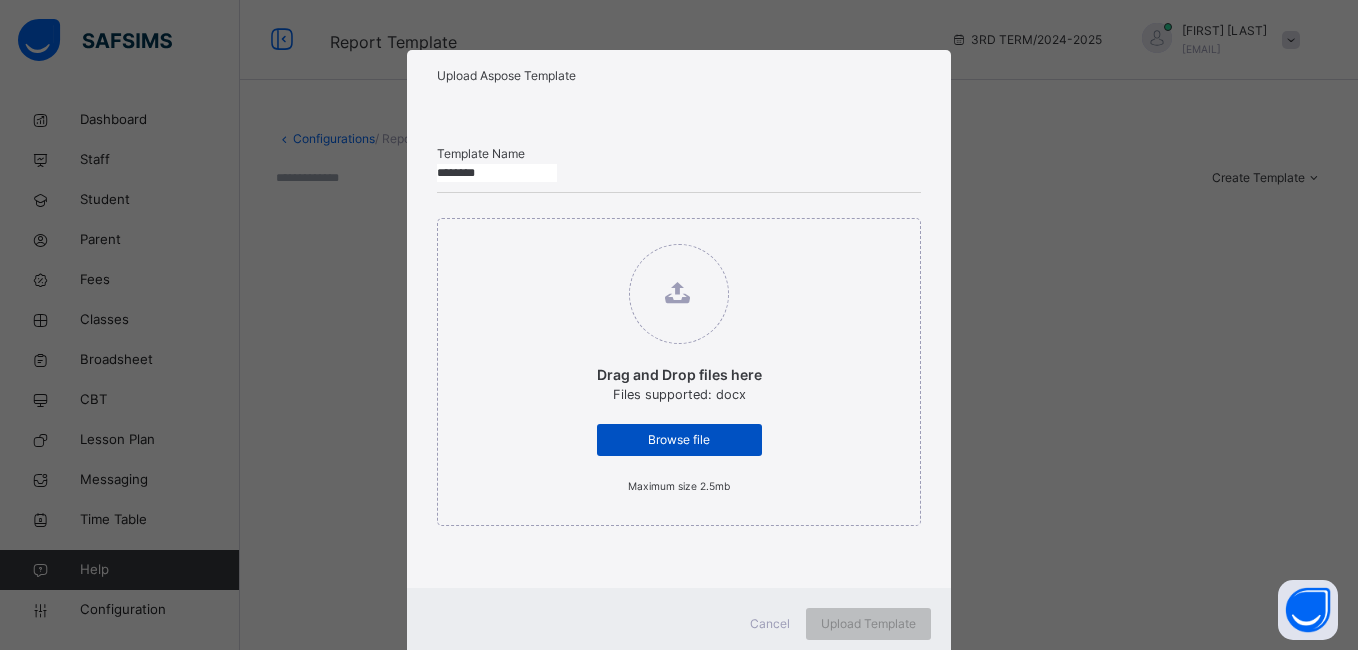 type on "********" 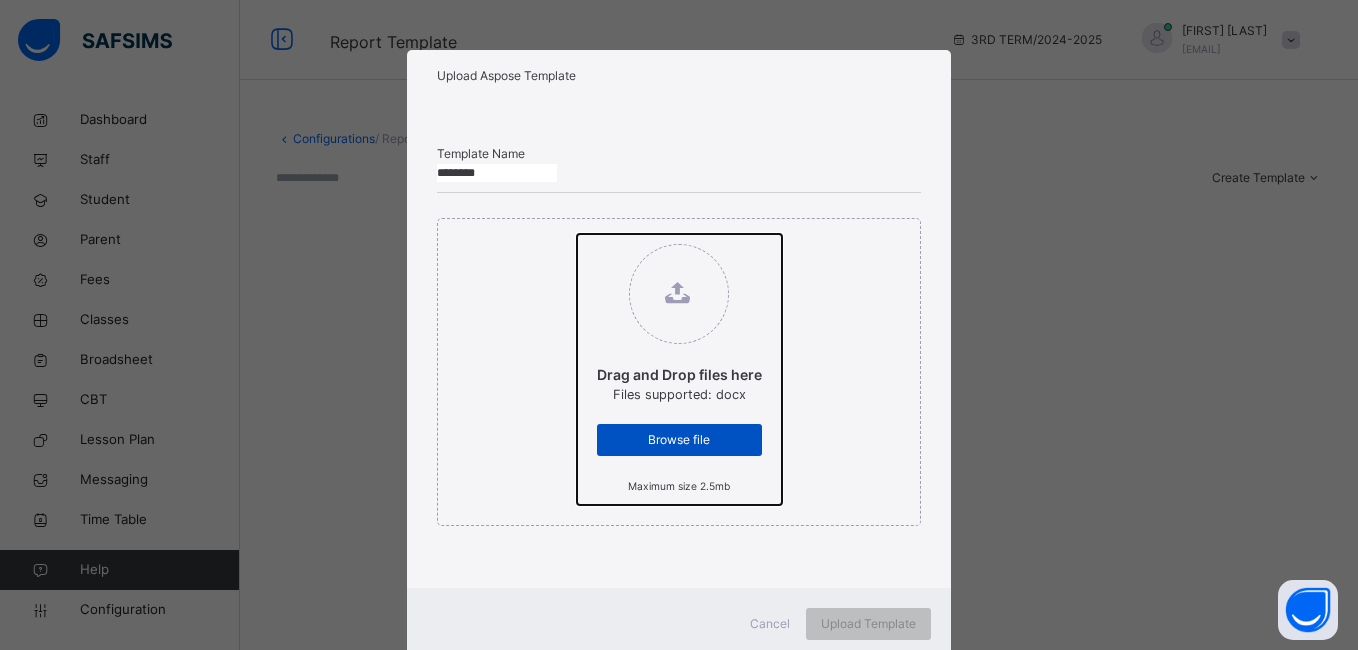 click on "Drag and Drop files here Files supported: docx Browse file Maximum size 2.5mb" at bounding box center [577, 234] 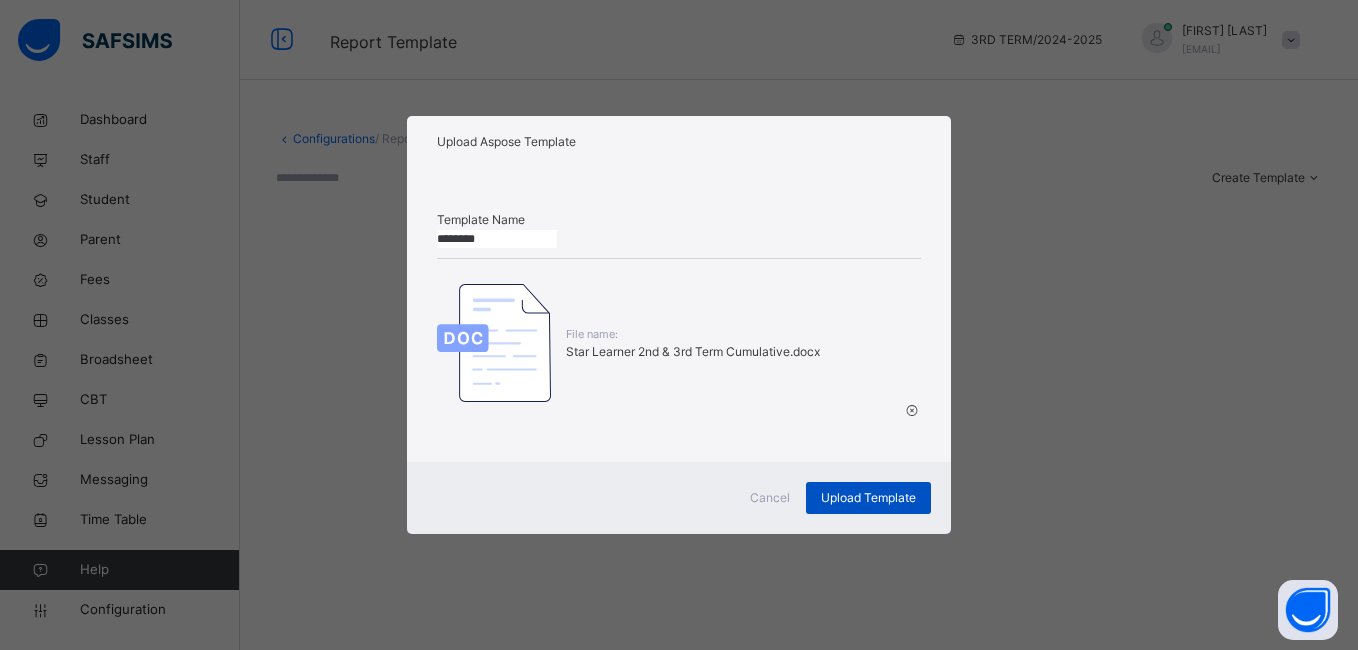 click on "Upload Template" at bounding box center (868, 498) 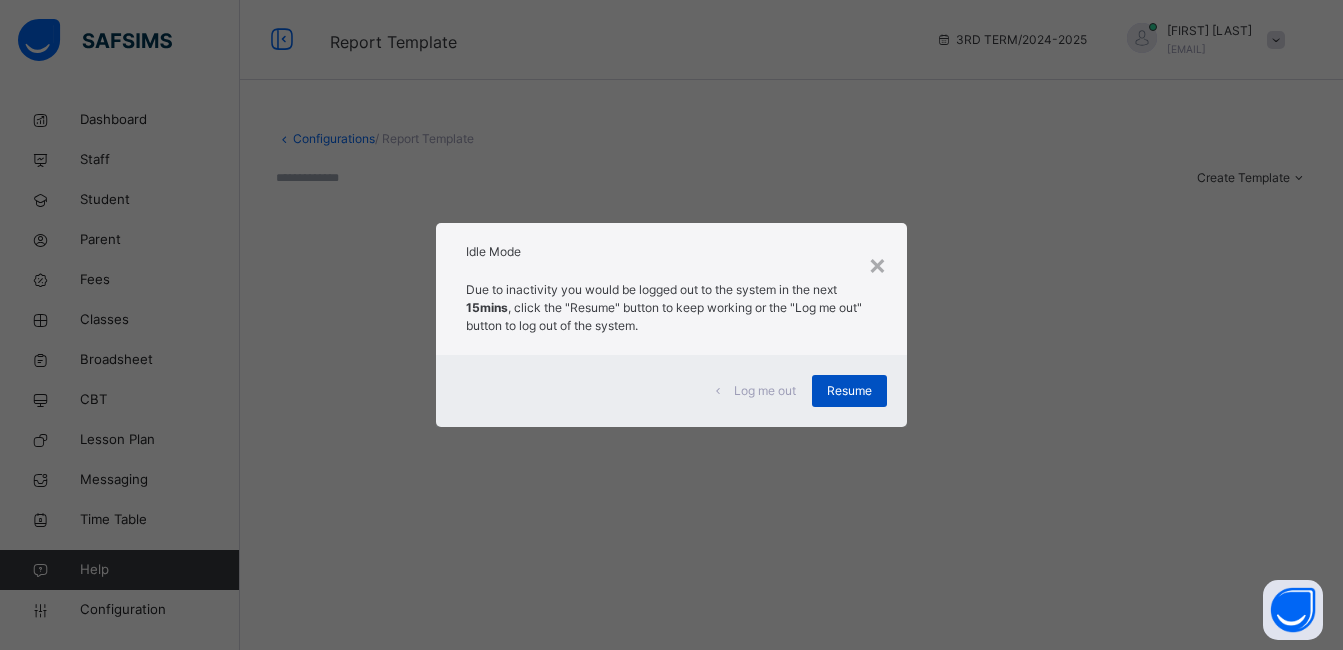 click on "Resume" at bounding box center [849, 391] 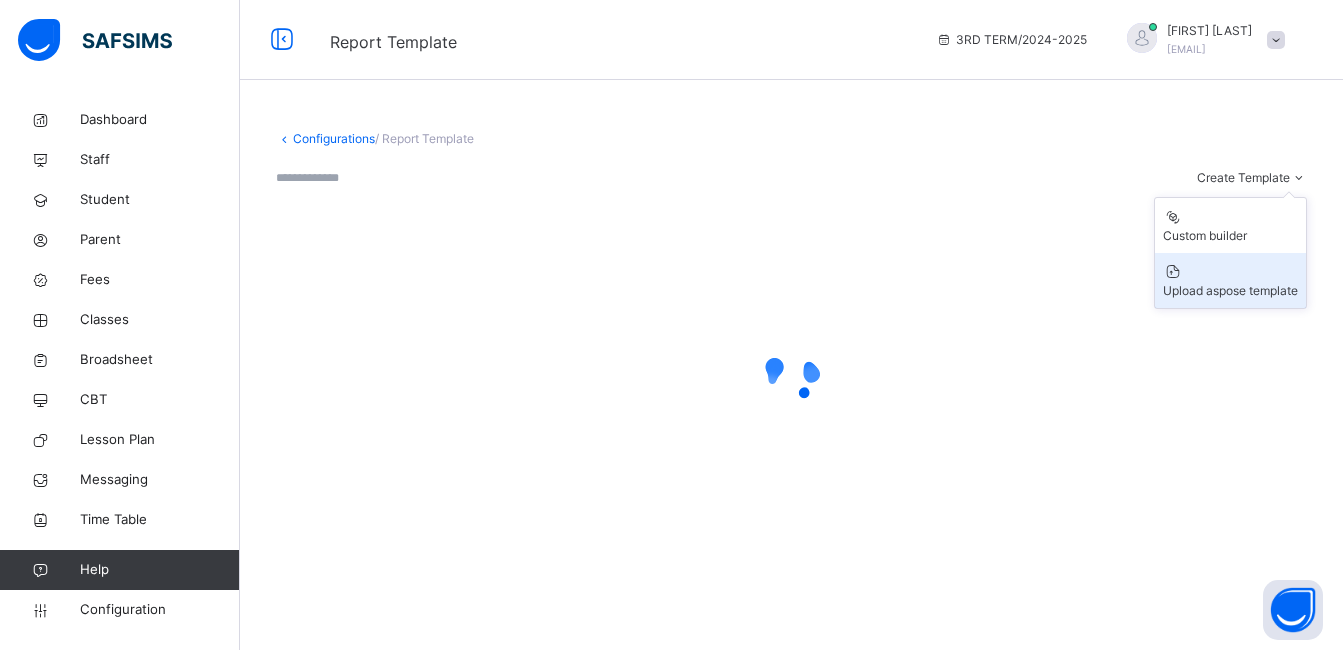 click on "Upload aspose template" at bounding box center (1230, 291) 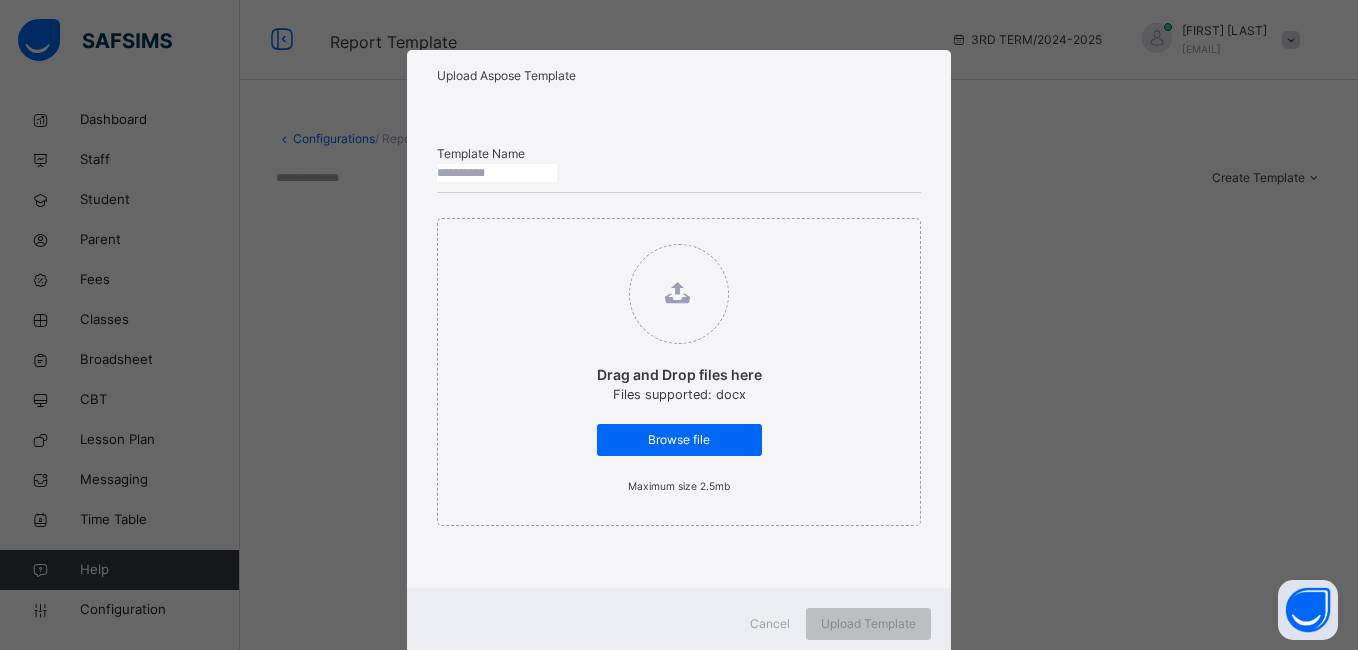 click at bounding box center [497, 173] 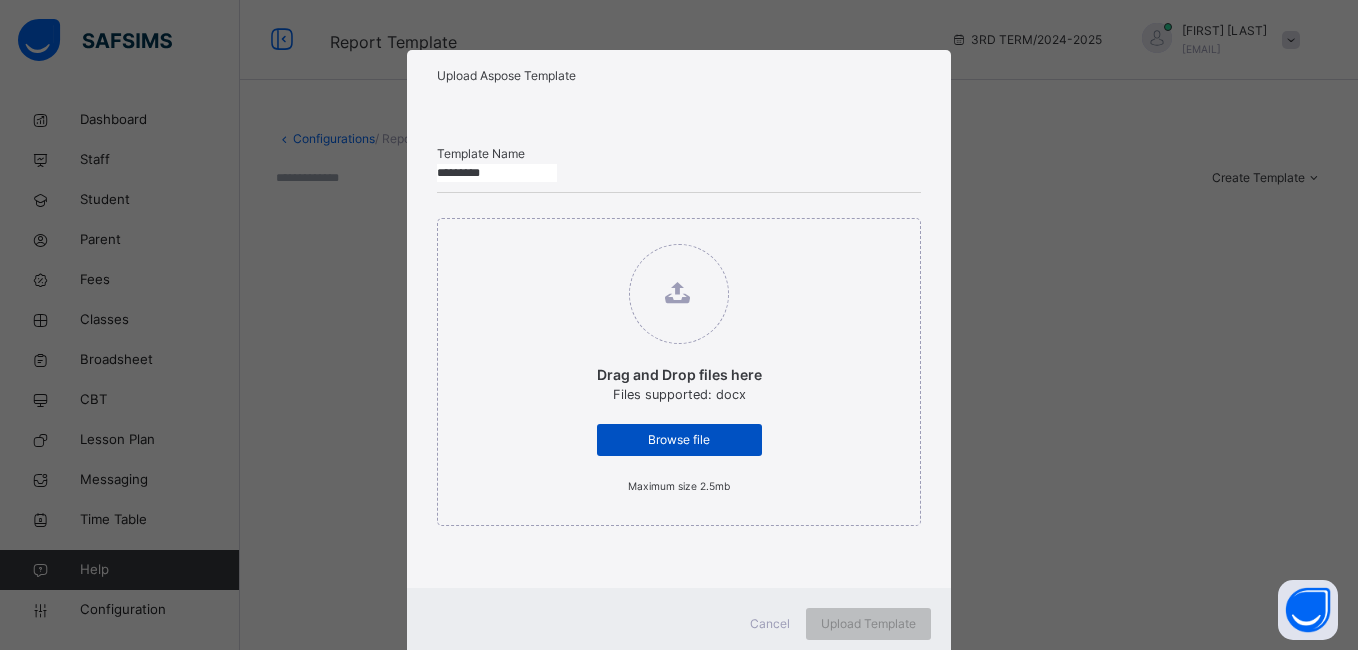 type on "*********" 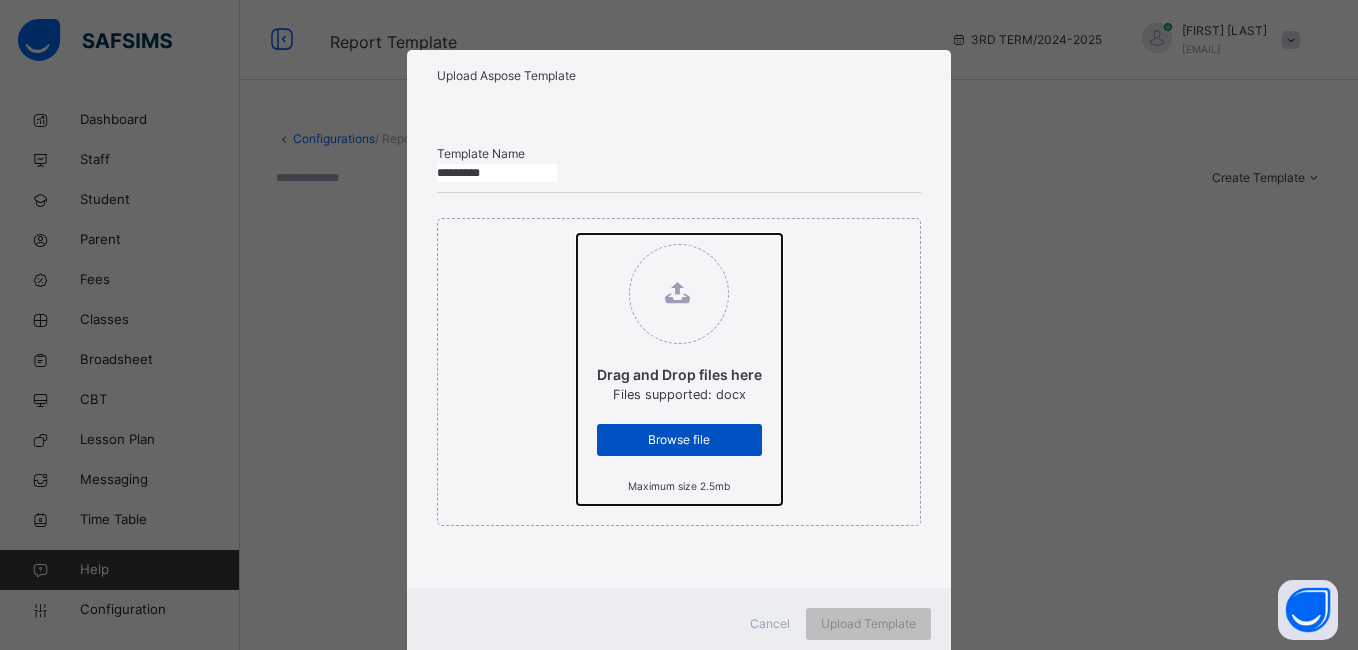 click on "Drag and Drop files here Files supported: docx Browse file Maximum size 2.5mb" at bounding box center (577, 234) 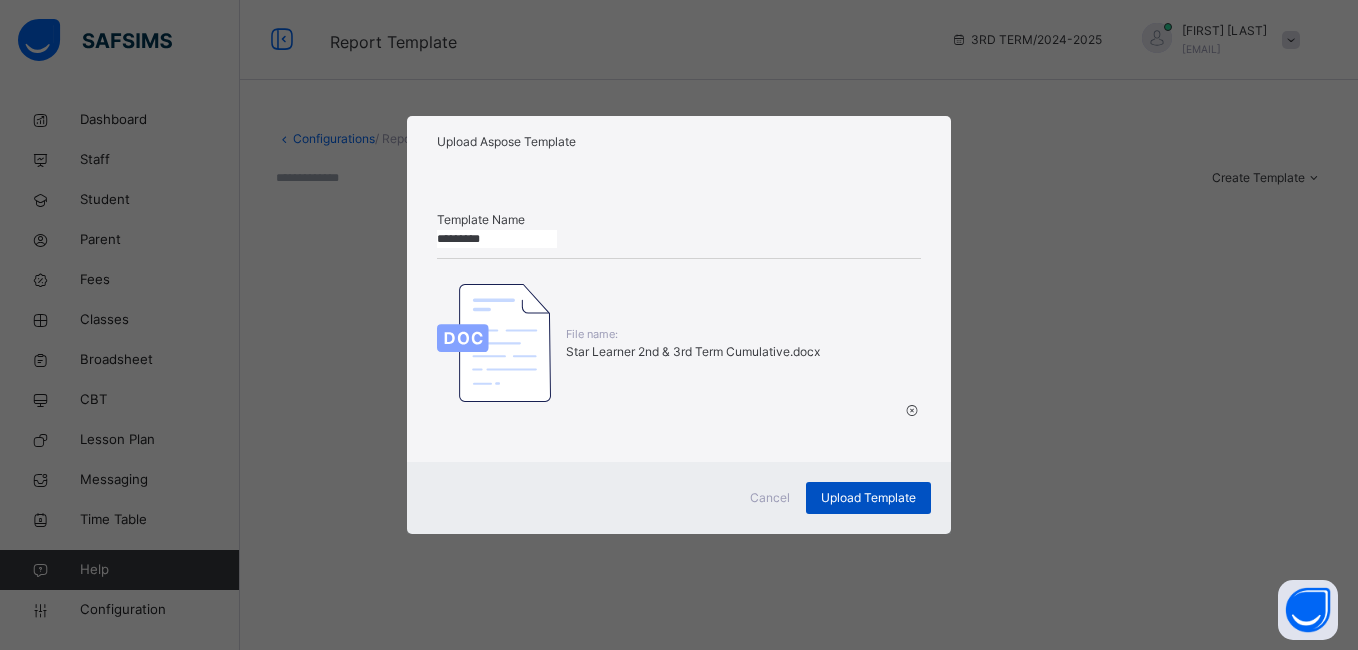 click on "Upload Template" at bounding box center [868, 498] 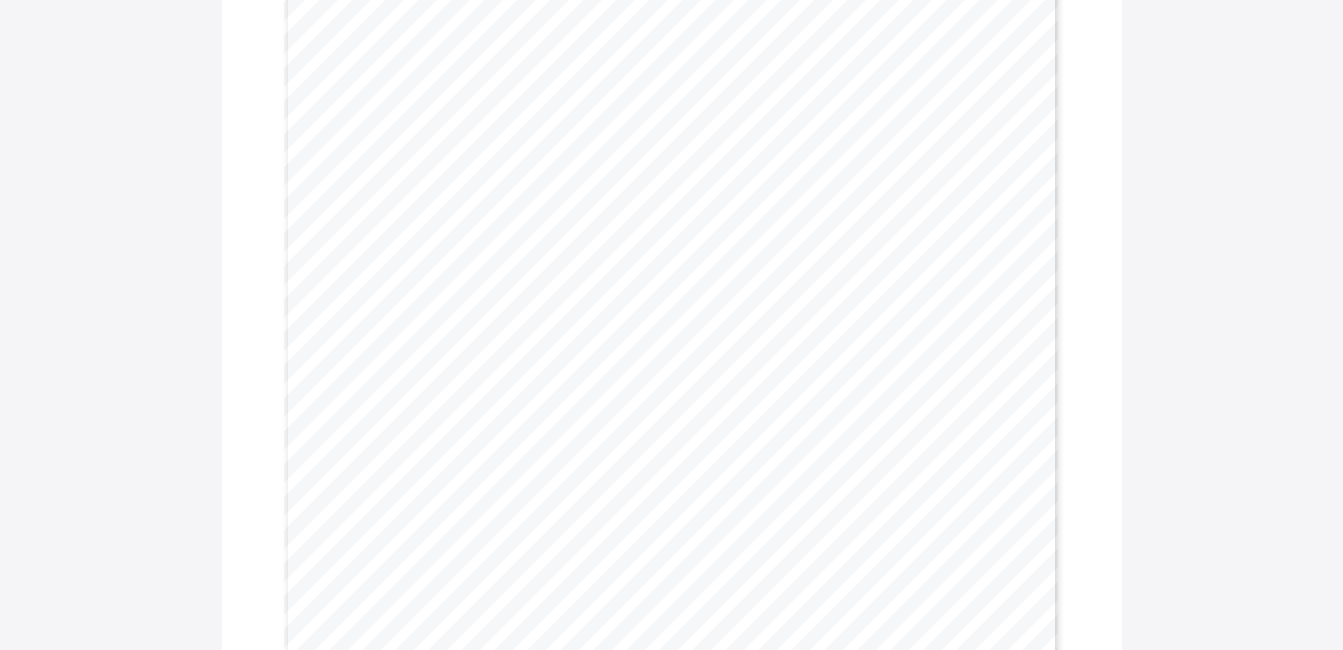 scroll, scrollTop: 247, scrollLeft: 0, axis: vertical 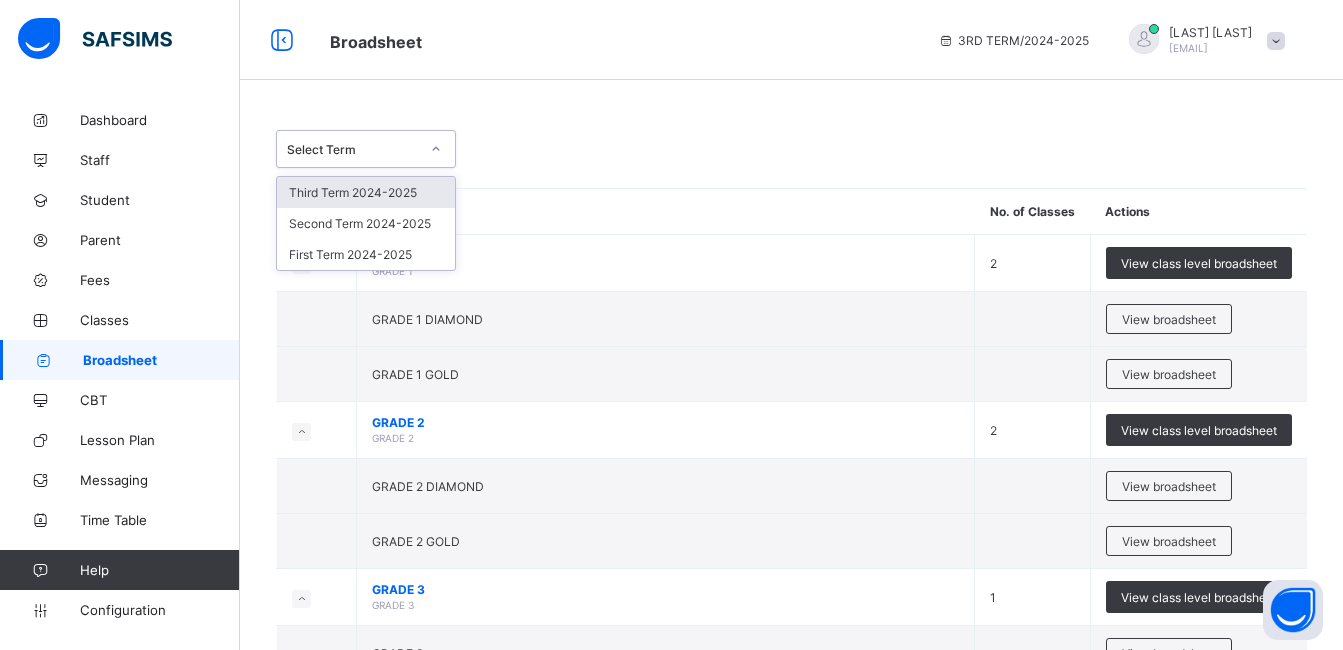 click on "Select Term" at bounding box center (366, 149) 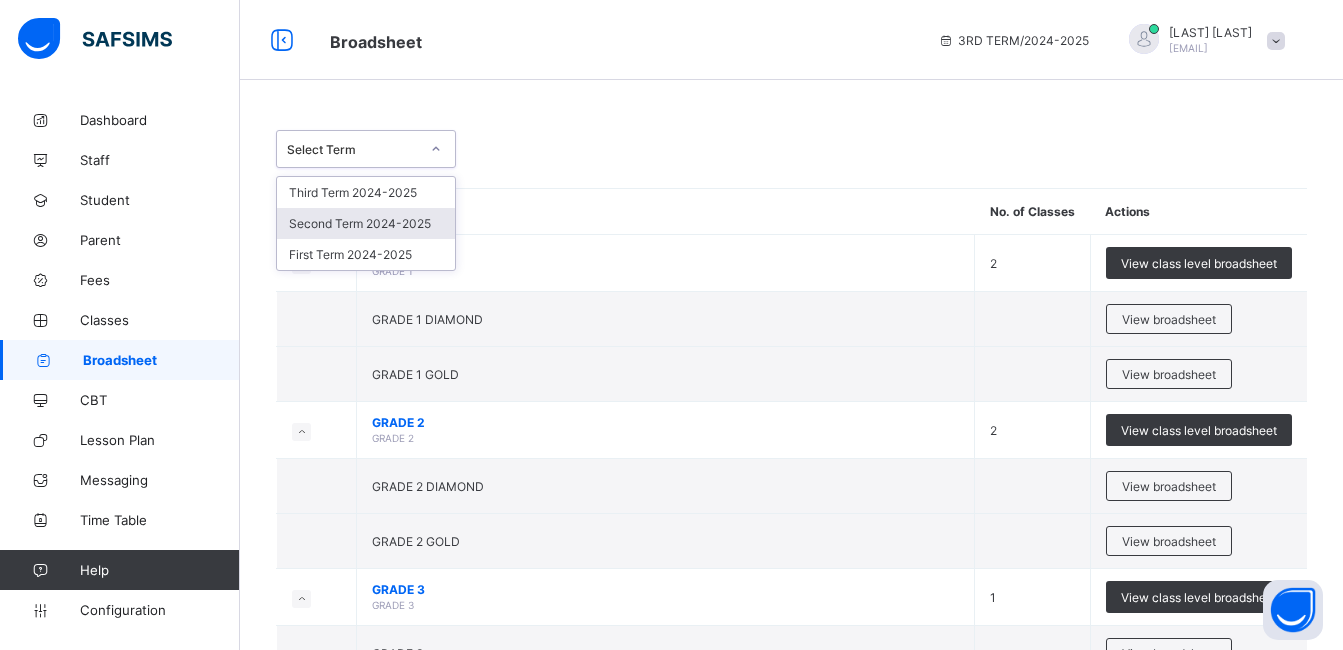 click on "Second Term 2024-2025" at bounding box center (366, 223) 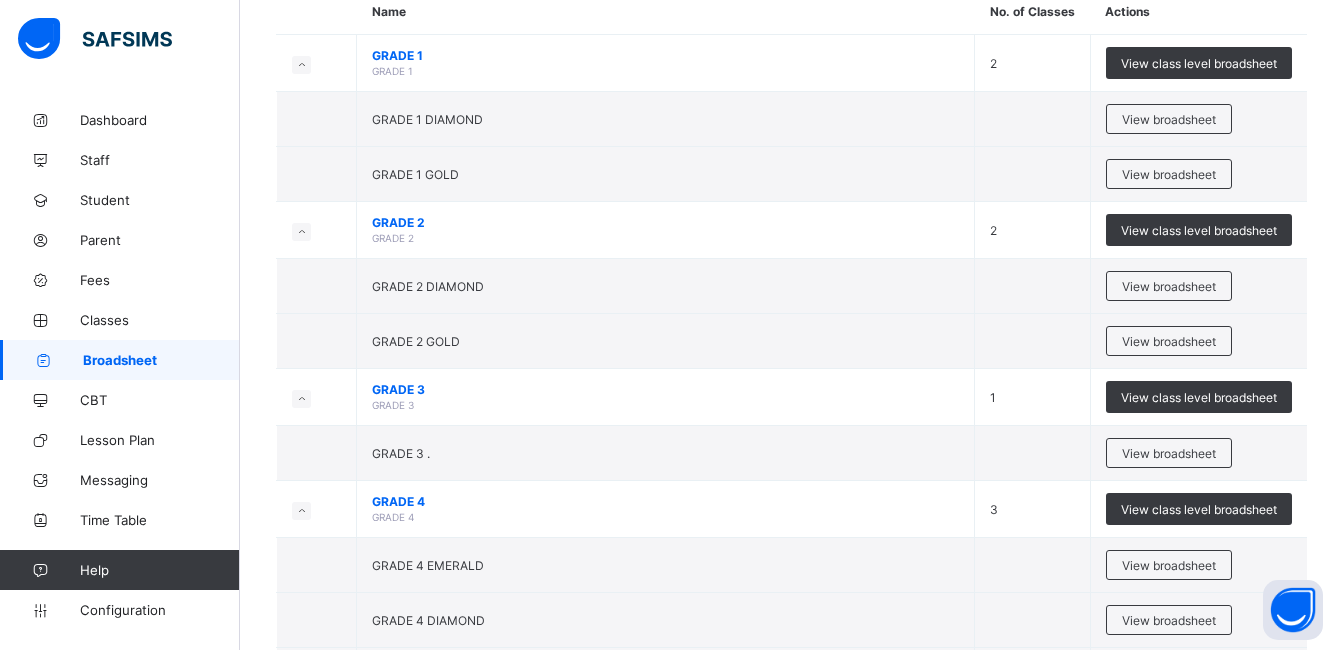 scroll, scrollTop: 480, scrollLeft: 0, axis: vertical 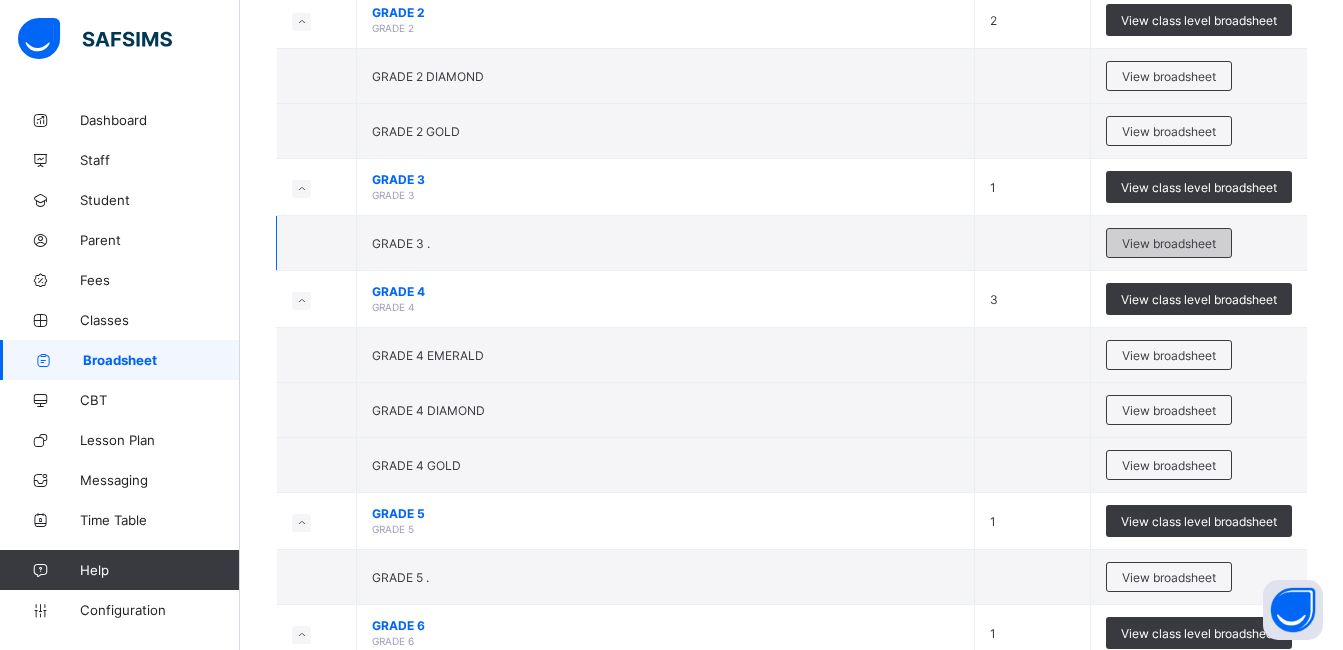 click on "View broadsheet" at bounding box center (1169, 243) 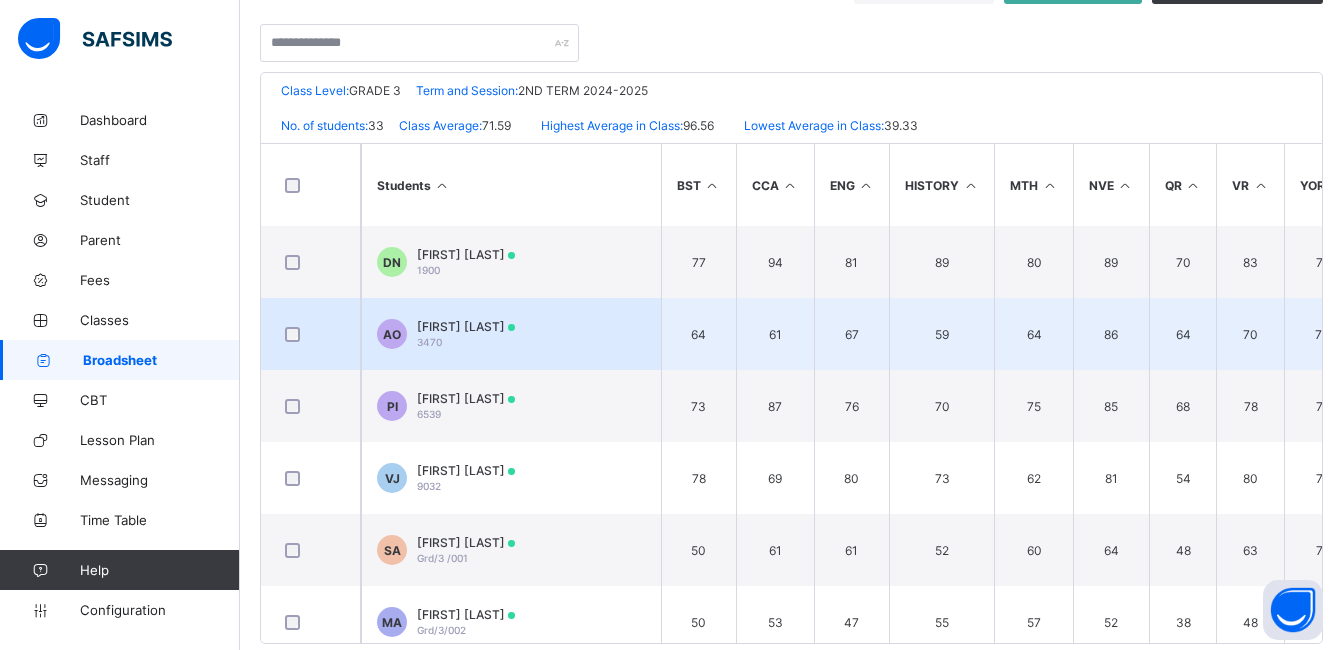 scroll, scrollTop: 400, scrollLeft: 0, axis: vertical 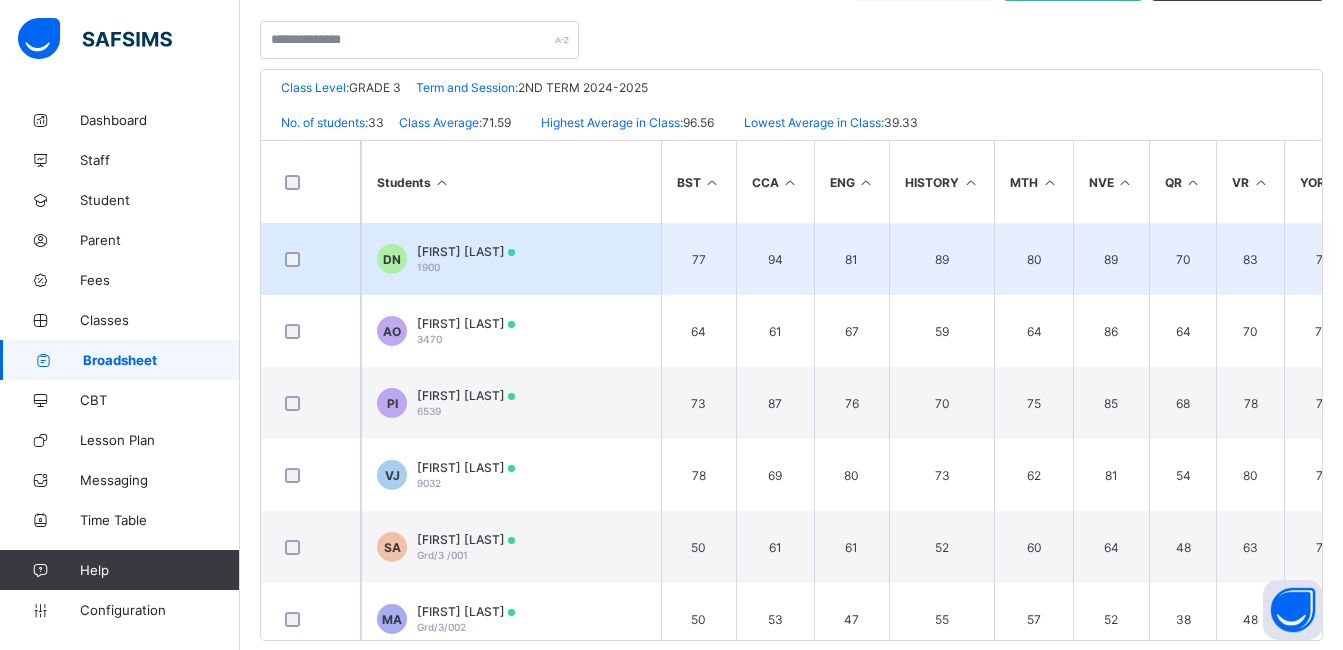 click on "Daniel  Nworjiji" at bounding box center [466, 251] 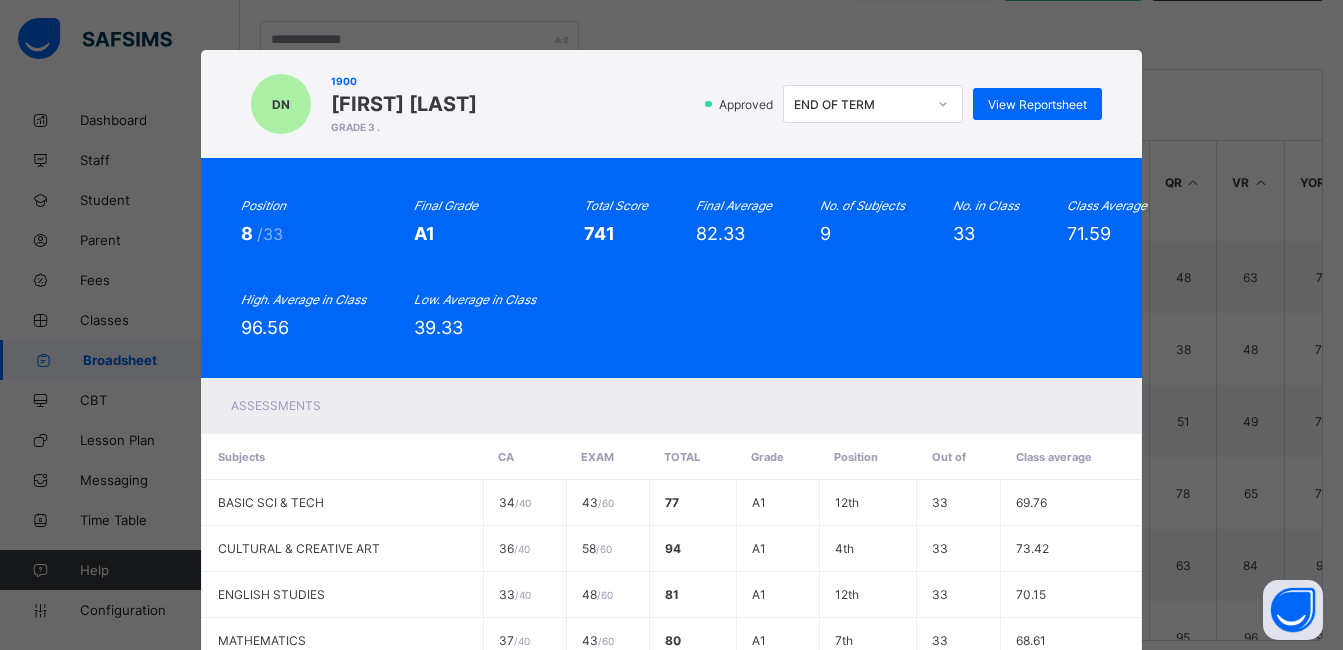 scroll, scrollTop: 520, scrollLeft: 0, axis: vertical 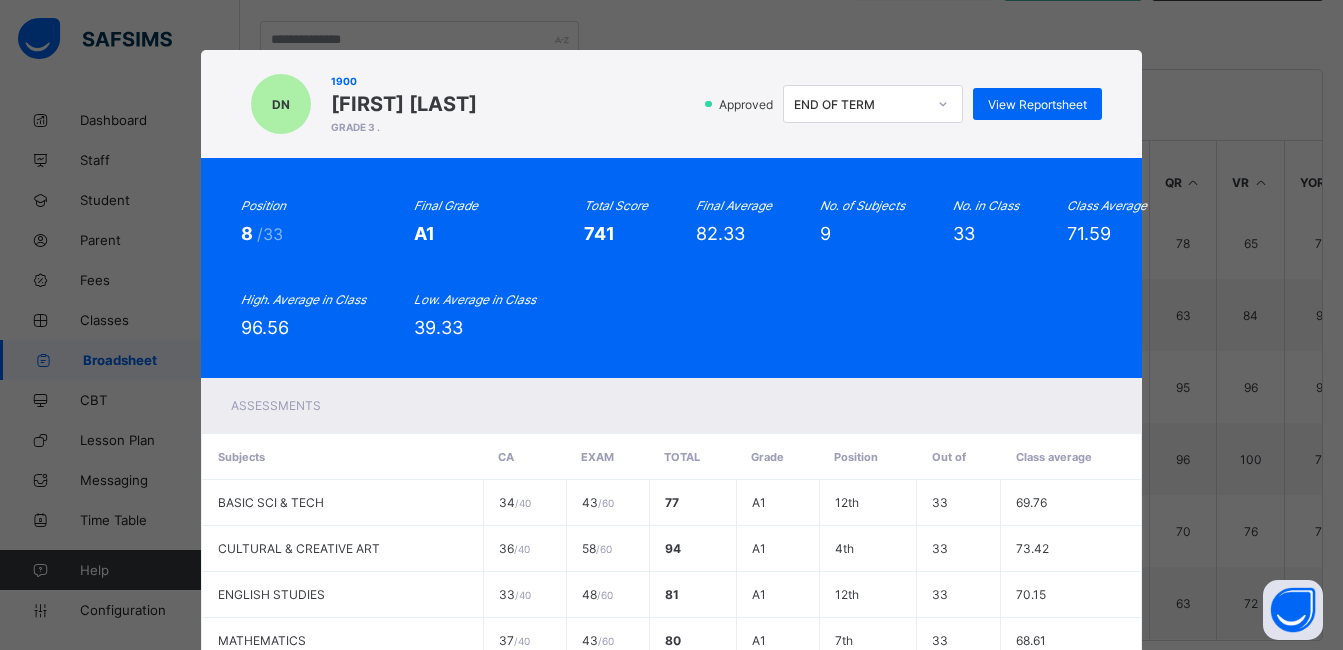 click on "Position         8       /33         Final Grade         A1         Total Score         741         Final Average         82.33         No. of Subjects         9         No. in Class         33         Class Average         71.59         High. Average in Class         96.56         Low. Average in Class         39.33" at bounding box center (671, 268) 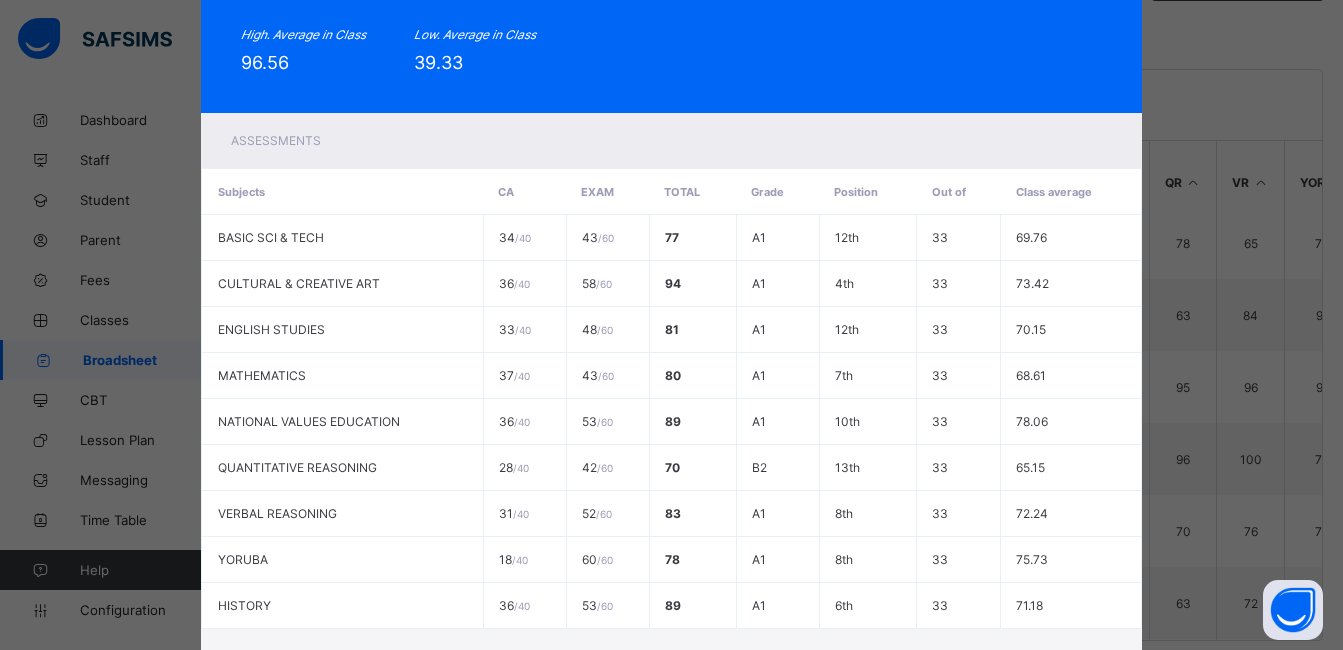 scroll, scrollTop: 442, scrollLeft: 0, axis: vertical 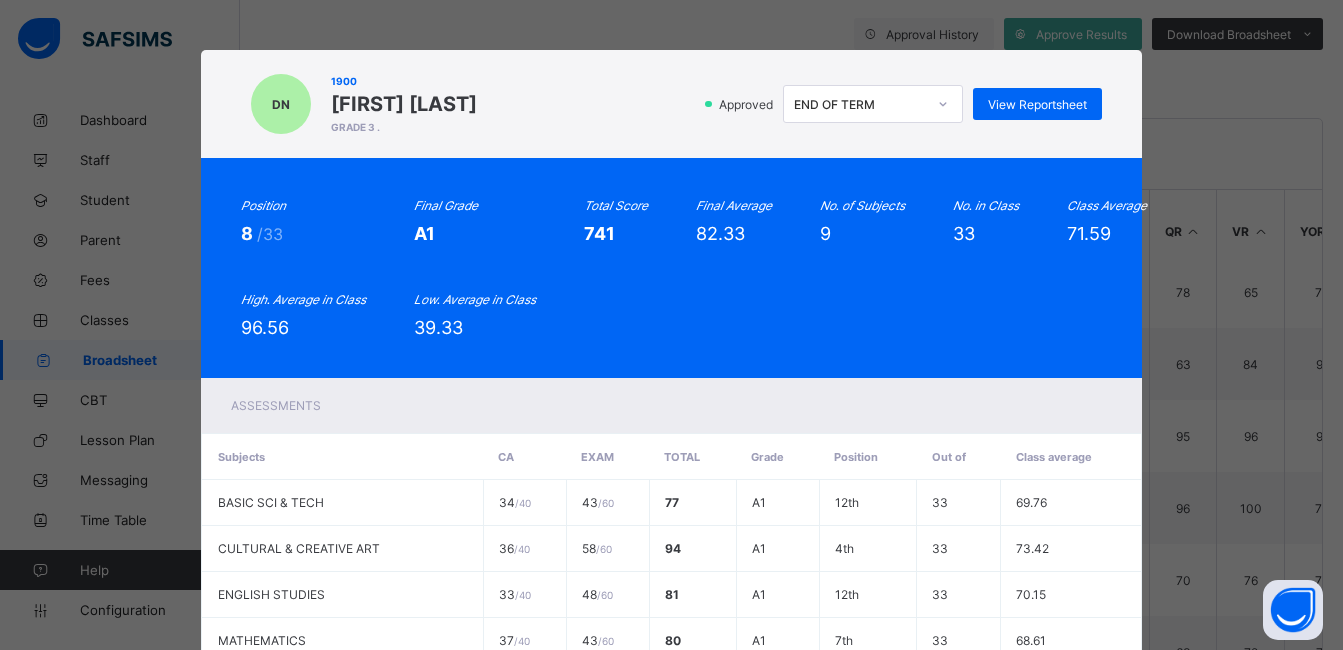 click on "Position         8       /33         Final Grade         A1         Total Score         741         Final Average         82.33         No. of Subjects         9         No. in Class         33         Class Average         71.59         High. Average in Class         96.56         Low. Average in Class         39.33" at bounding box center [671, 268] 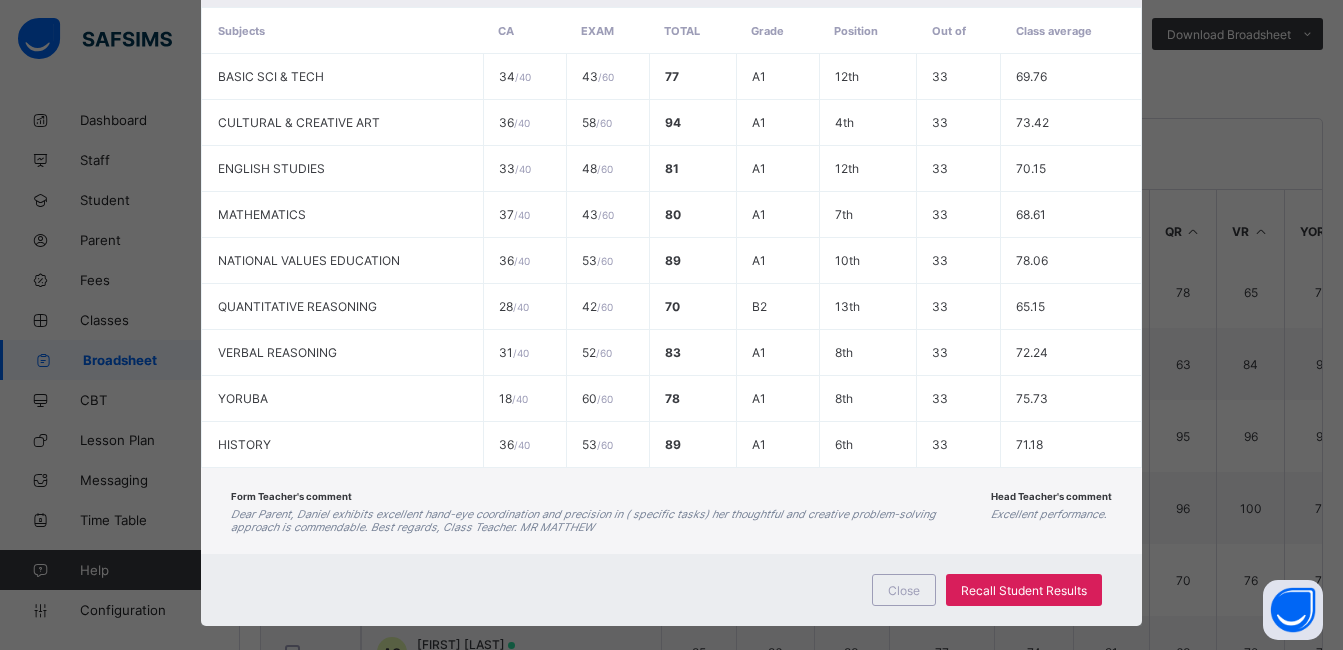 scroll, scrollTop: 452, scrollLeft: 0, axis: vertical 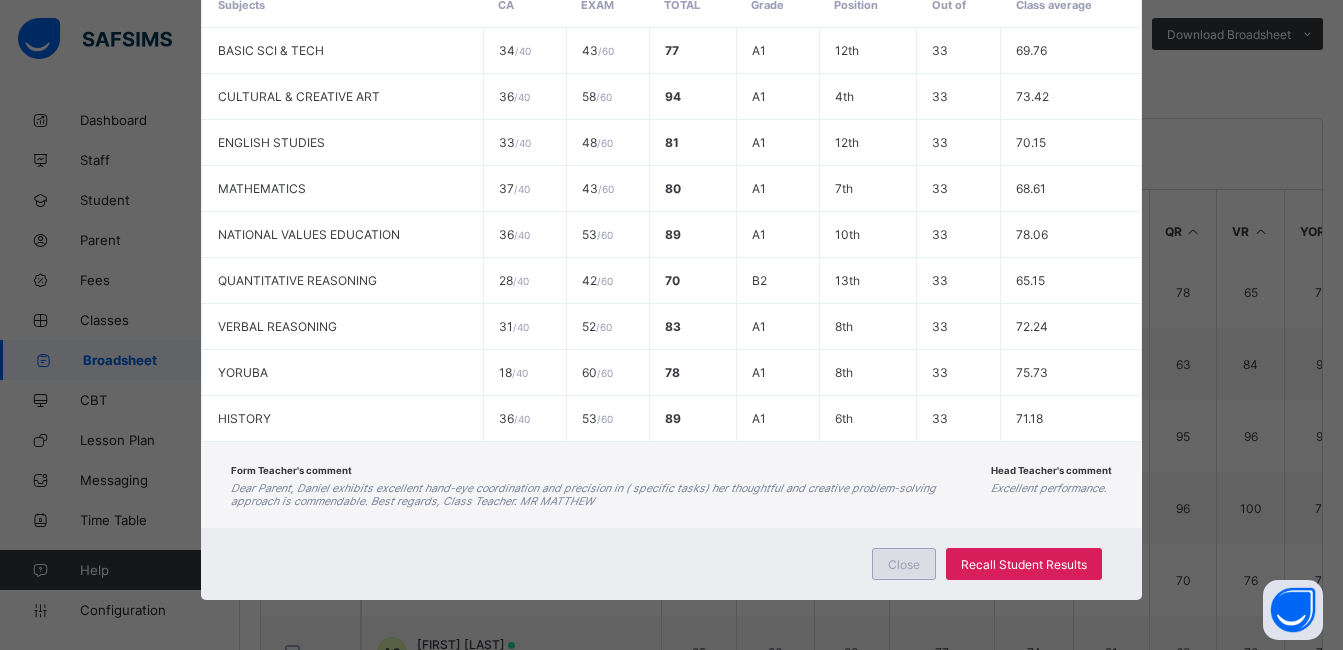 click on "Close" at bounding box center (904, 564) 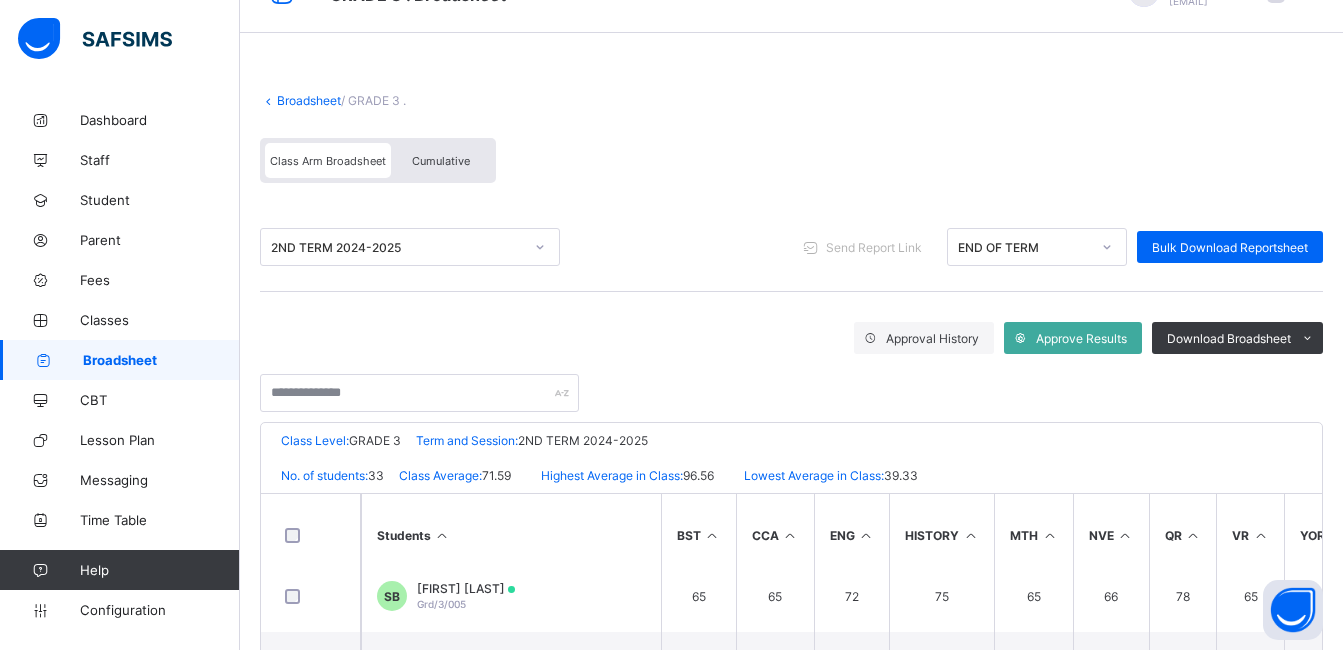 scroll, scrollTop: 0, scrollLeft: 0, axis: both 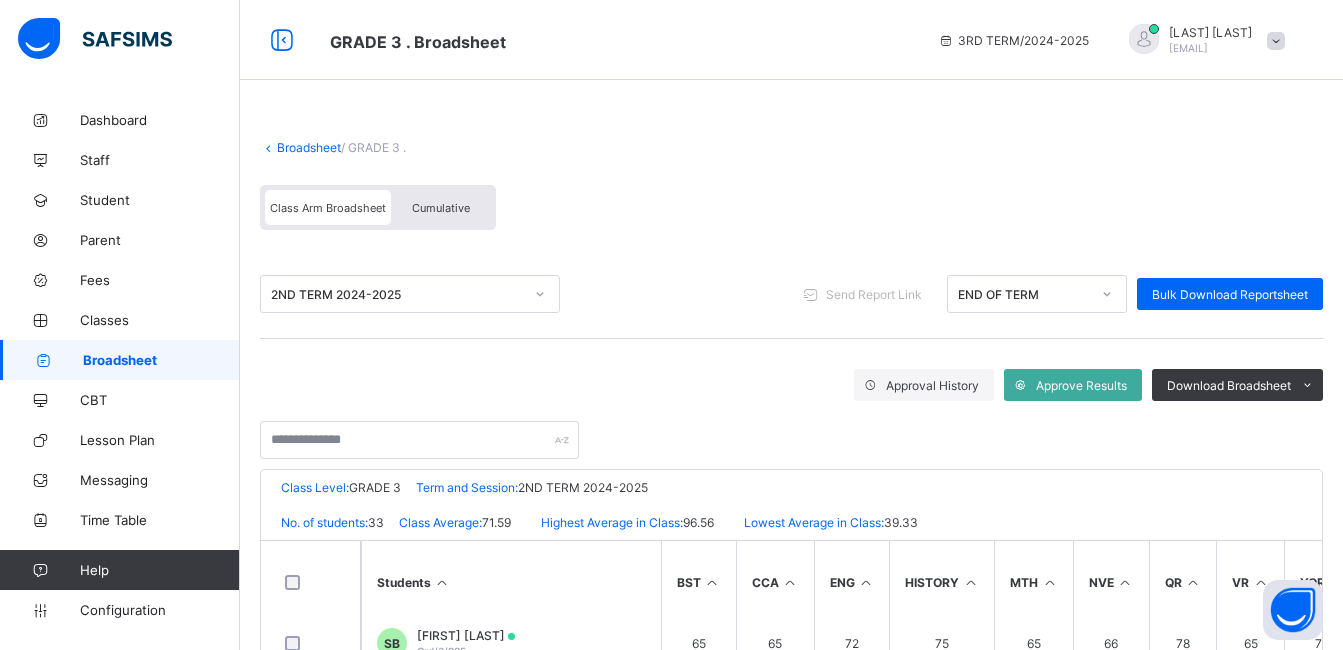 click on "Broadsheet" at bounding box center [309, 147] 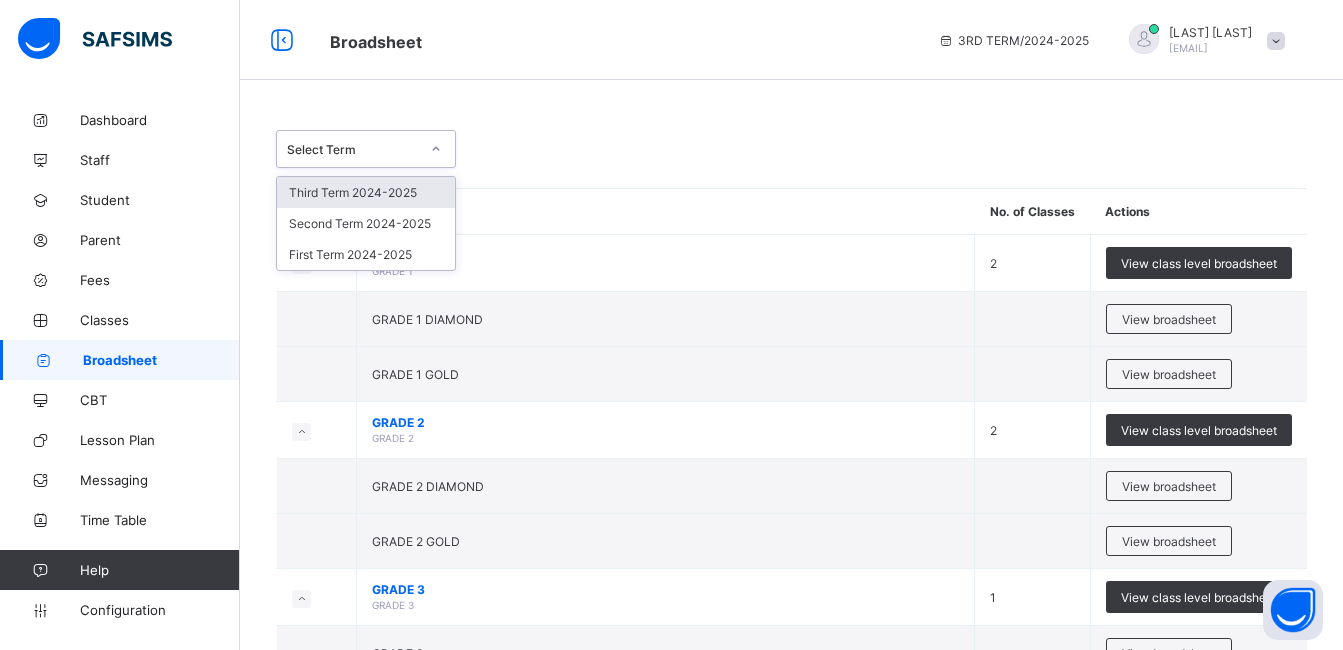 click on "Select Term" at bounding box center [353, 149] 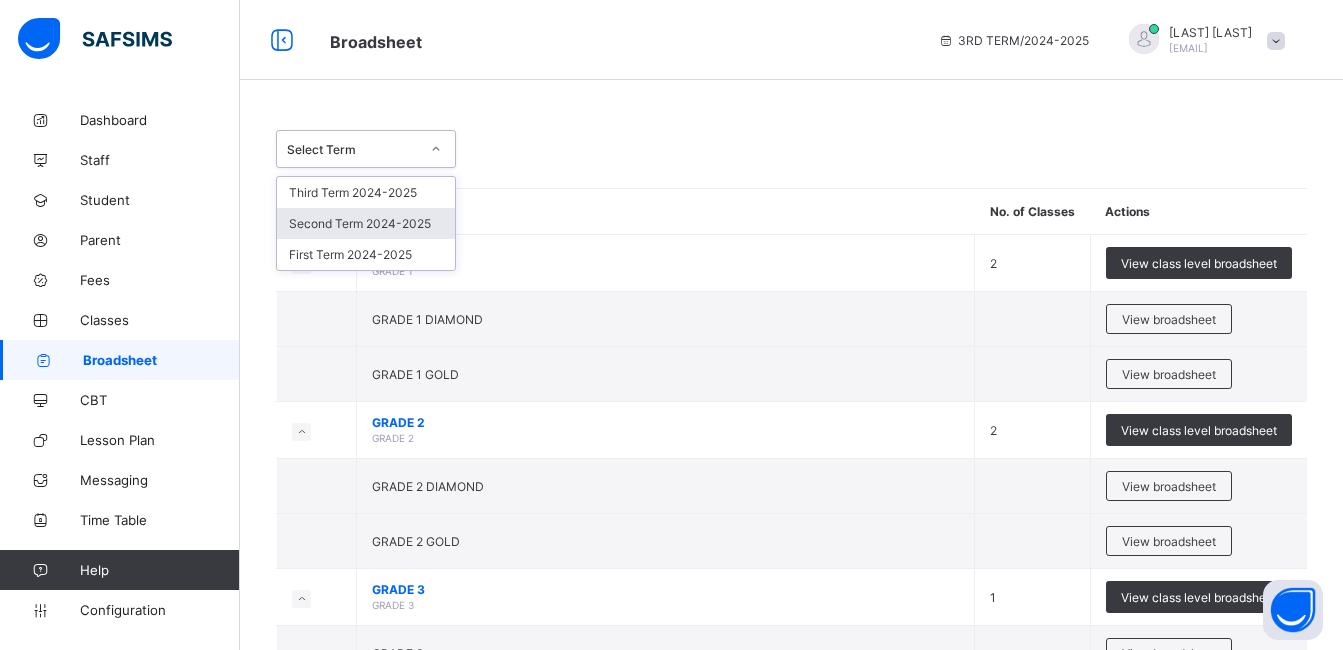 click on "Second Term 2024-2025" at bounding box center (366, 223) 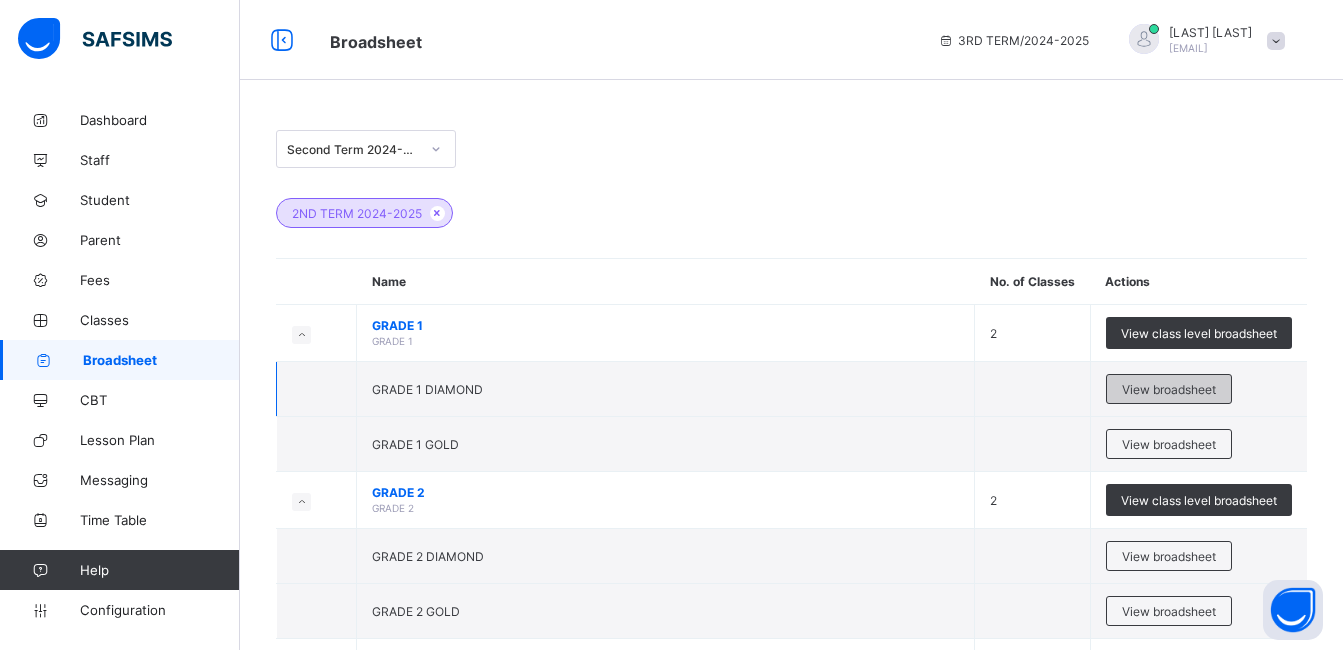 click on "View broadsheet" at bounding box center (1169, 389) 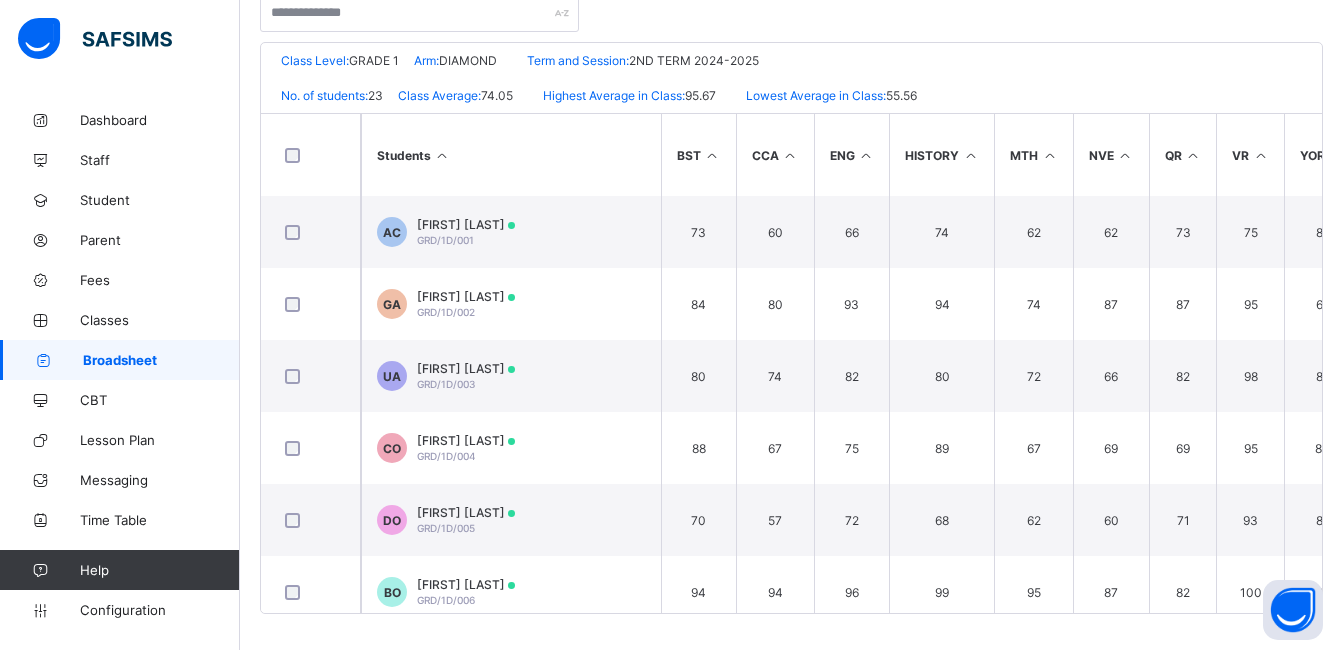 scroll, scrollTop: 431, scrollLeft: 0, axis: vertical 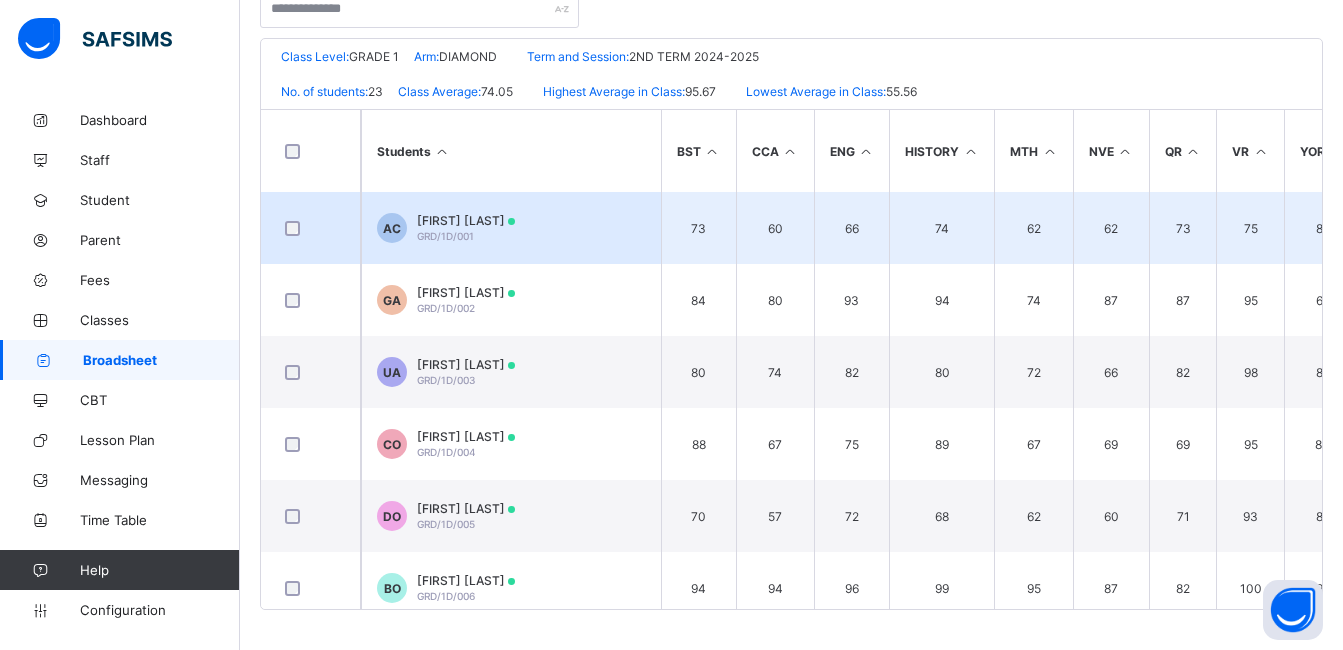 click on "Agbo  Chidera" at bounding box center (466, 220) 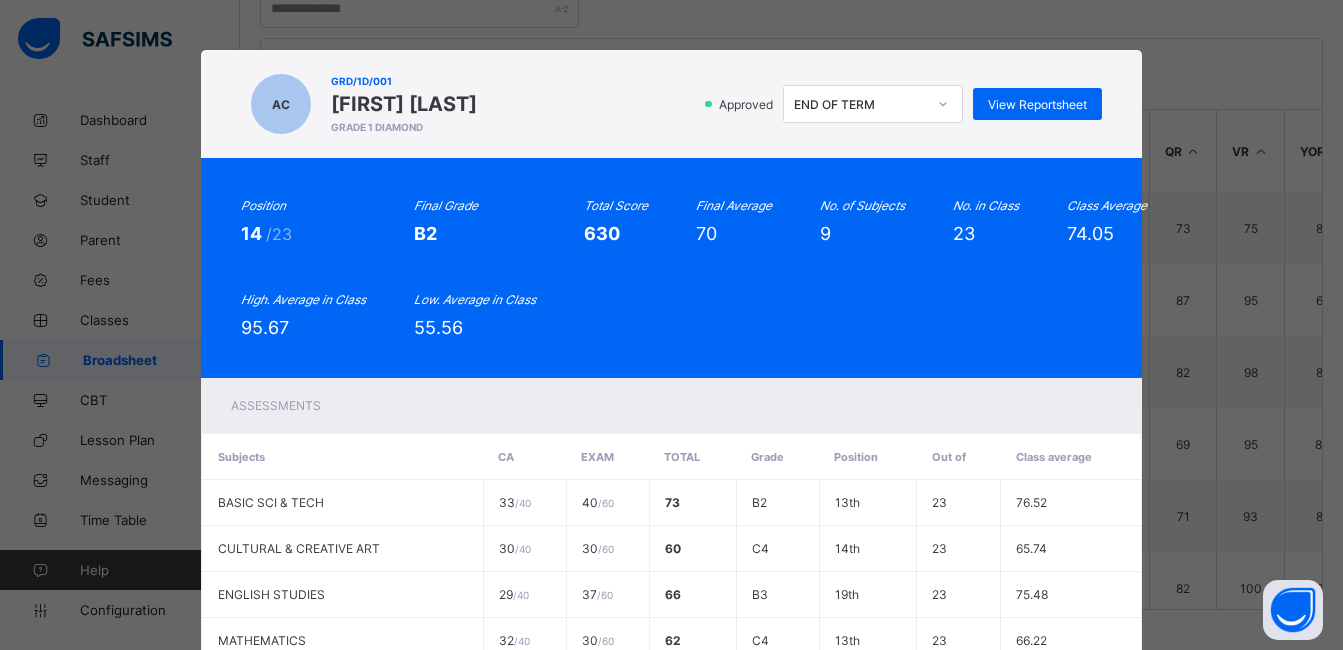 click on "Position         14       /23         Final Grade         B2         Total Score         630         Final Average         70         No. of Subjects         9         No. in Class         23         Class Average         74.05         High. Average in Class         95.67         Low. Average in Class         55.56" at bounding box center (671, 268) 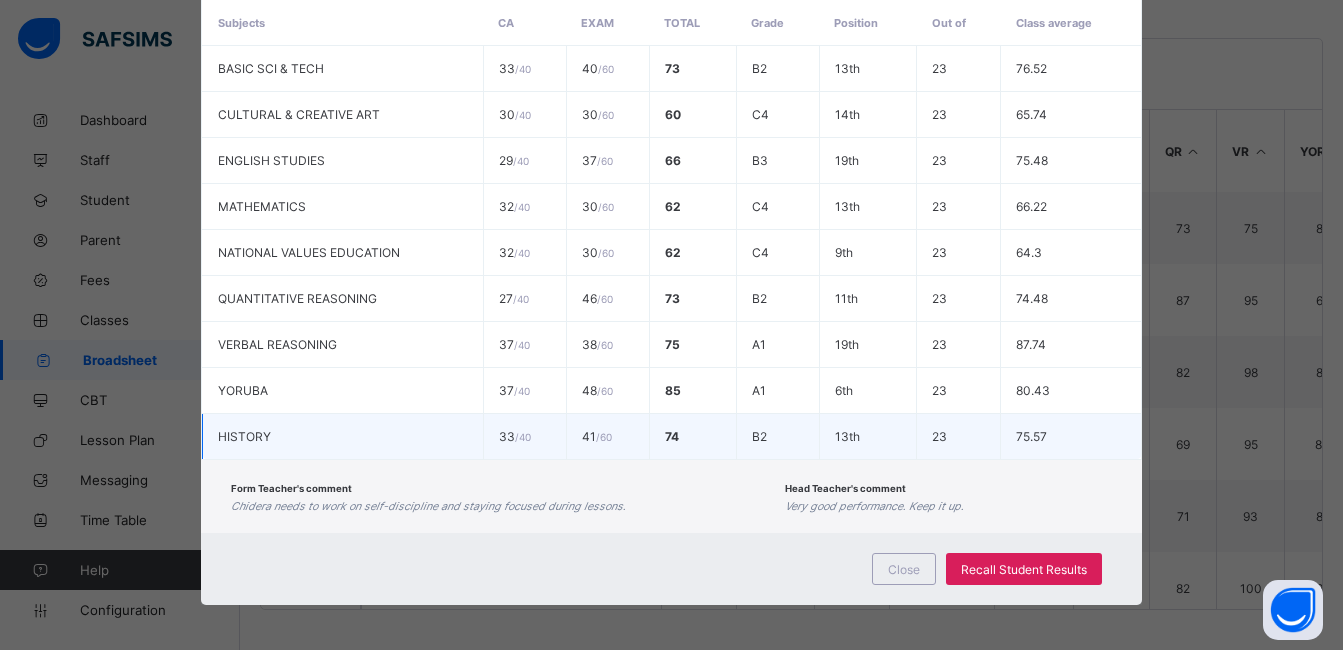 scroll, scrollTop: 439, scrollLeft: 0, axis: vertical 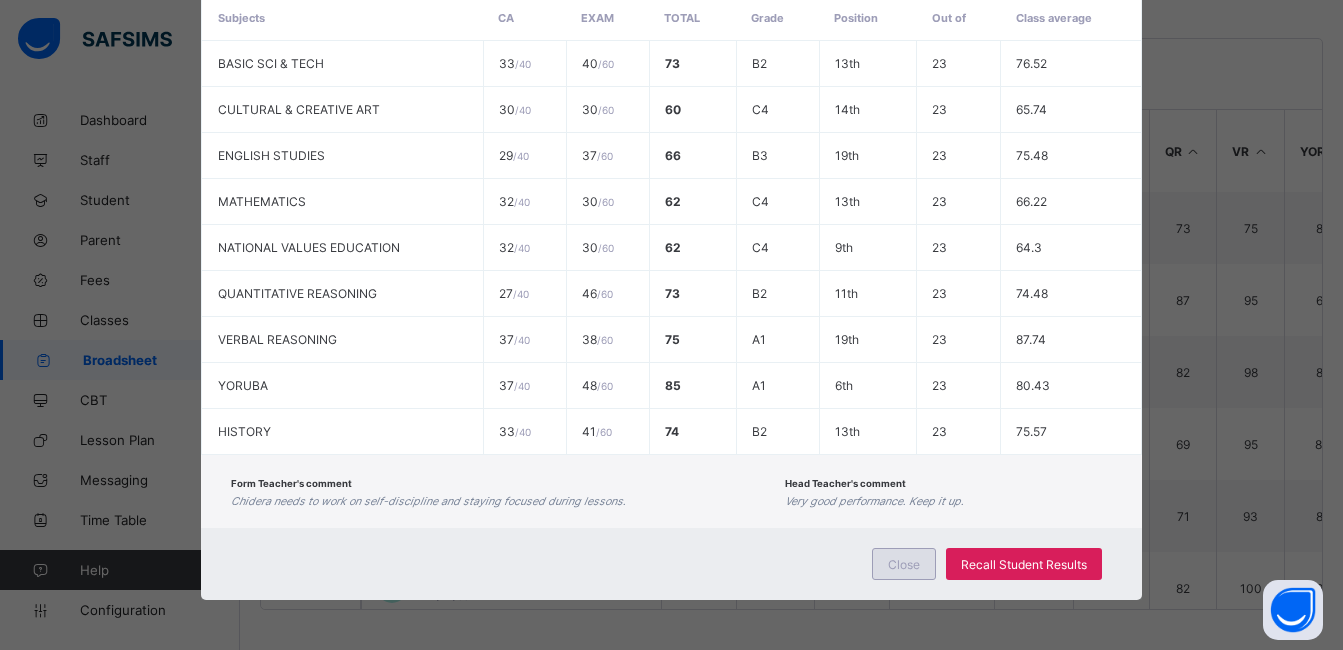 click on "Close" at bounding box center [904, 564] 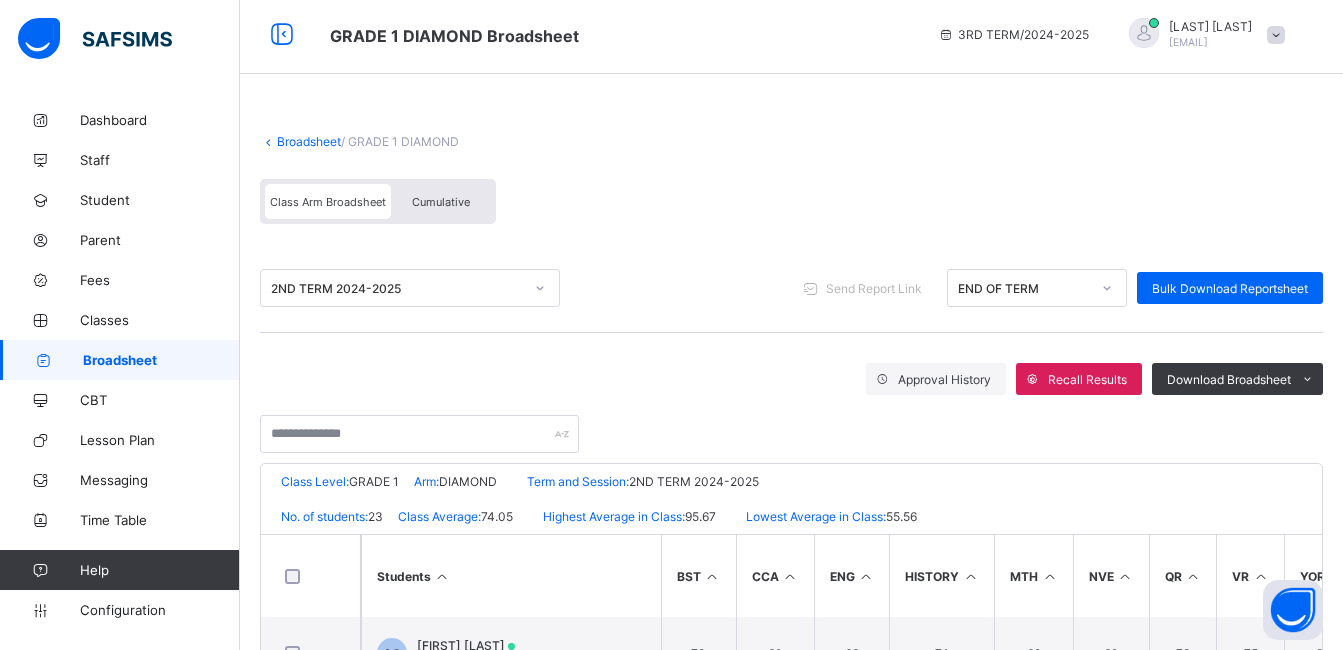 scroll, scrollTop: 0, scrollLeft: 0, axis: both 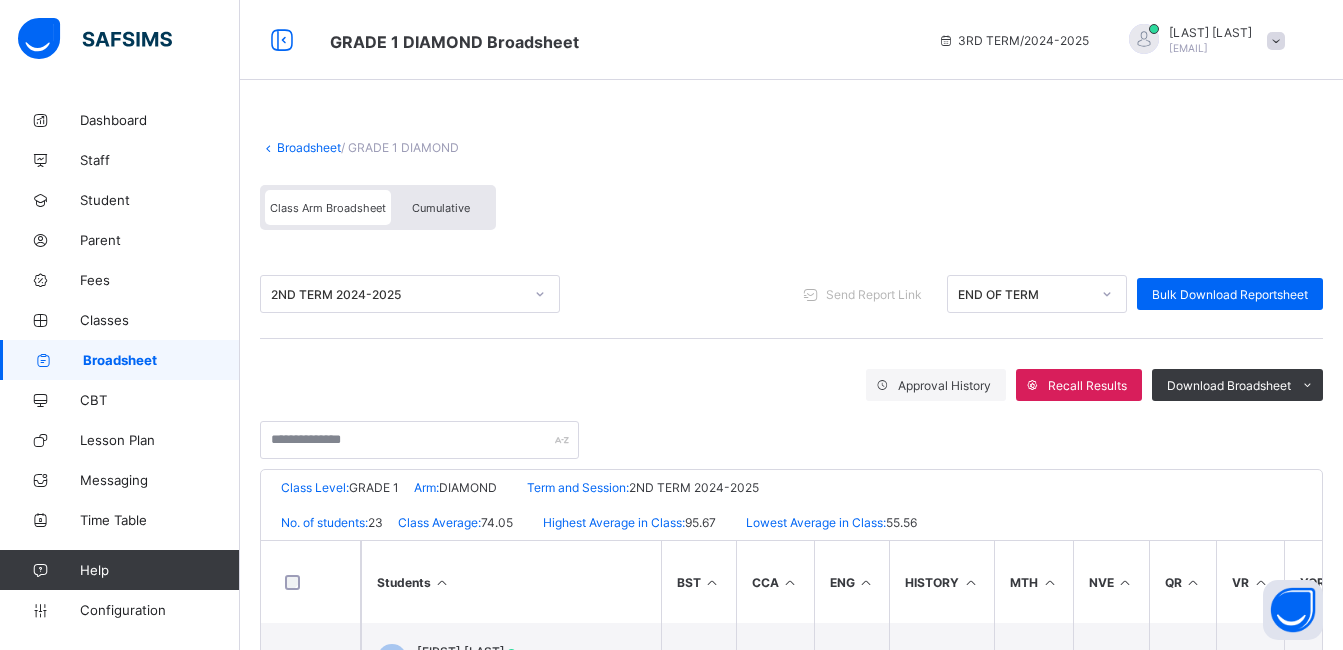 click on "Broadsheet" at bounding box center (309, 147) 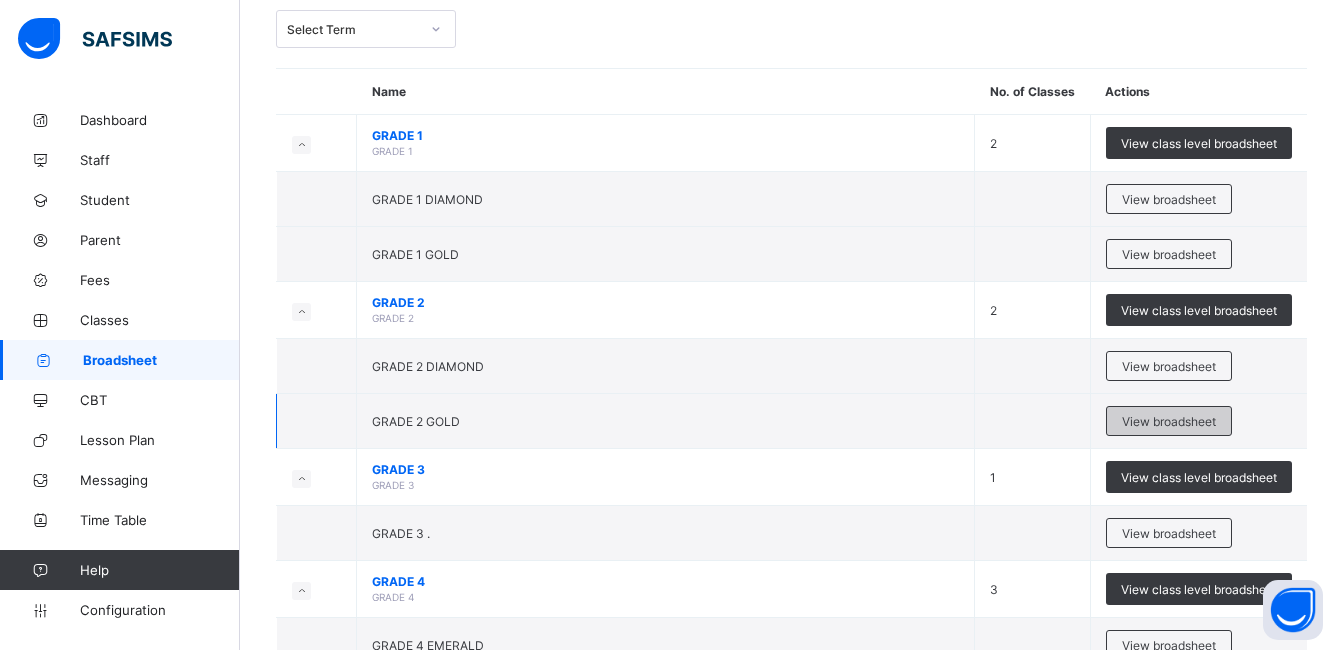 scroll, scrollTop: 0, scrollLeft: 0, axis: both 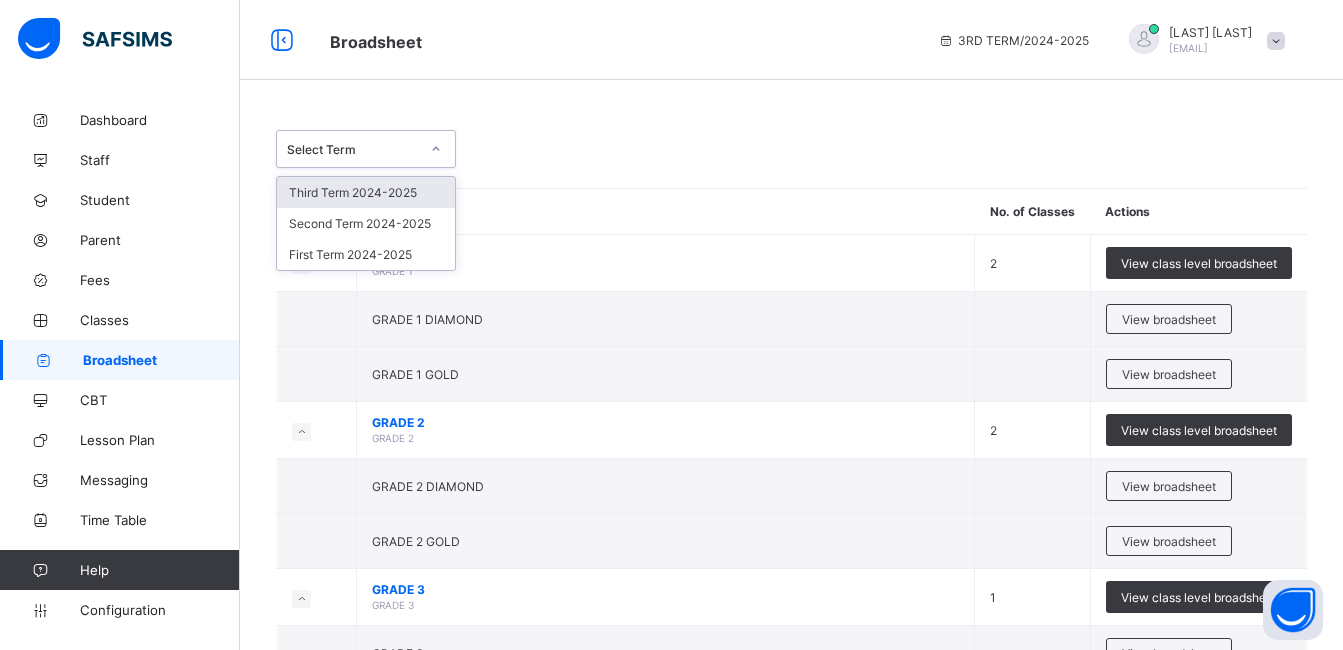 click on "Select Term" at bounding box center (353, 149) 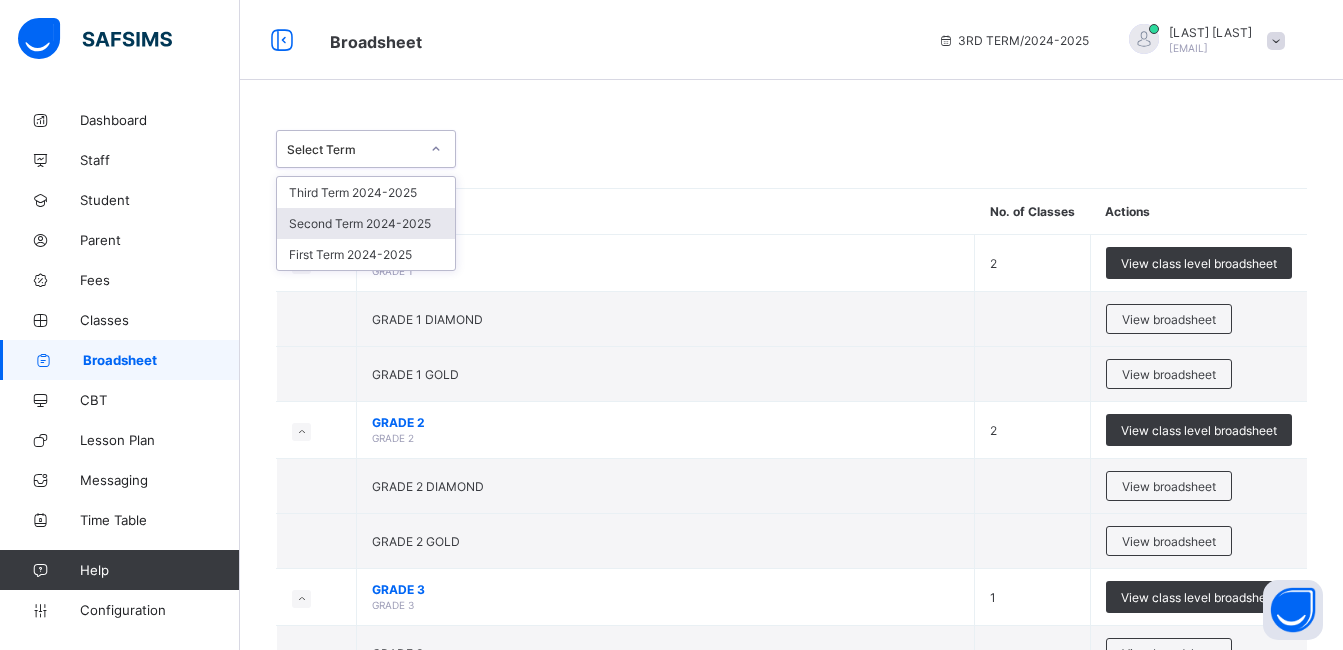 click on "Second Term 2024-2025" at bounding box center [366, 223] 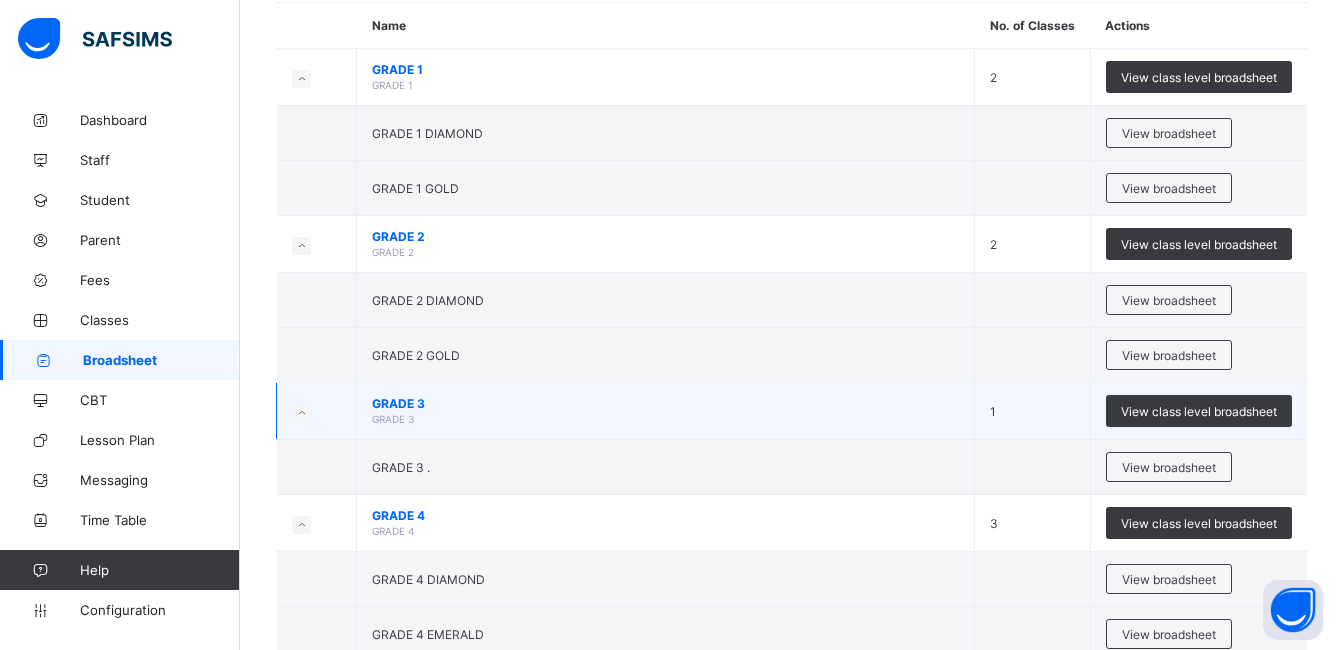 scroll, scrollTop: 280, scrollLeft: 0, axis: vertical 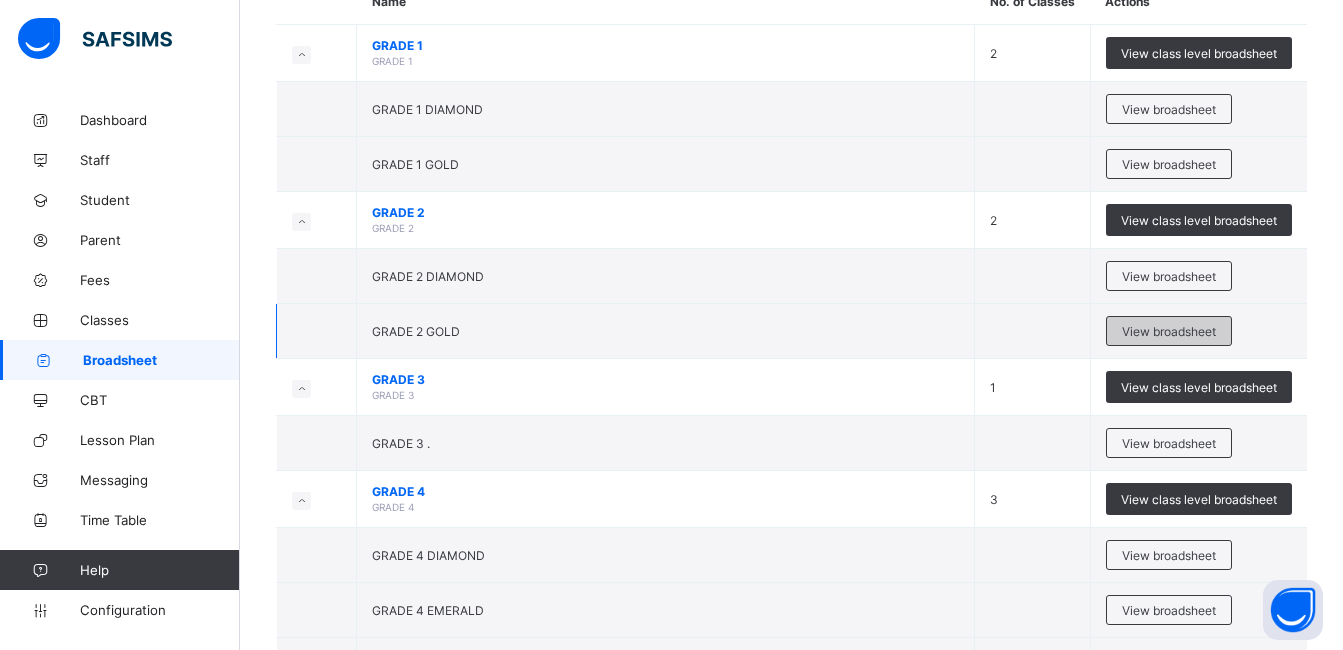 click on "View broadsheet" at bounding box center [1169, 331] 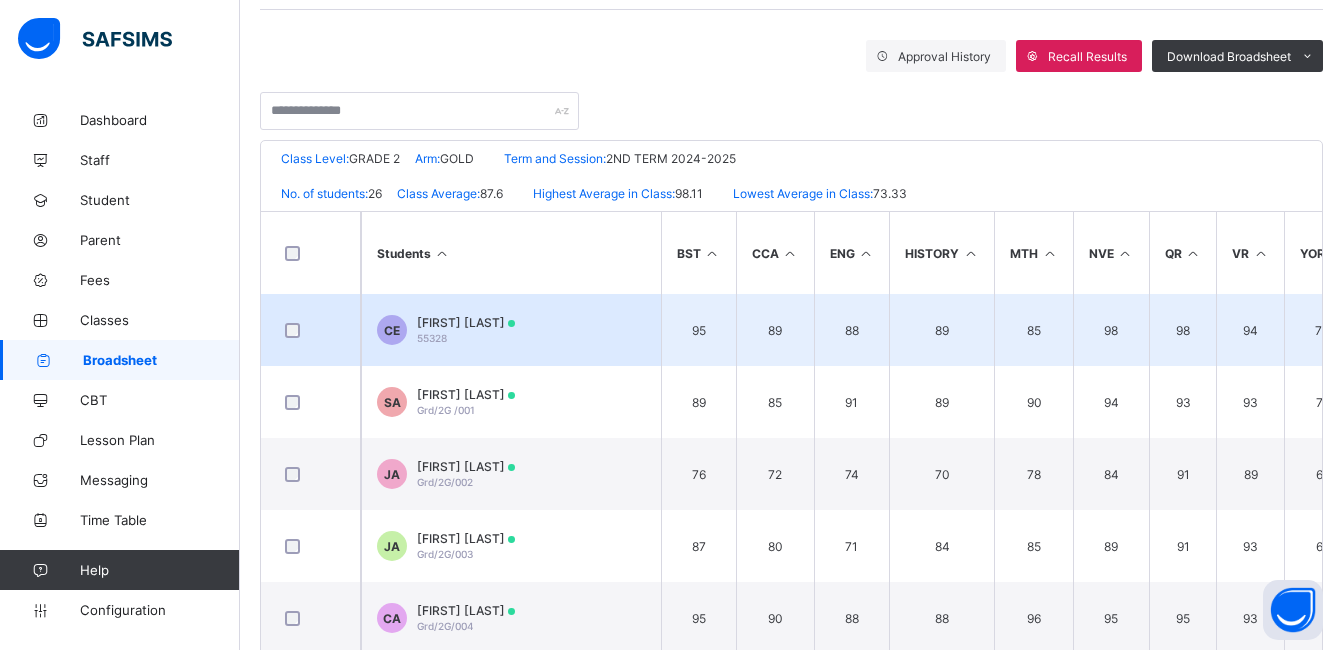 scroll, scrollTop: 320, scrollLeft: 0, axis: vertical 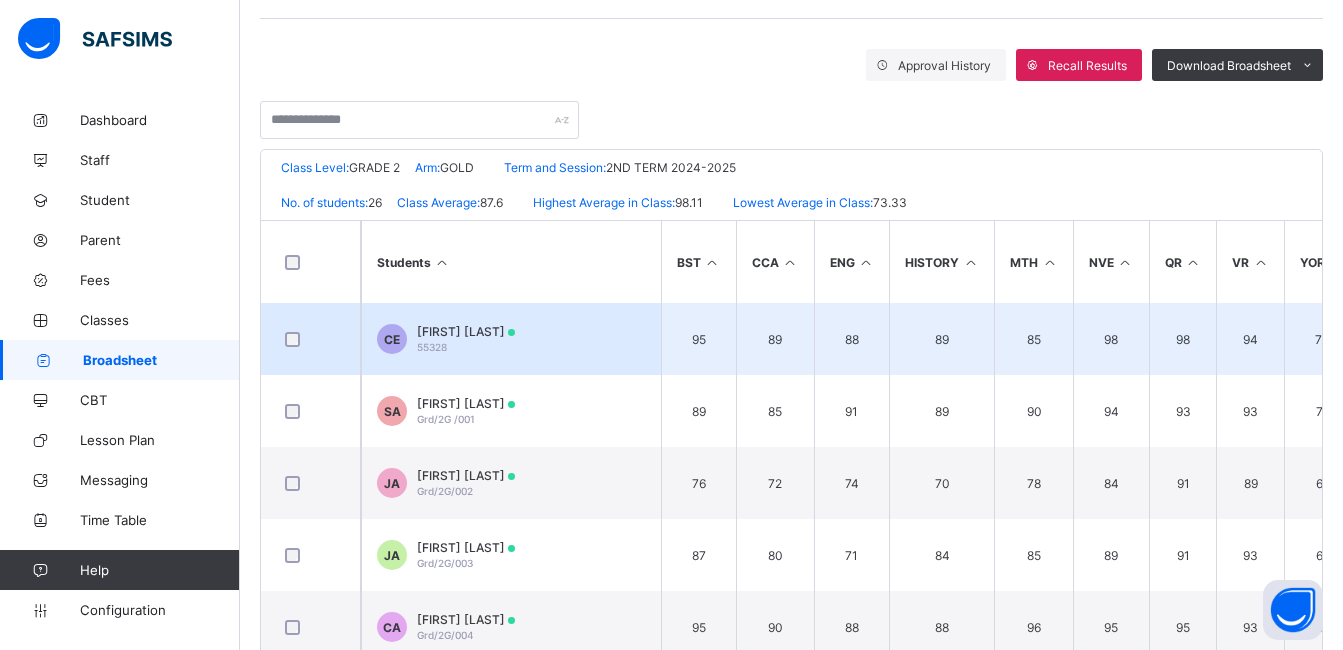 click on "Chioma  Ezieke" at bounding box center (466, 331) 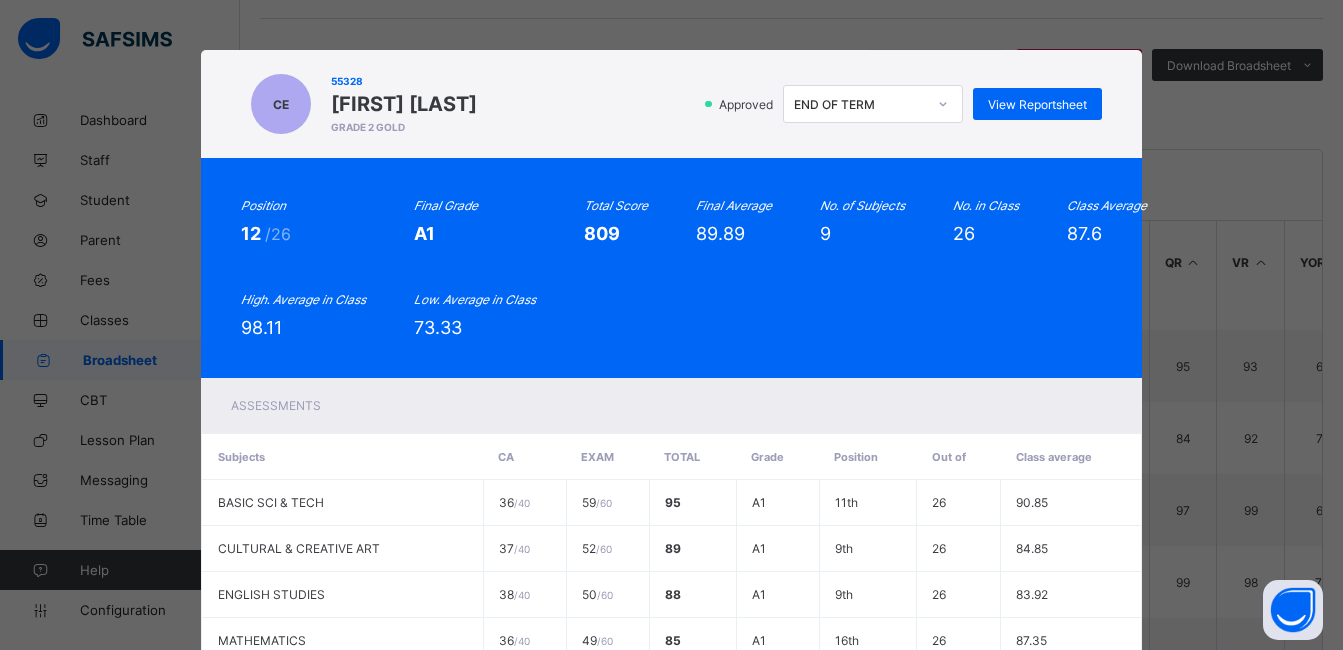 scroll, scrollTop: 320, scrollLeft: 0, axis: vertical 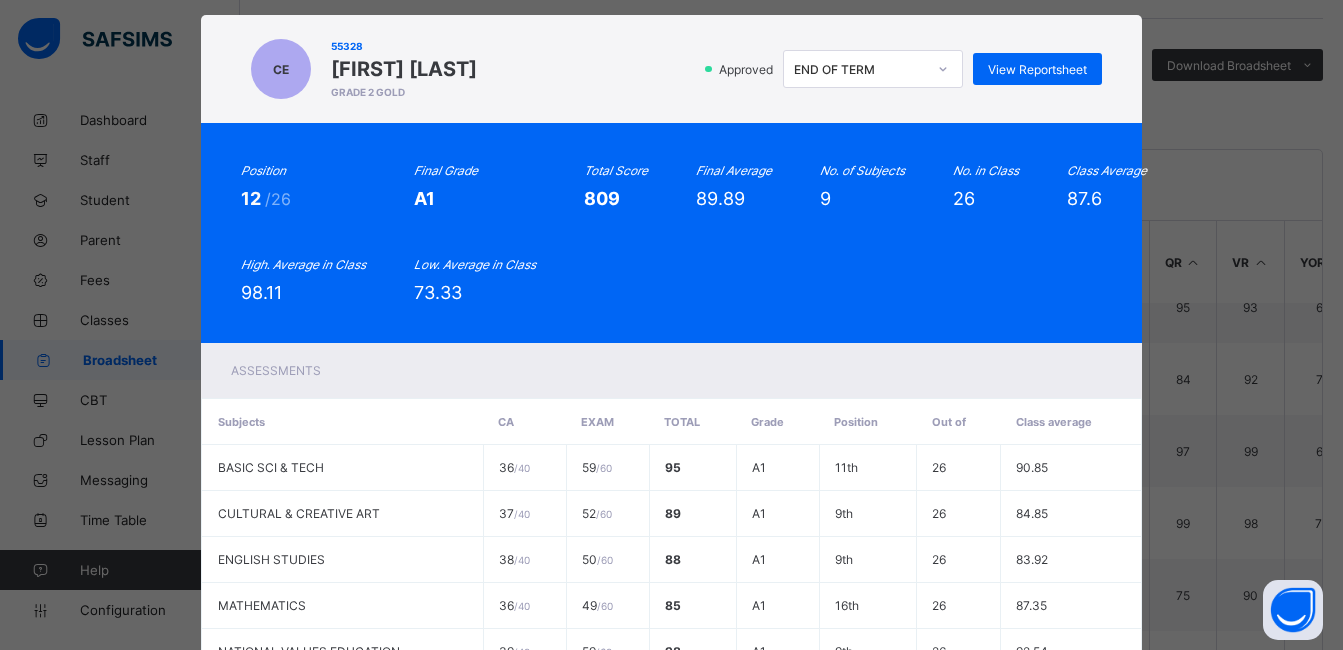 click on "Position         12       /26         Final Grade         A1         Total Score         809         Final Average         89.89         No. of Subjects         9         No. in Class         26         Class Average         87.6         High. Average in Class         98.11         Low. Average in Class         73.33" at bounding box center [671, 233] 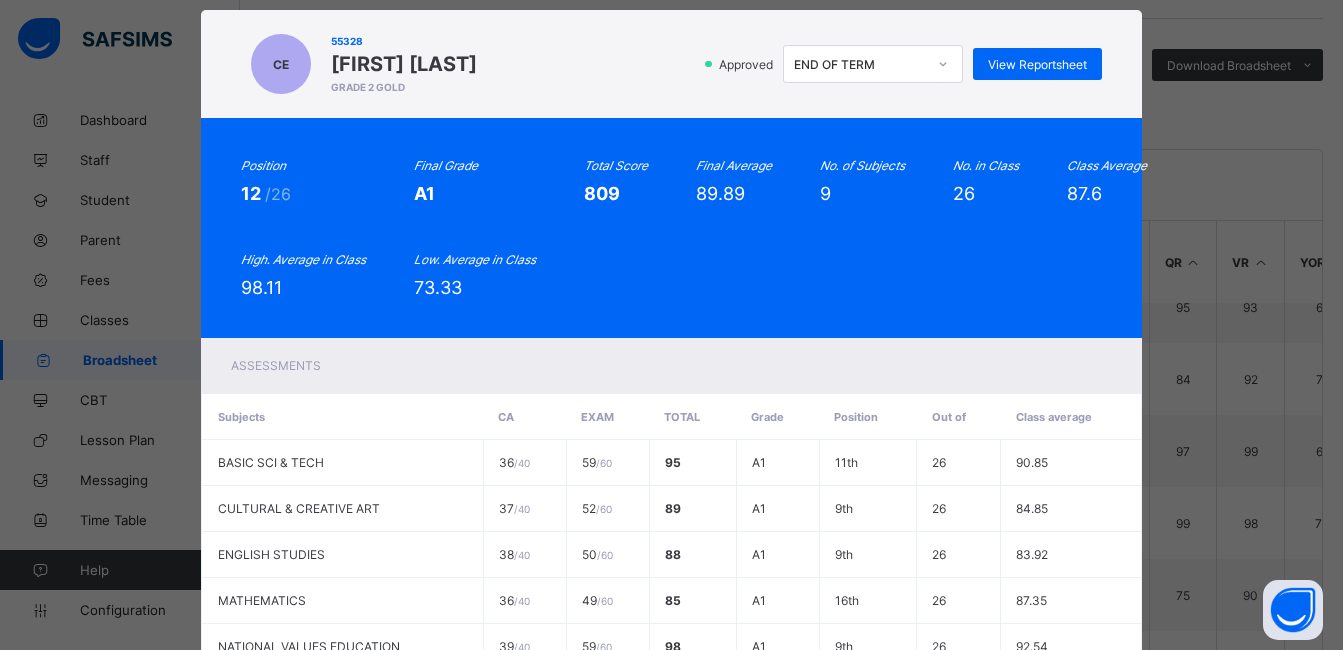 scroll, scrollTop: 311, scrollLeft: 0, axis: vertical 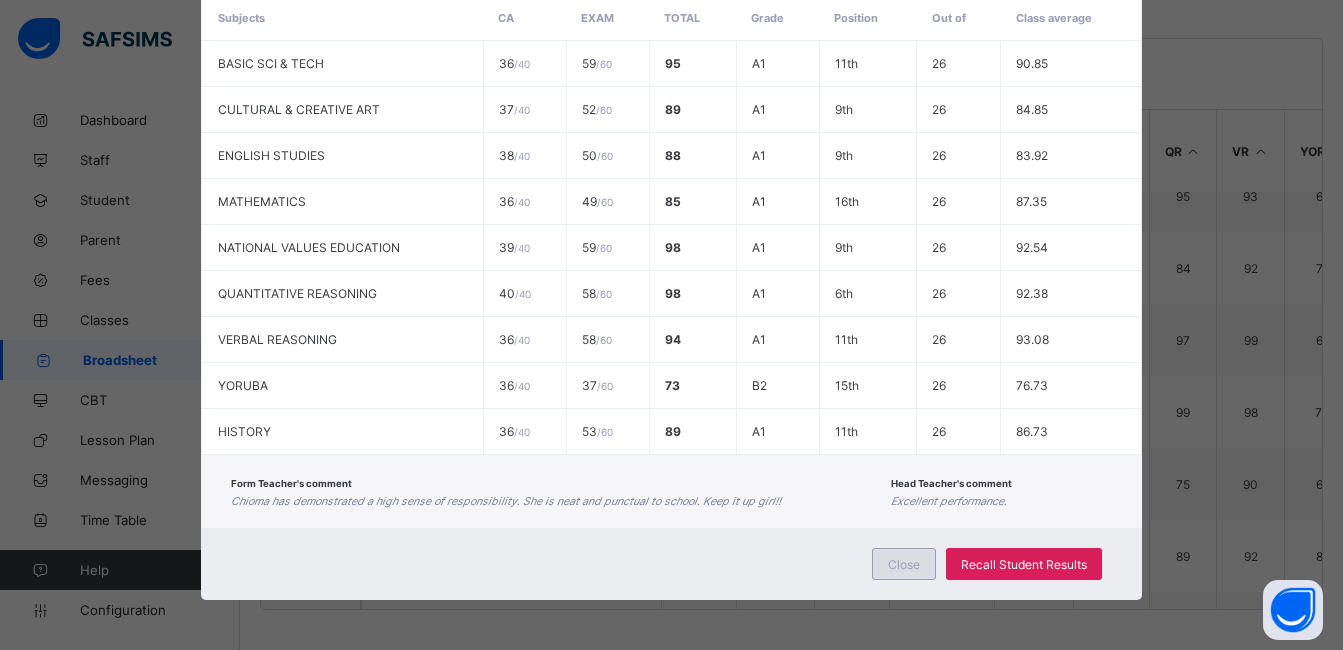 click on "Close" at bounding box center [904, 564] 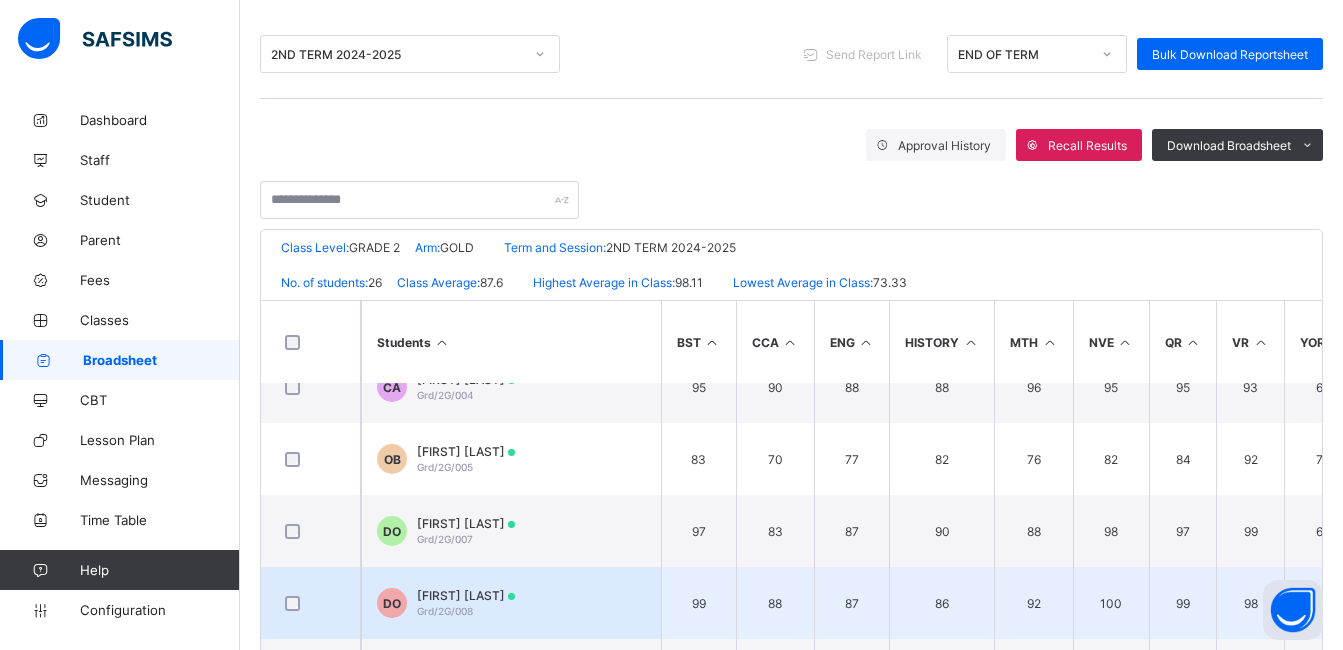 scroll, scrollTop: 0, scrollLeft: 0, axis: both 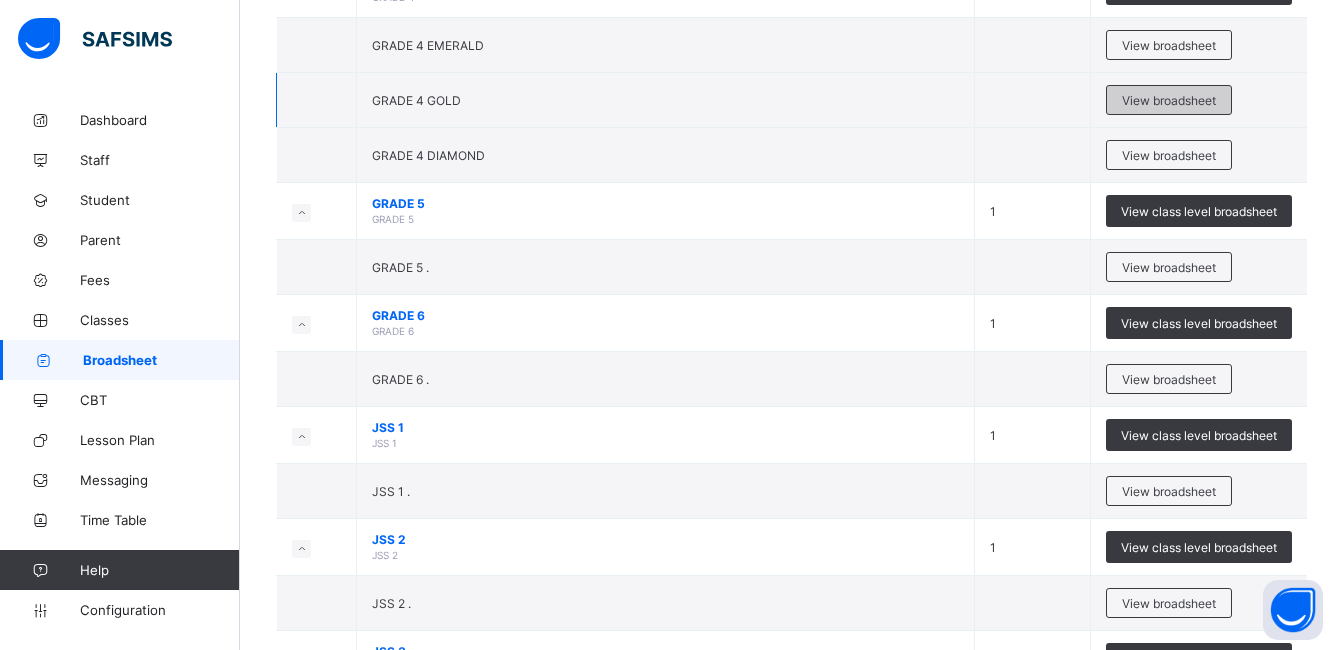 click on "View broadsheet" at bounding box center (1169, 100) 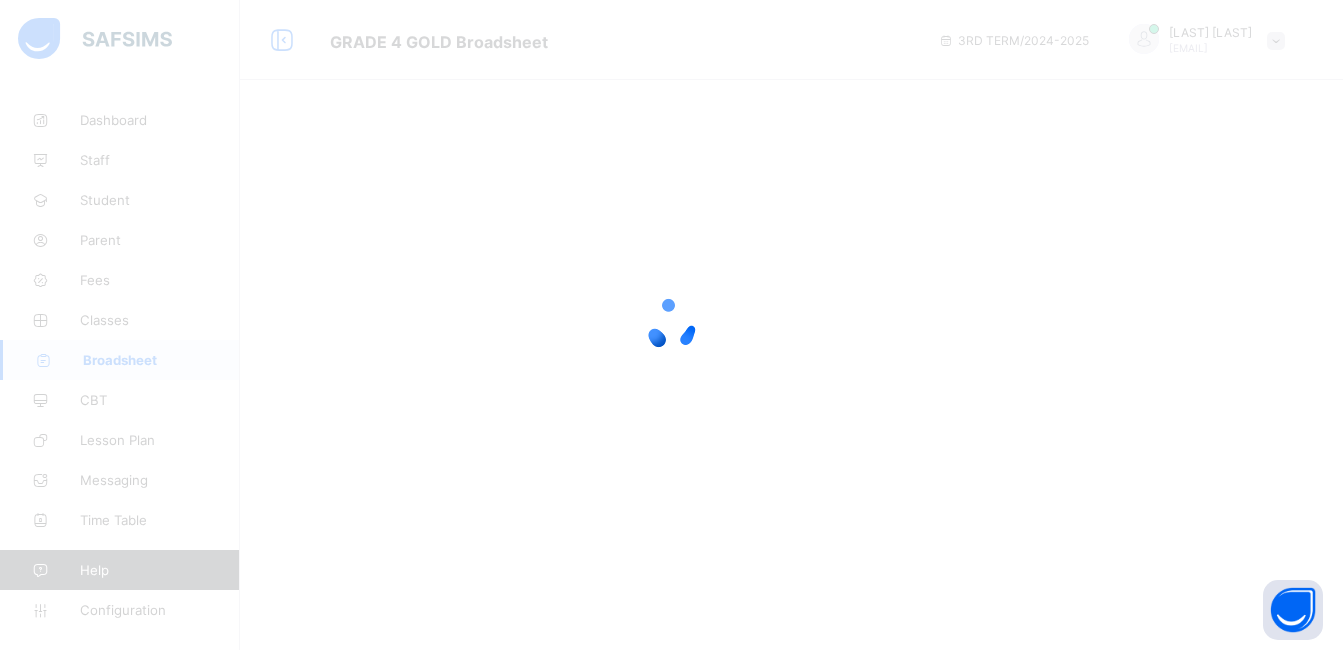 scroll, scrollTop: 0, scrollLeft: 0, axis: both 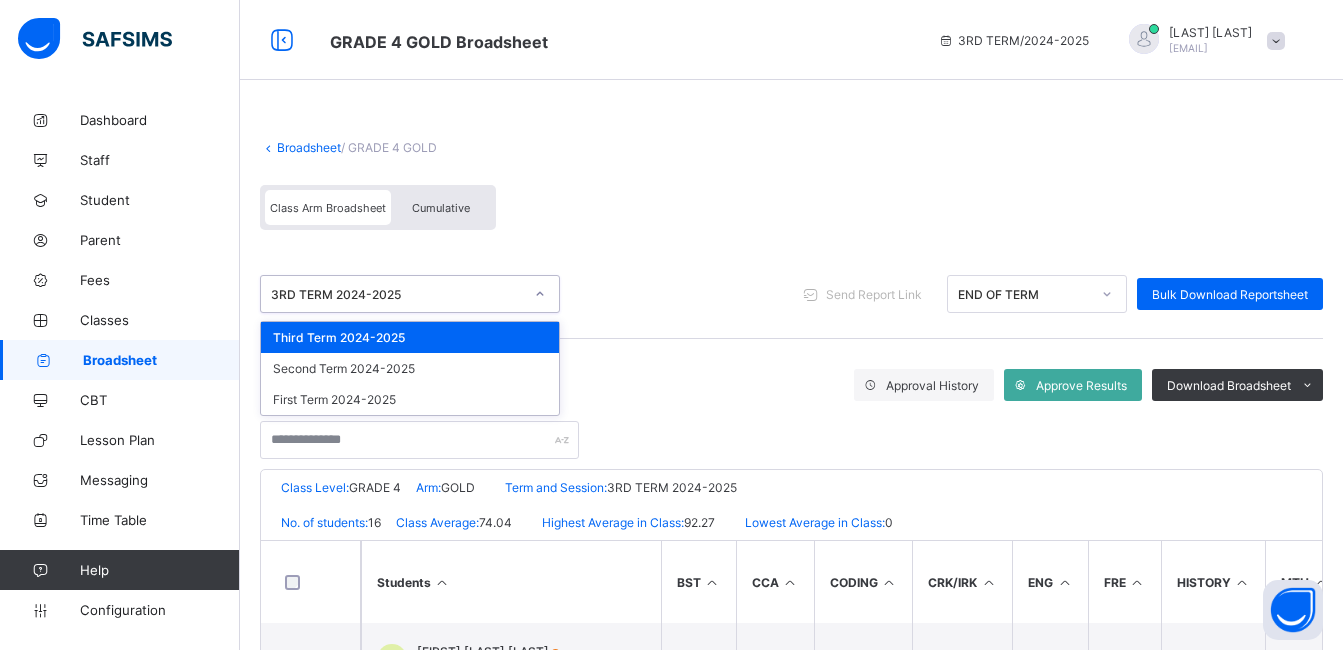 click on "3RD TERM 2024-2025" at bounding box center [397, 294] 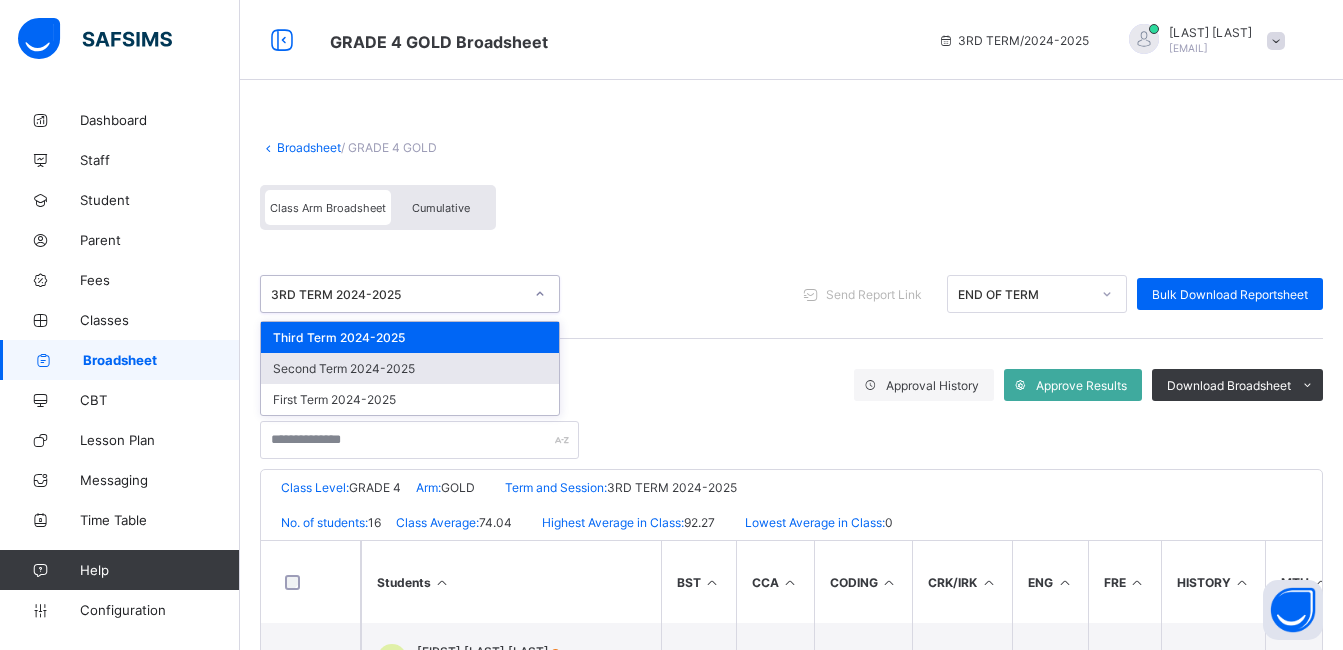 click on "Second Term 2024-2025" at bounding box center (410, 368) 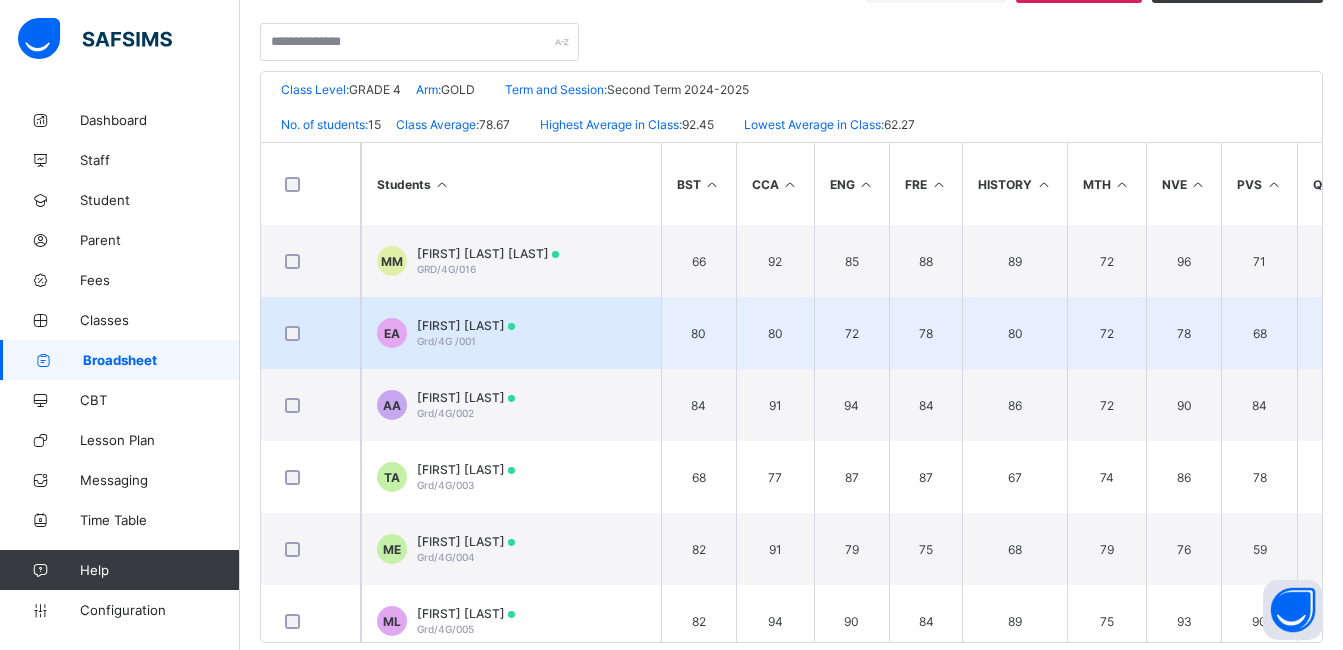 scroll, scrollTop: 400, scrollLeft: 0, axis: vertical 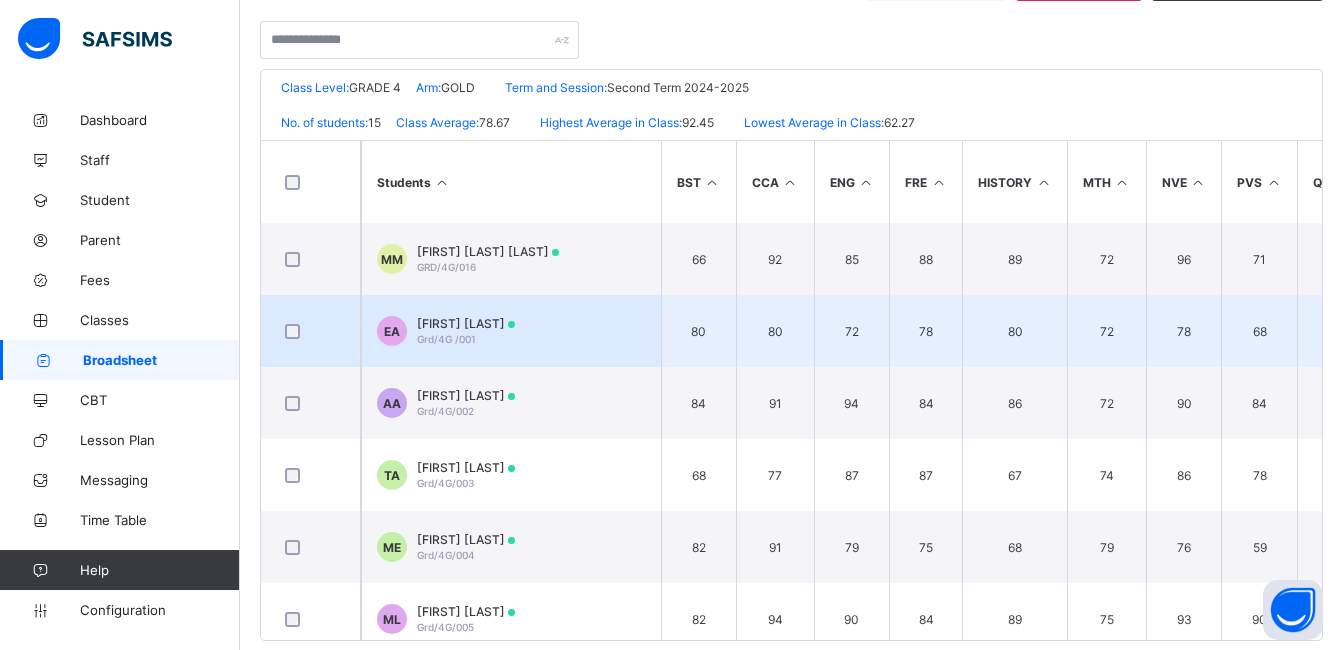 click on "Emmanuel   Adefolu" at bounding box center [466, 323] 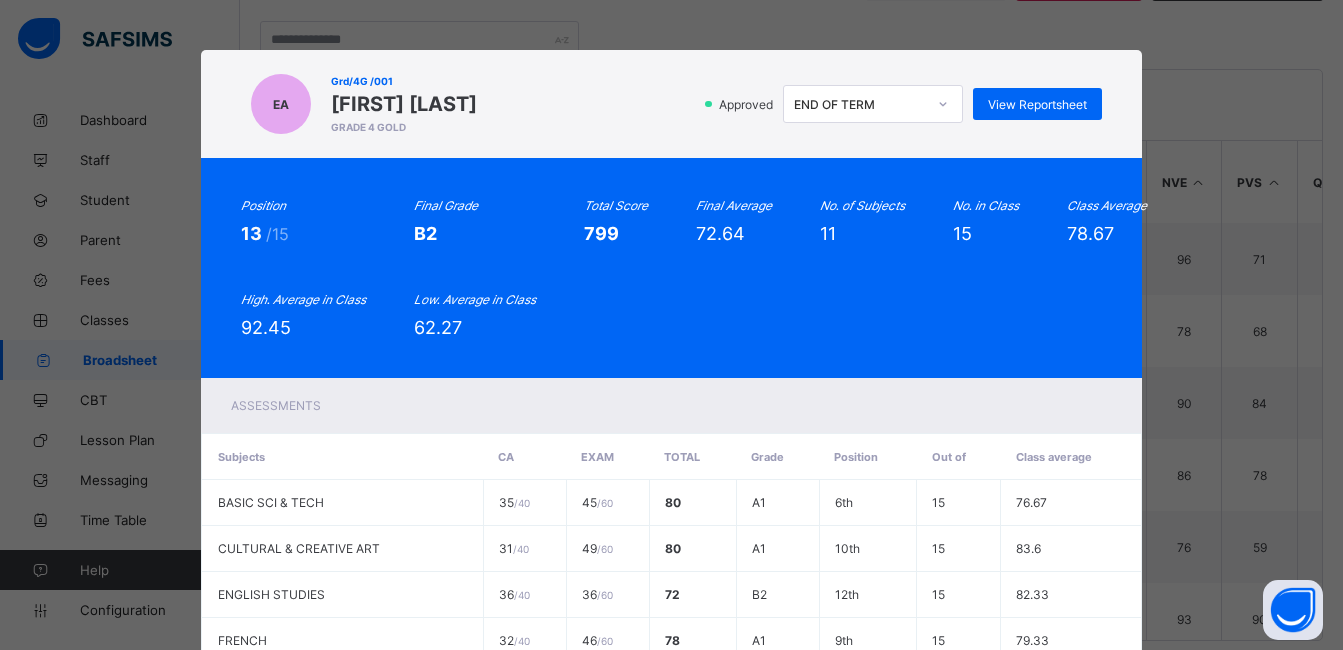 click on "Position         13       /15         Final Grade         B2         Total Score         799         Final Average         72.64         No. of Subjects         11         No. in Class         15         Class Average         78.67         High. Average in Class         92.45         Low. Average in Class         62.27" at bounding box center (671, 268) 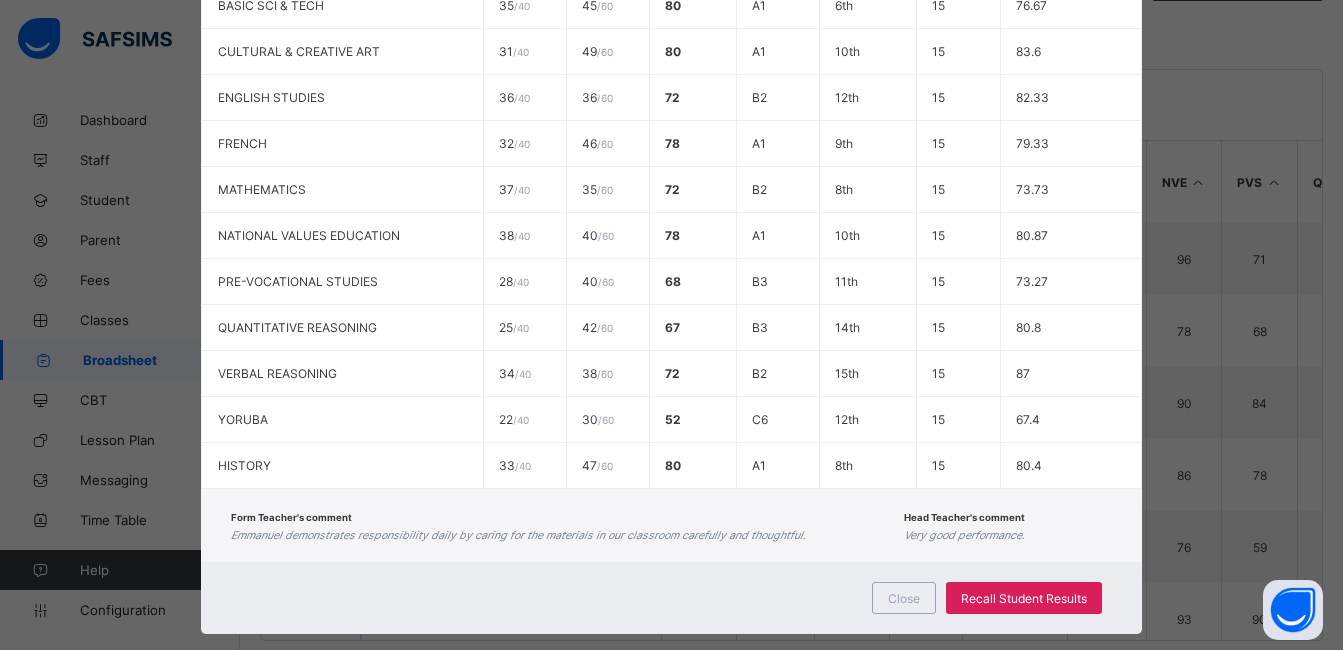 scroll, scrollTop: 531, scrollLeft: 0, axis: vertical 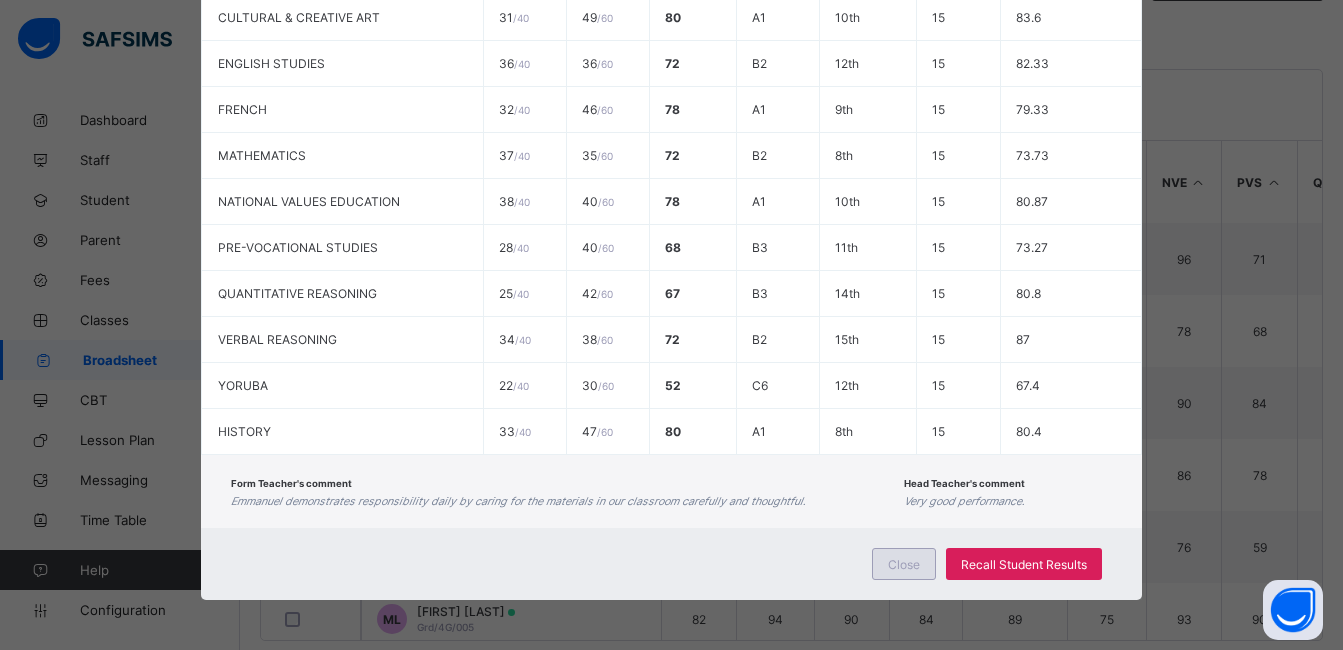 click on "Close" at bounding box center [904, 564] 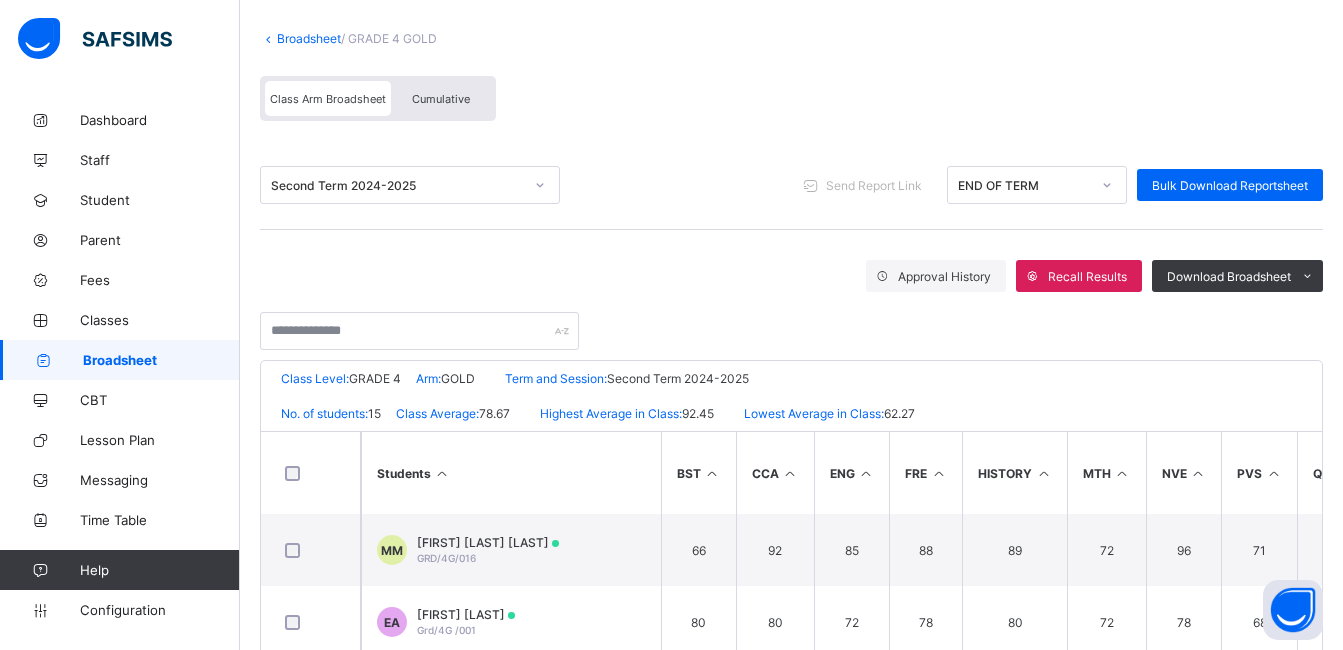scroll, scrollTop: 0, scrollLeft: 0, axis: both 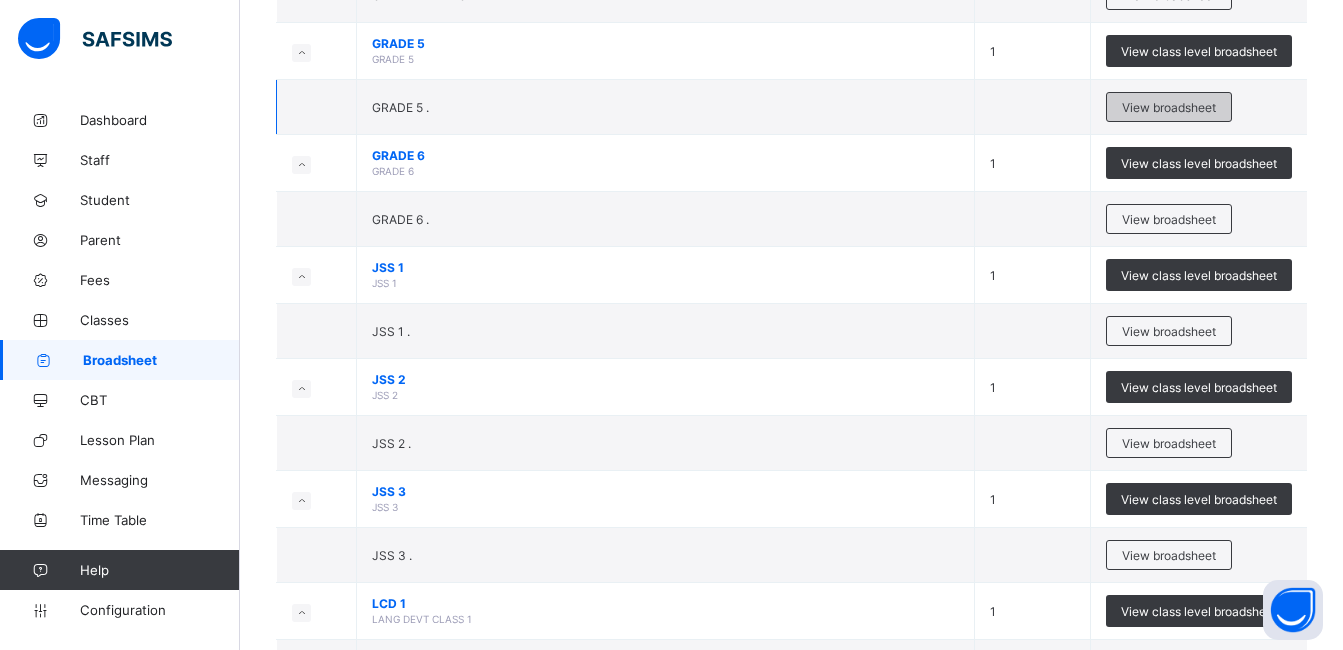 click on "View broadsheet" at bounding box center (1169, 107) 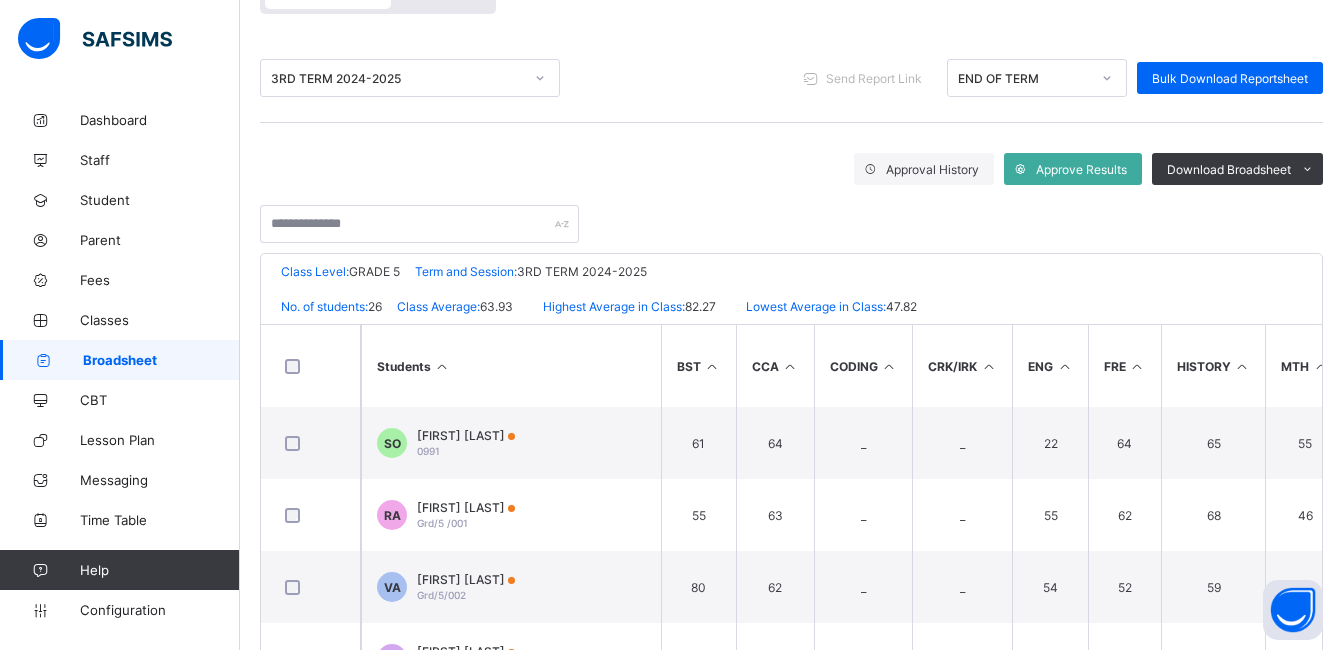 scroll, scrollTop: 200, scrollLeft: 0, axis: vertical 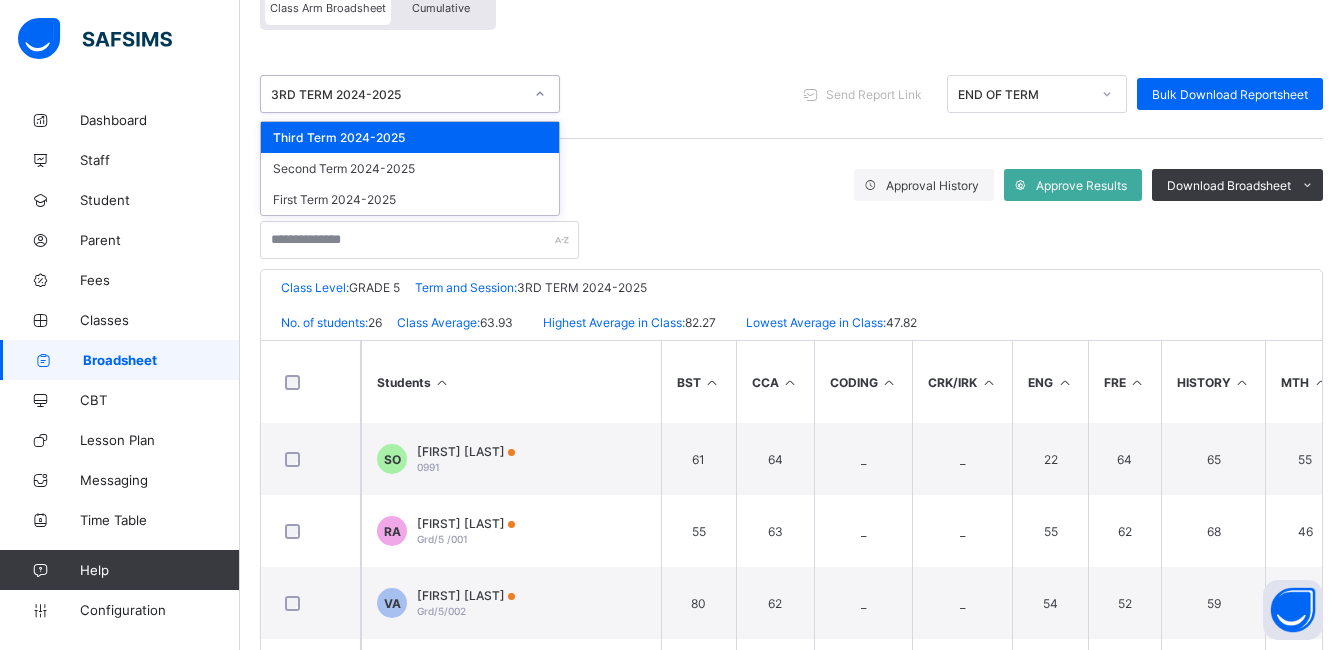 click on "3RD TERM 2024-2025" at bounding box center (397, 94) 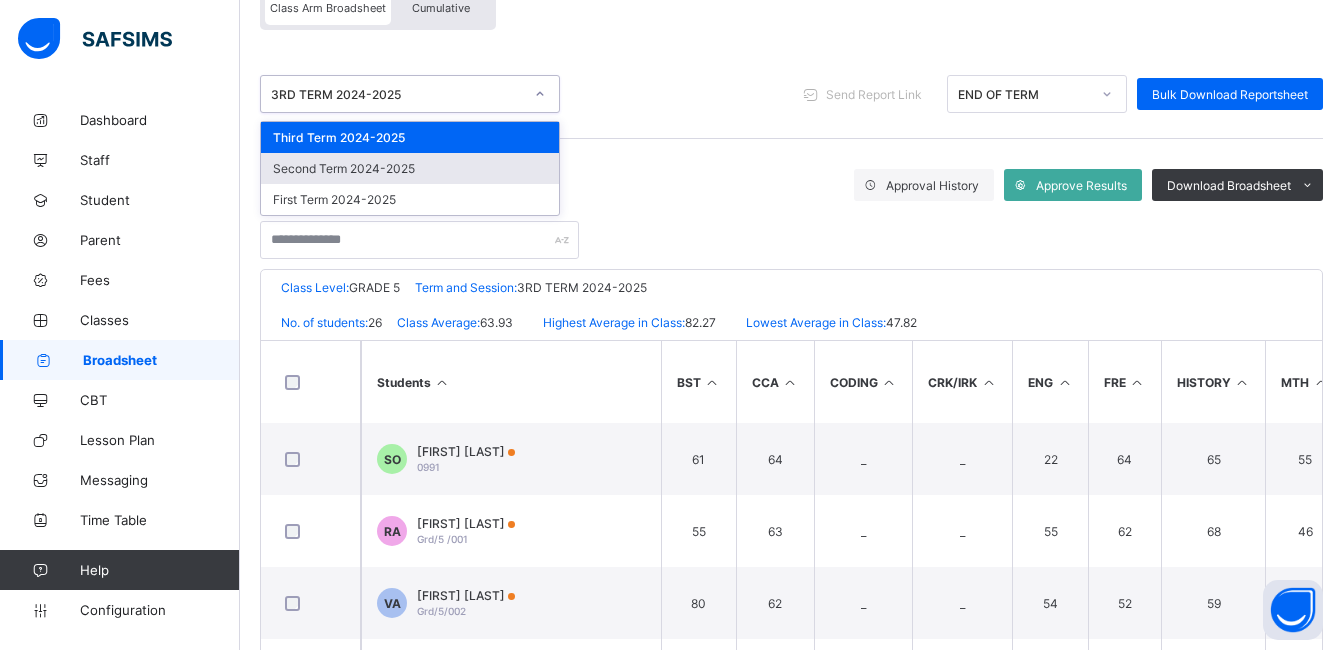 click on "Second Term 2024-2025" at bounding box center [410, 168] 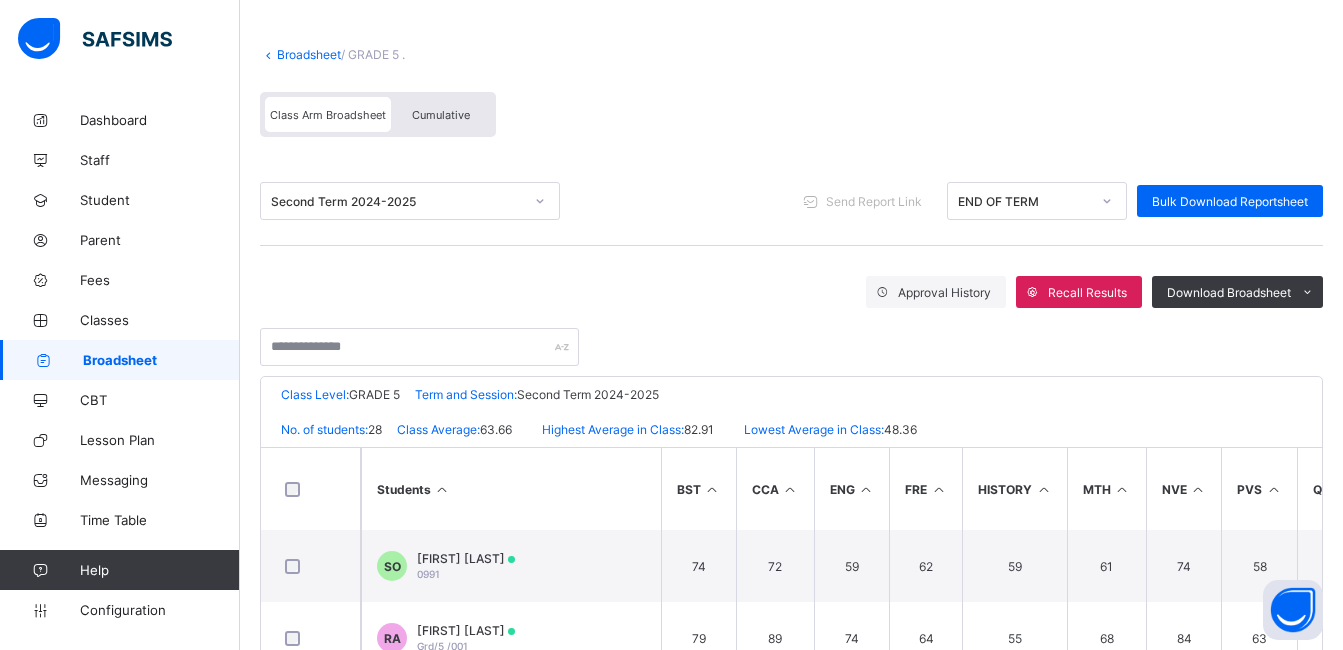 scroll, scrollTop: 200, scrollLeft: 0, axis: vertical 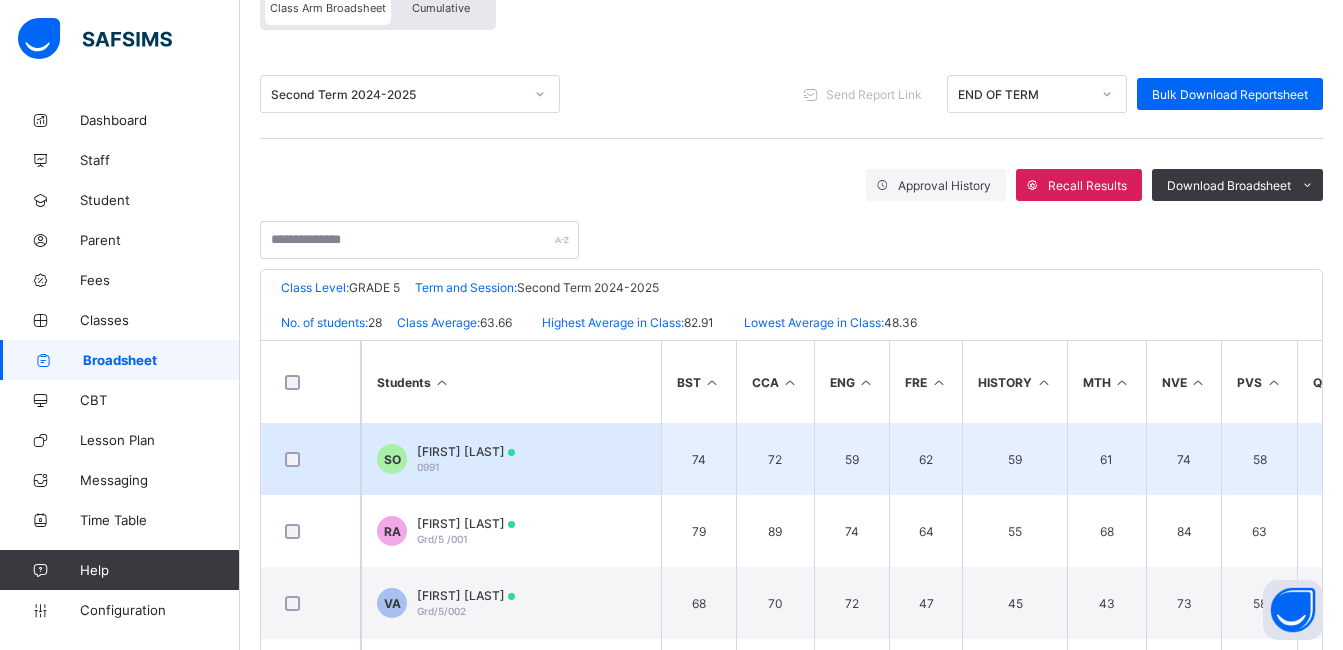 click on "Somto  Oyidi" at bounding box center [466, 451] 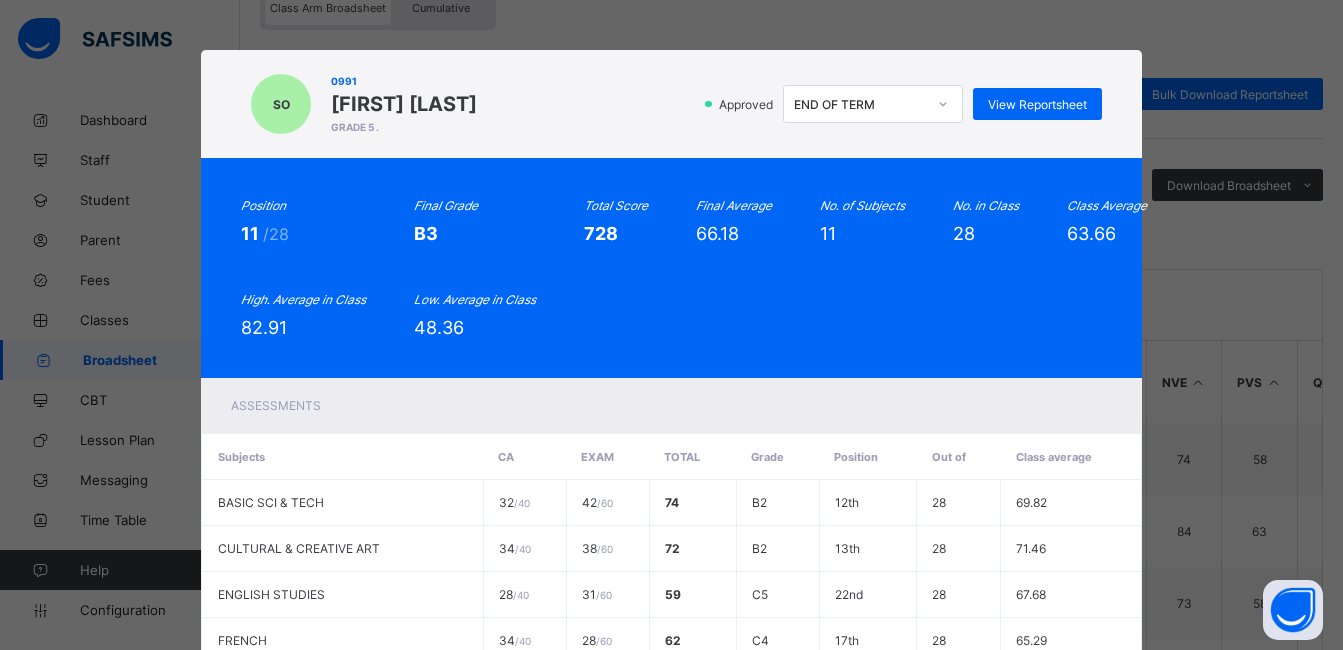 click on "Position         11       /28         Final Grade         B3         Total Score         728         Final Average         66.18         No. of Subjects         11         No. in Class         28         Class Average         63.66         High. Average in Class         82.91         Low. Average in Class         48.36" at bounding box center (671, 268) 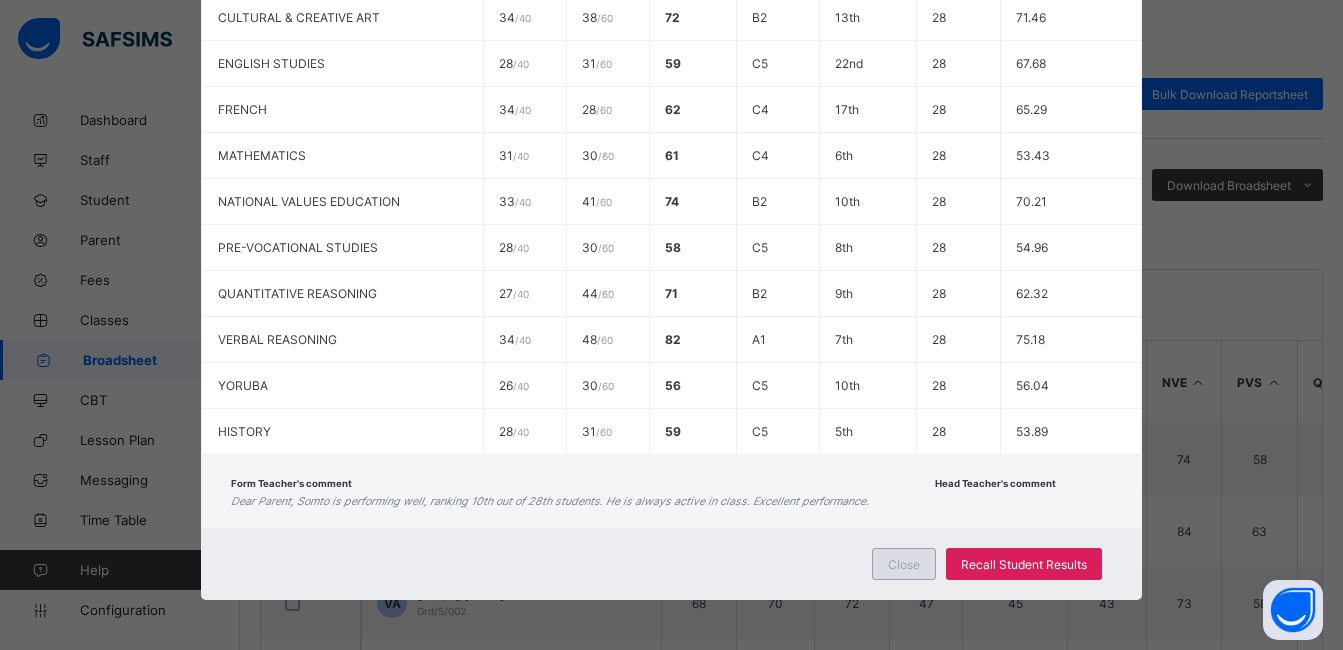 click on "Close" at bounding box center [904, 564] 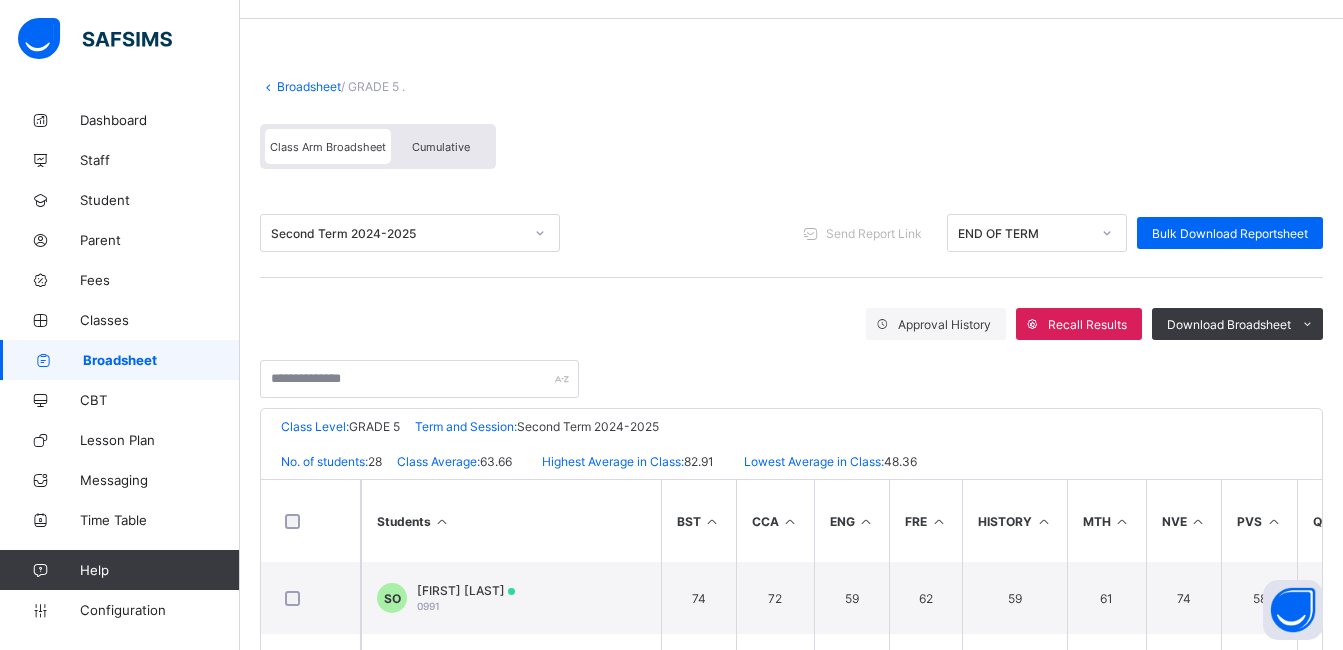 scroll, scrollTop: 0, scrollLeft: 0, axis: both 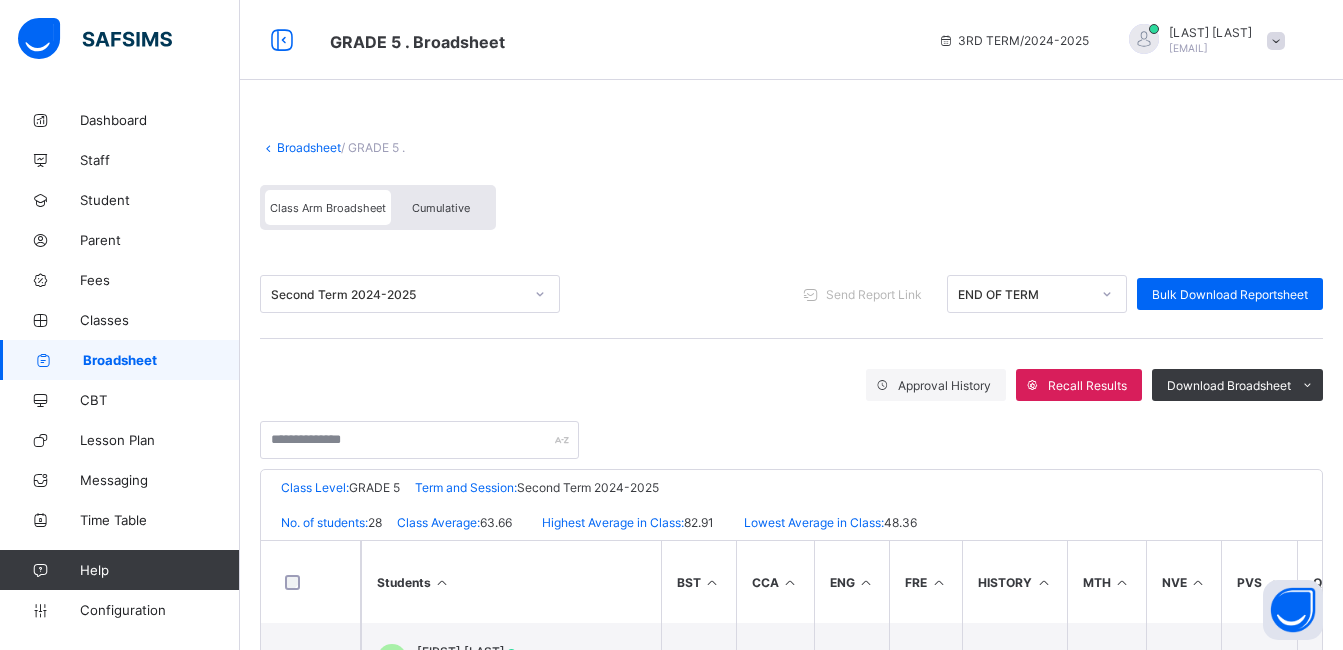 click on "Broadsheet" at bounding box center [309, 147] 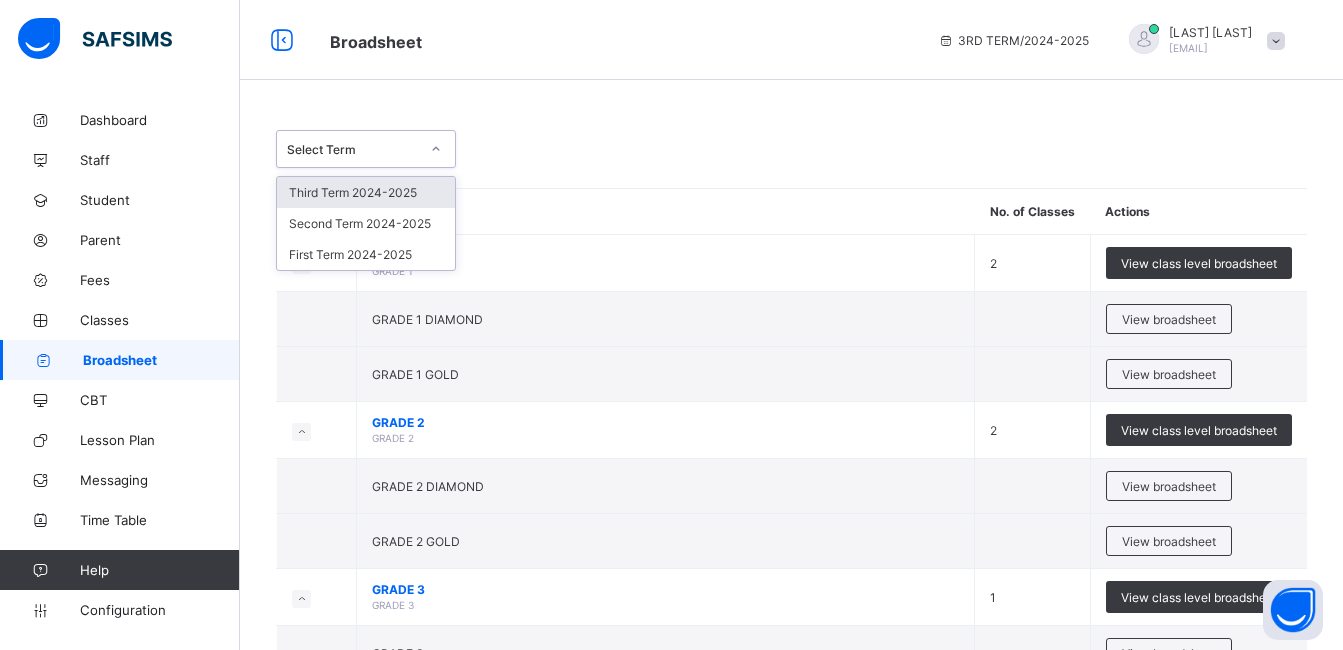 click on "Select Term" at bounding box center [353, 149] 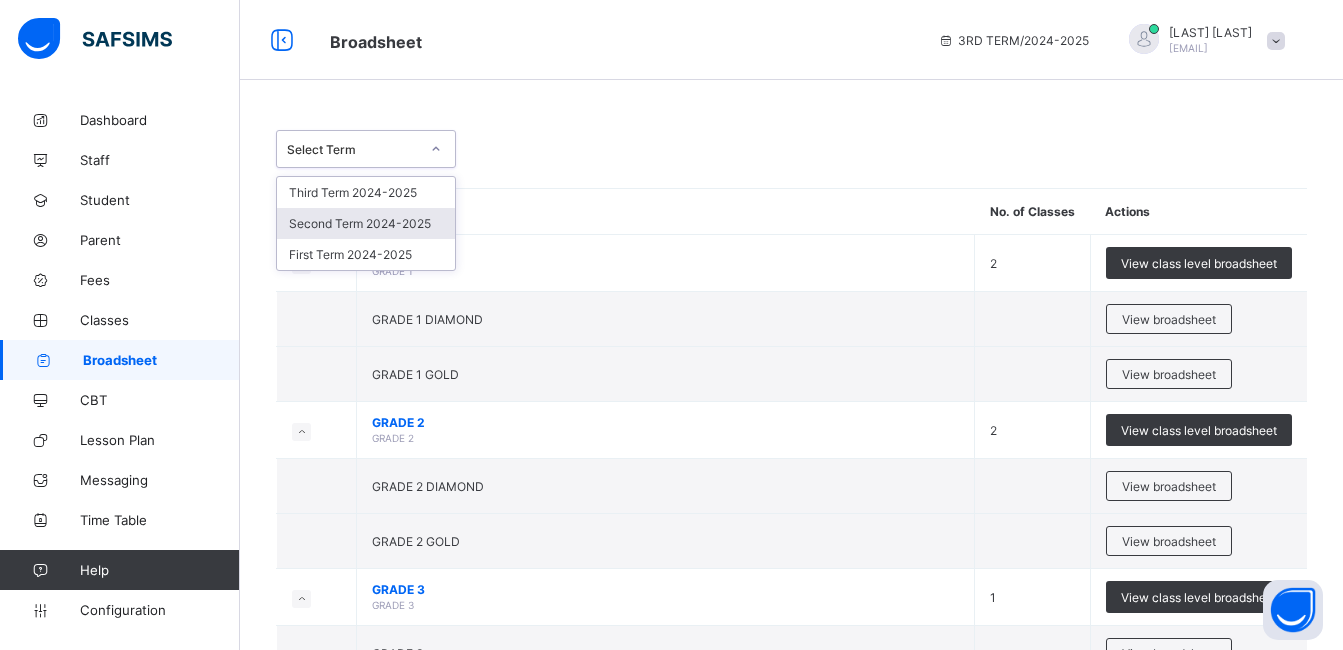 click on "Second Term 2024-2025" at bounding box center [366, 223] 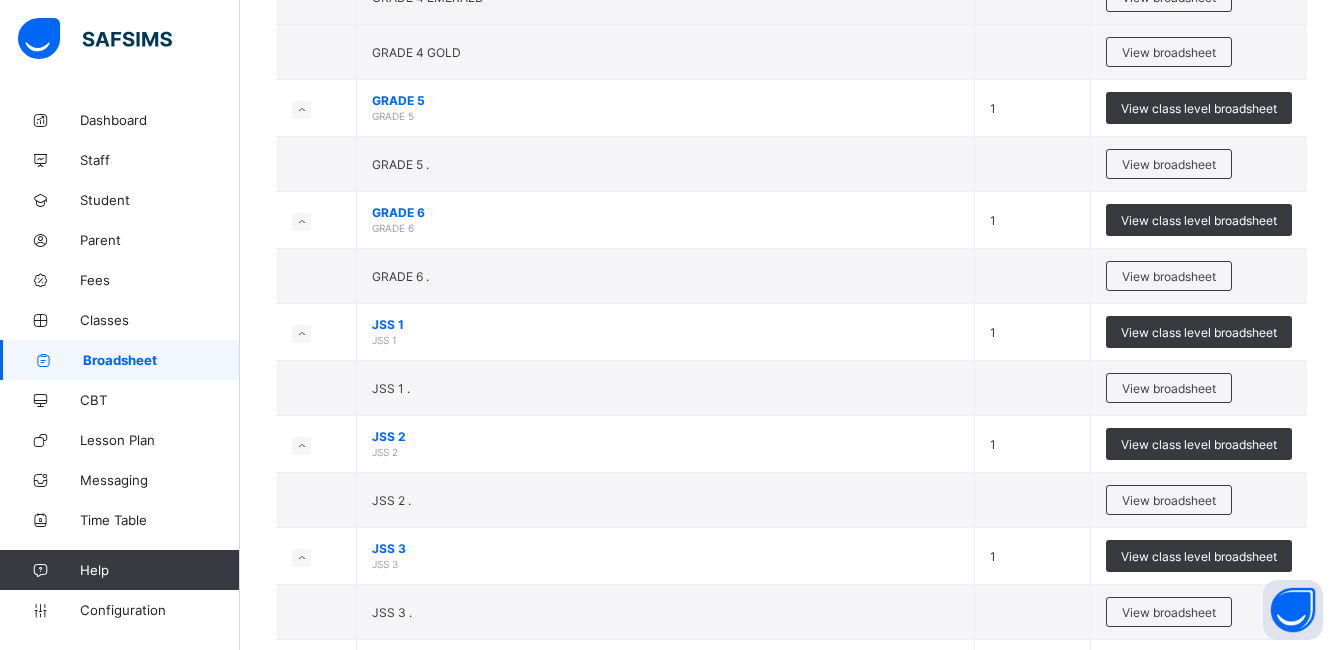 scroll, scrollTop: 920, scrollLeft: 0, axis: vertical 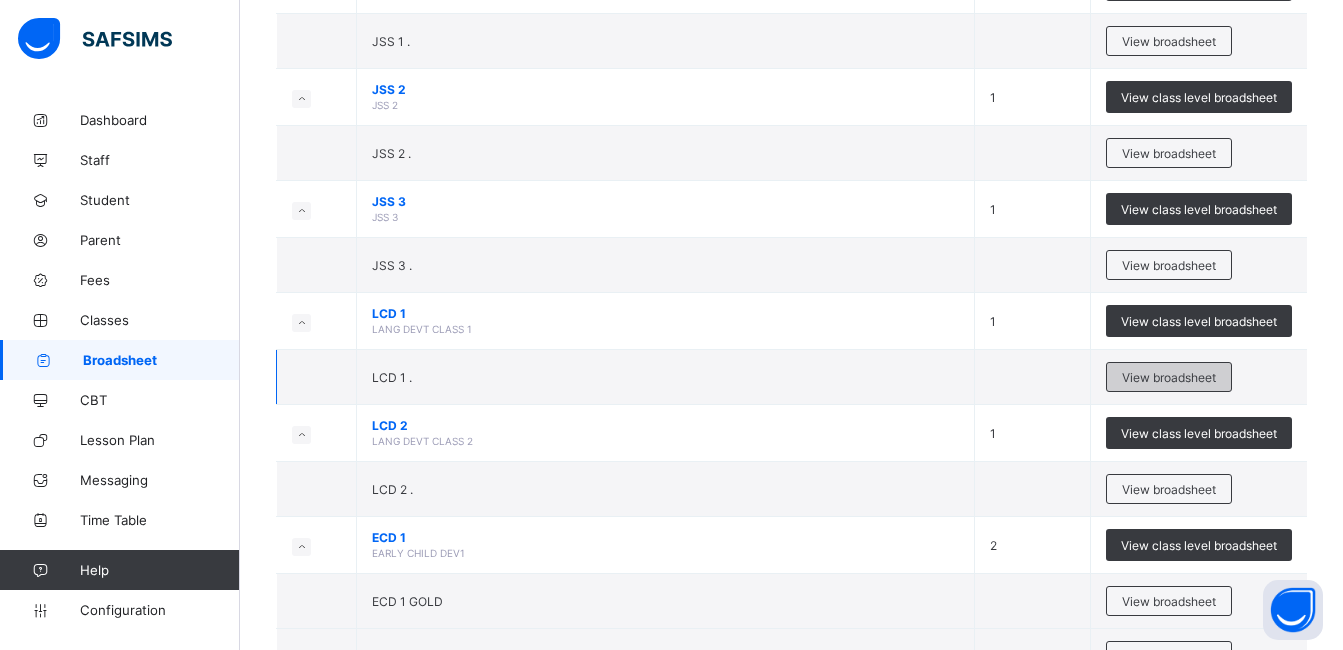 click on "View broadsheet" at bounding box center [1169, 377] 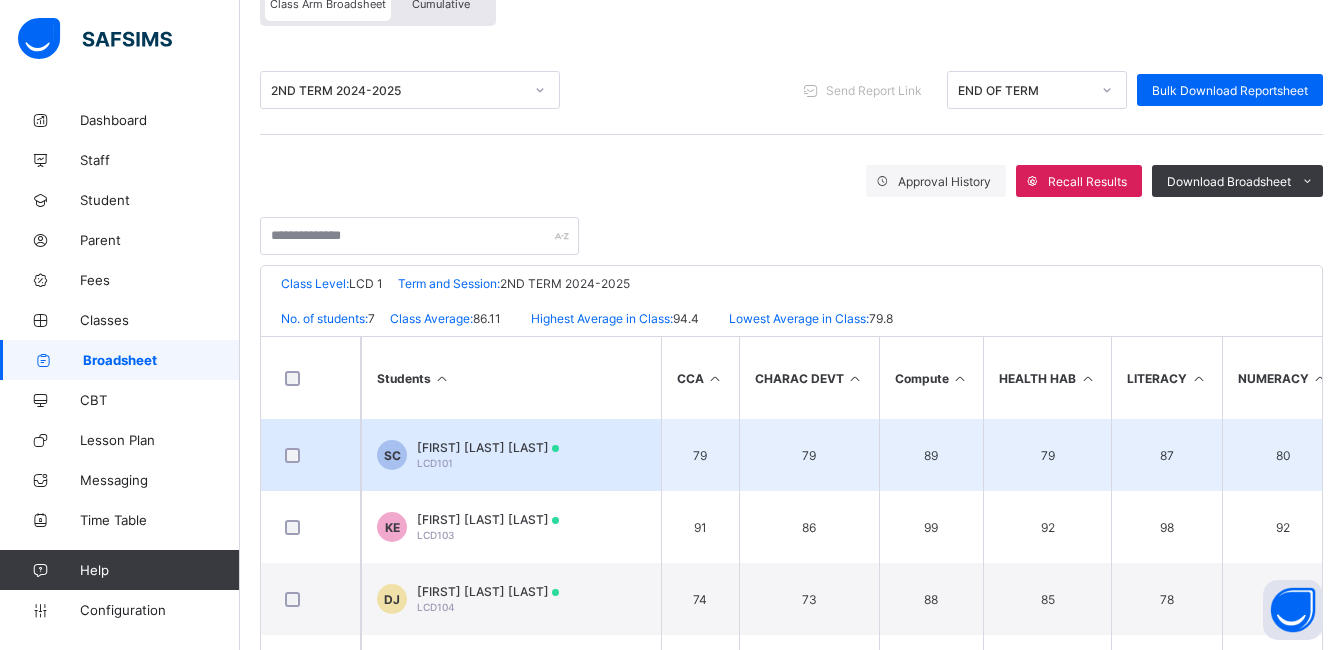 scroll, scrollTop: 200, scrollLeft: 0, axis: vertical 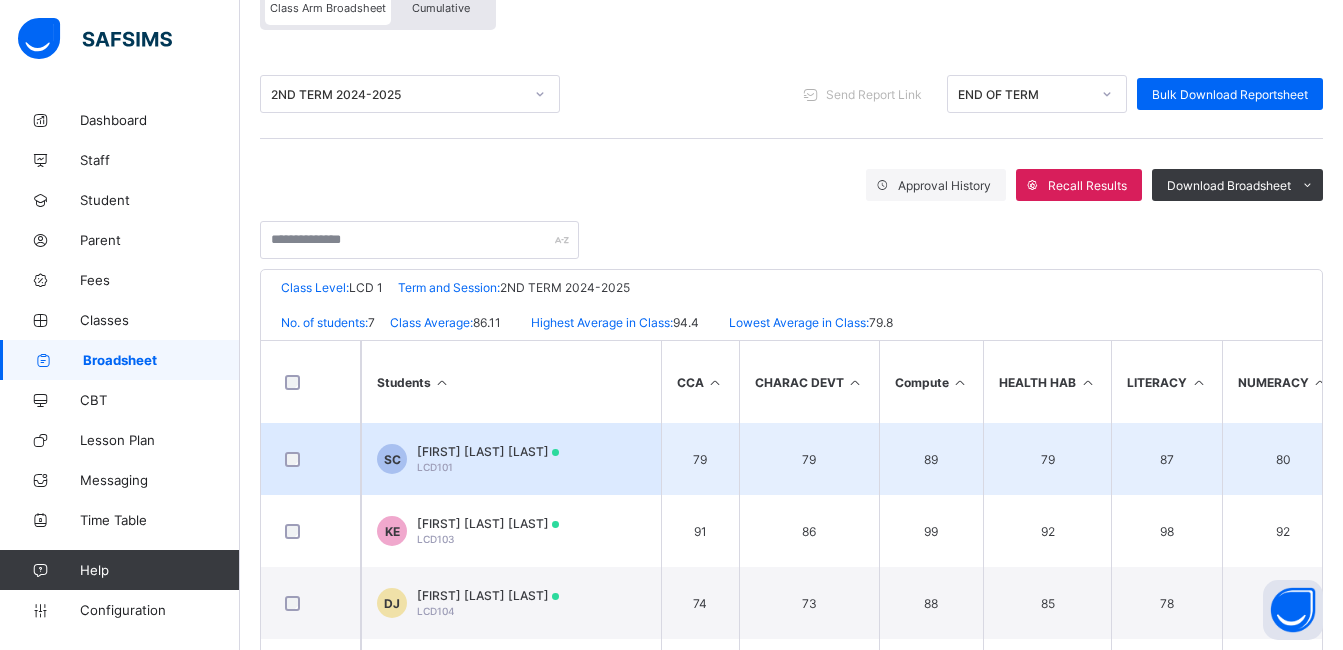 click on "Starmyles Chinedu Chinedu" at bounding box center (488, 451) 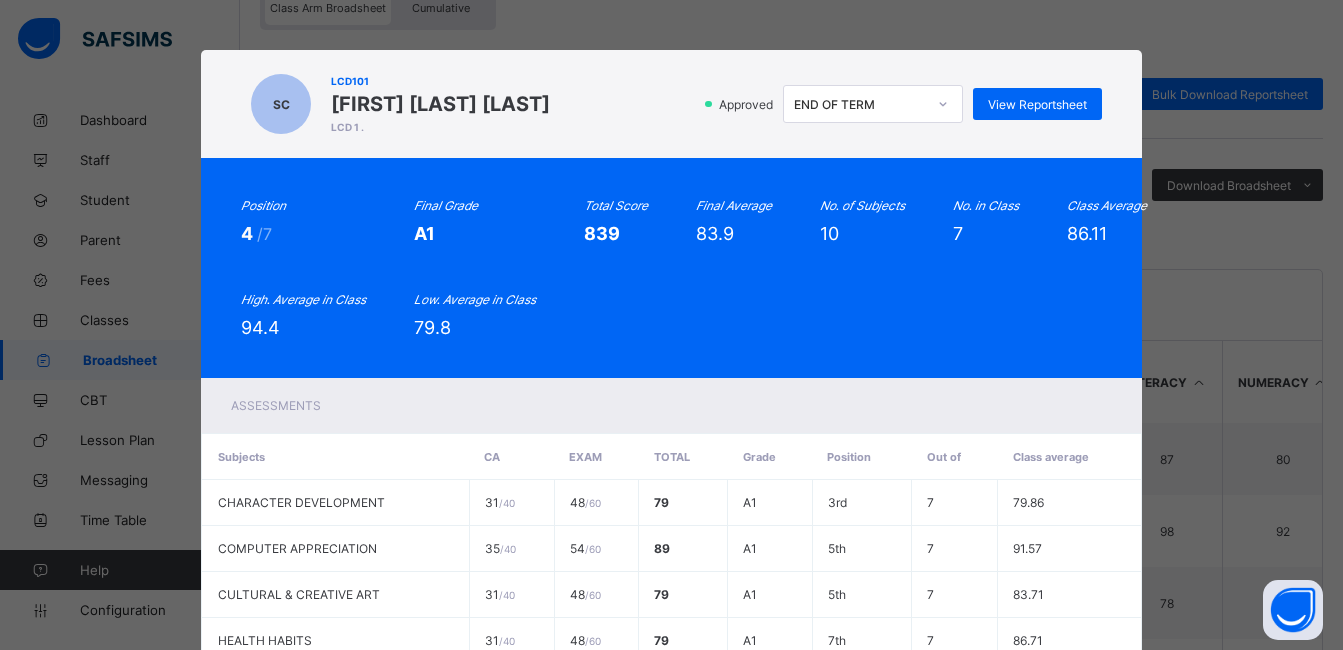 click on "Position         4       /7         Final Grade         A1         Total Score         839         Final Average         83.9         No. of Subjects         10         No. in Class         7         Class Average         86.11         High. Average in Class         94.4         Low. Average in Class         79.8" at bounding box center (671, 268) 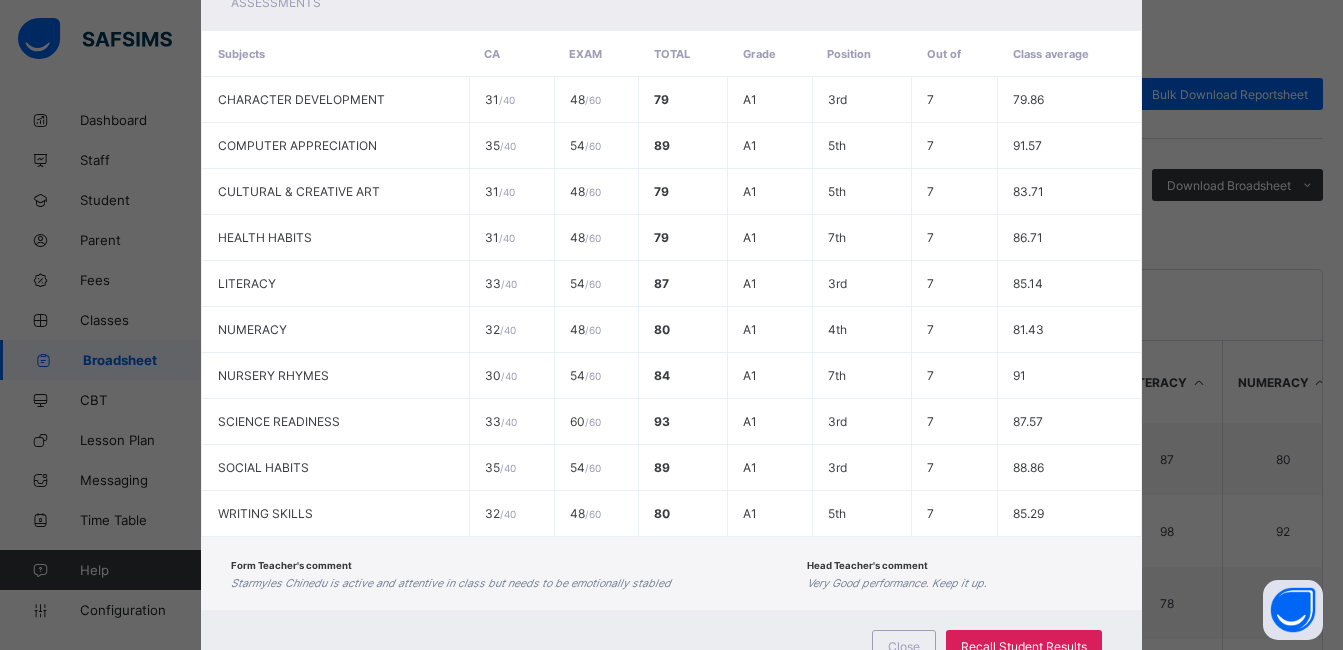 scroll, scrollTop: 485, scrollLeft: 0, axis: vertical 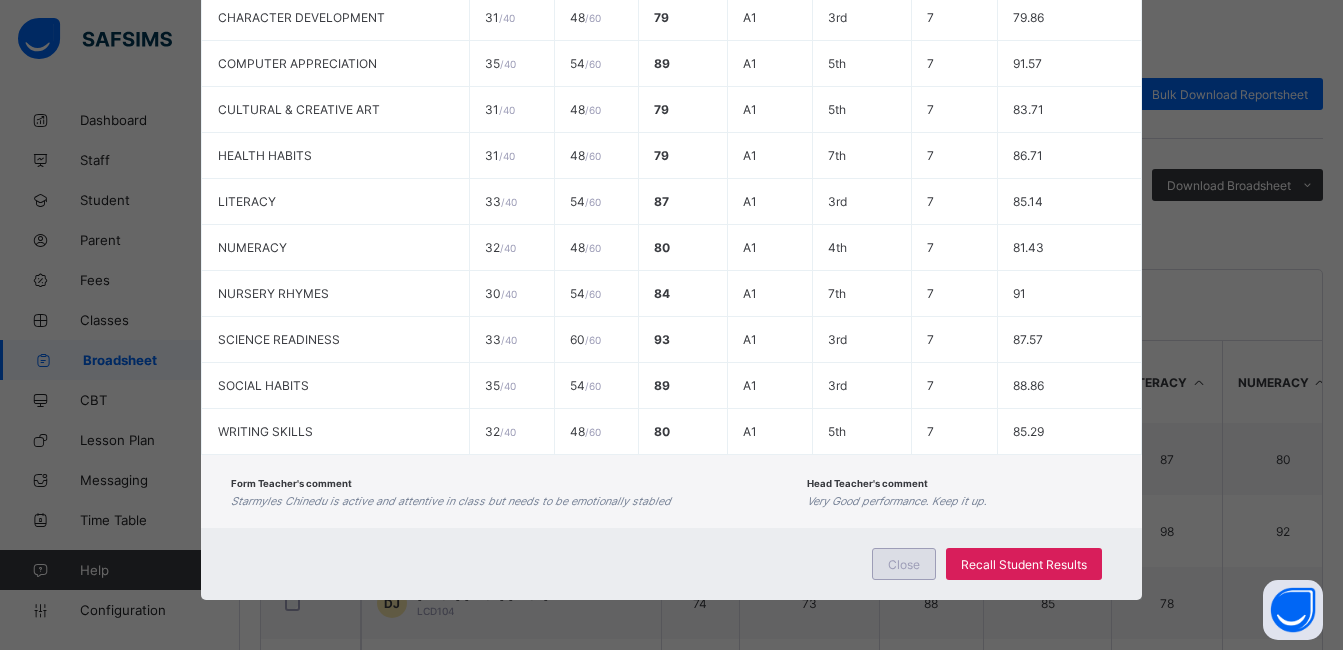 click on "Close" at bounding box center (904, 564) 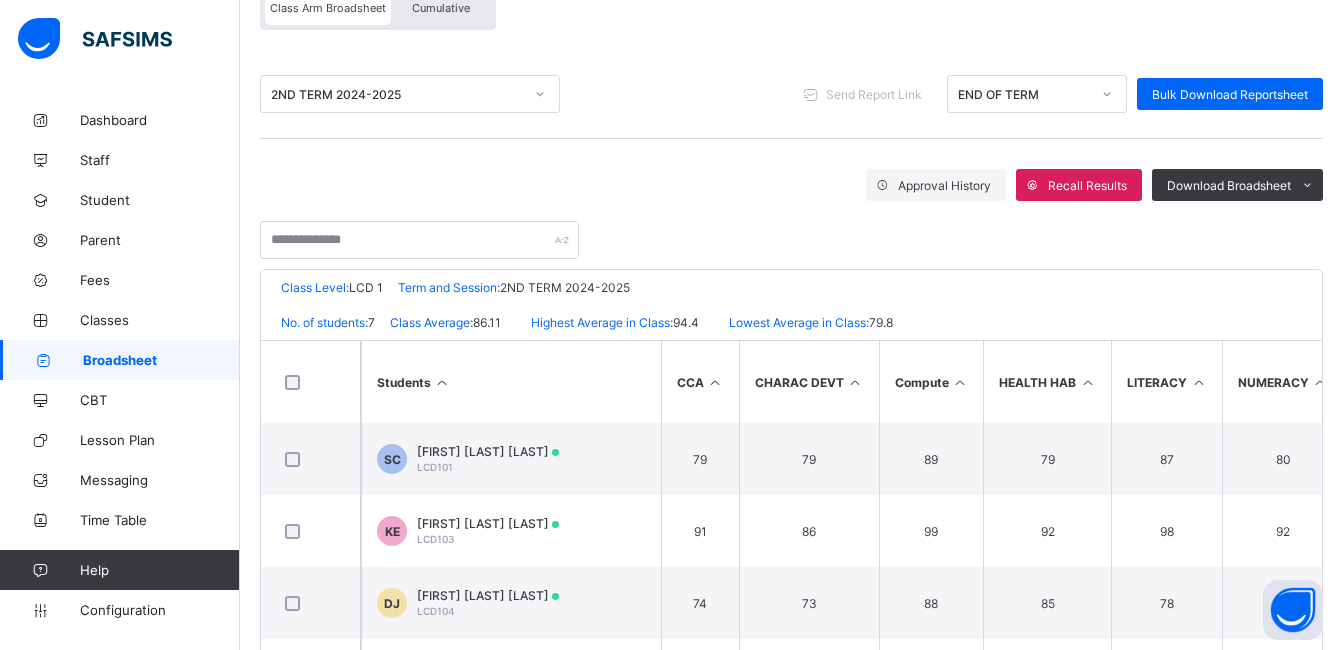 click on "2ND TERM 2024-2025 Send Report Link END OF TERM Bulk Download Reportsheet  Approval History  Recall Results Download Broadsheet PDF Excel sheet" at bounding box center (791, 154) 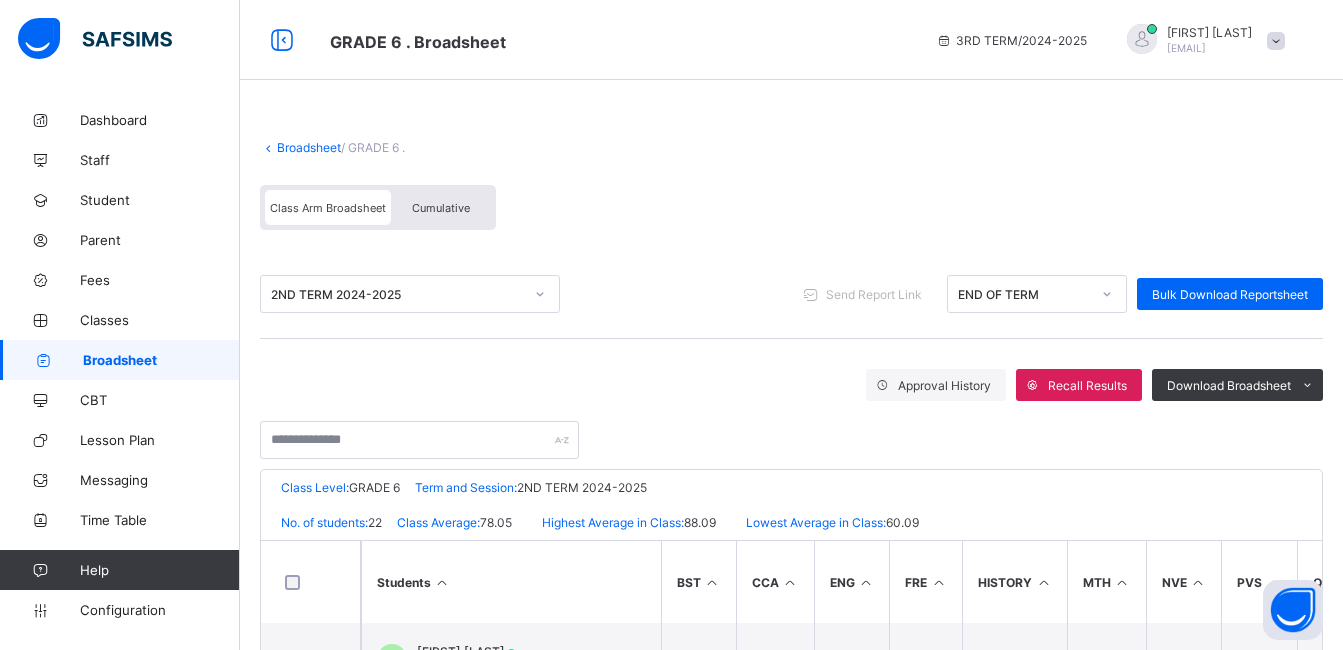 scroll, scrollTop: 0, scrollLeft: 0, axis: both 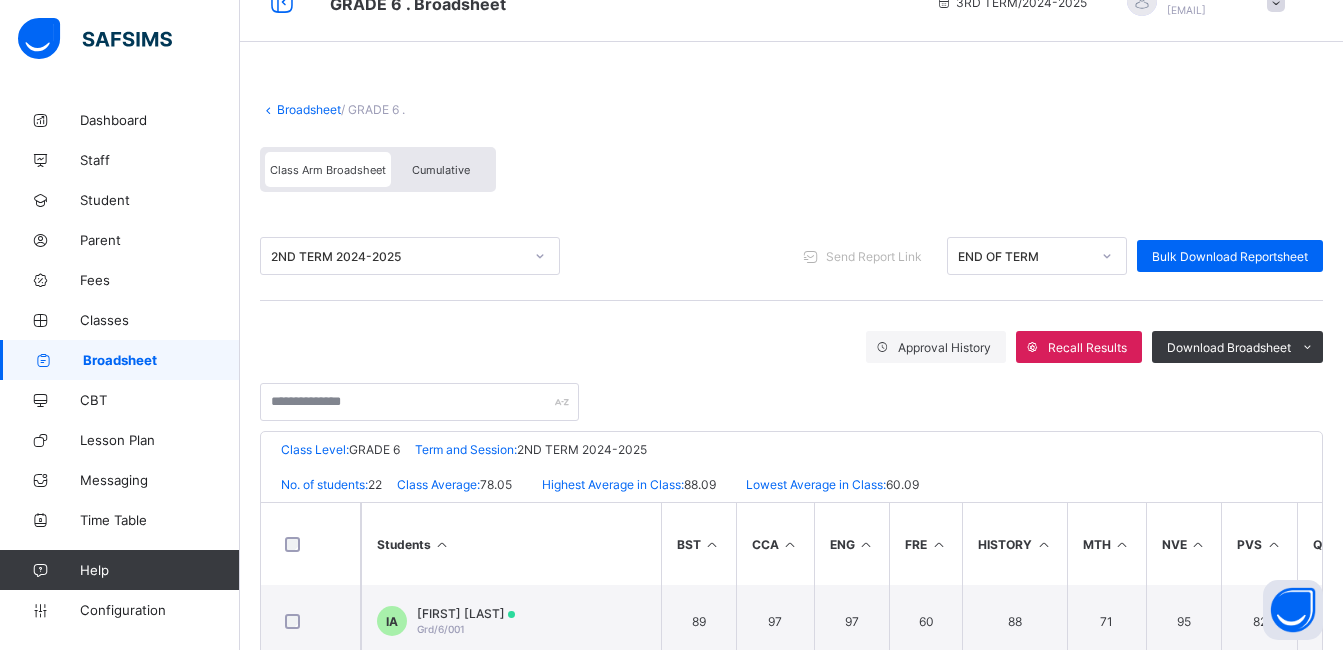 click on "2ND TERM 2024-2025 Send Report Link END OF TERM Bulk Download Reportsheet" at bounding box center (791, 256) 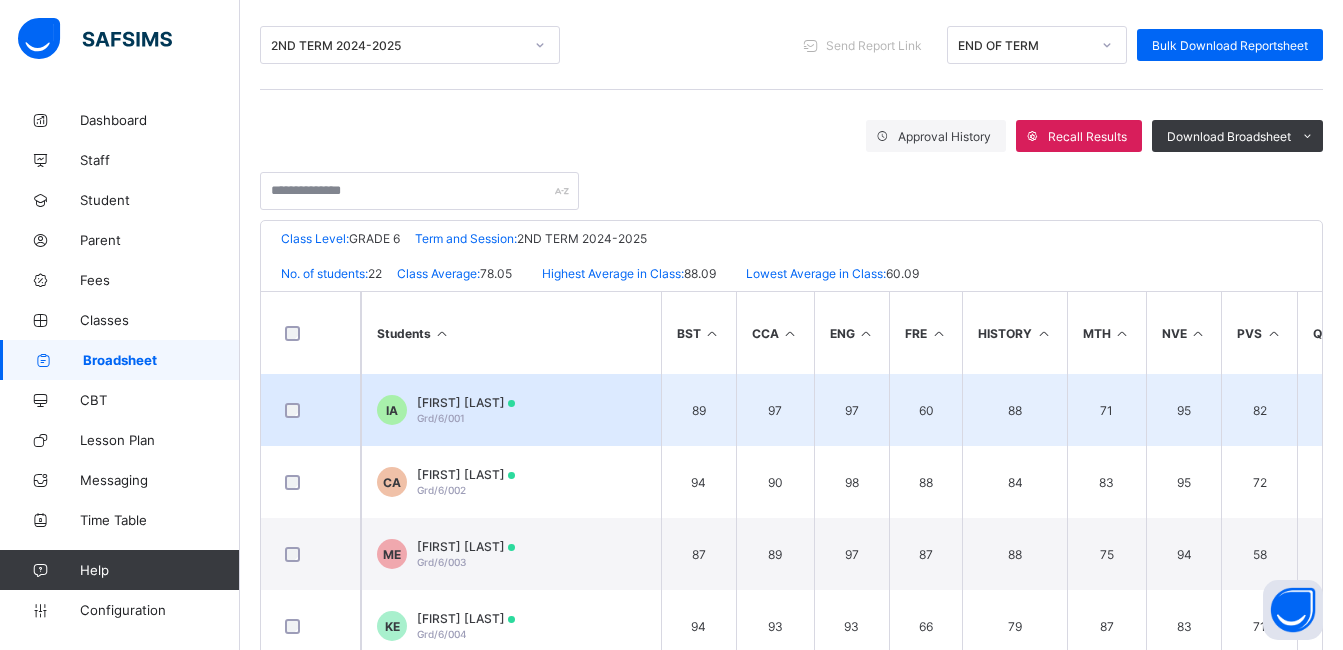 scroll, scrollTop: 280, scrollLeft: 0, axis: vertical 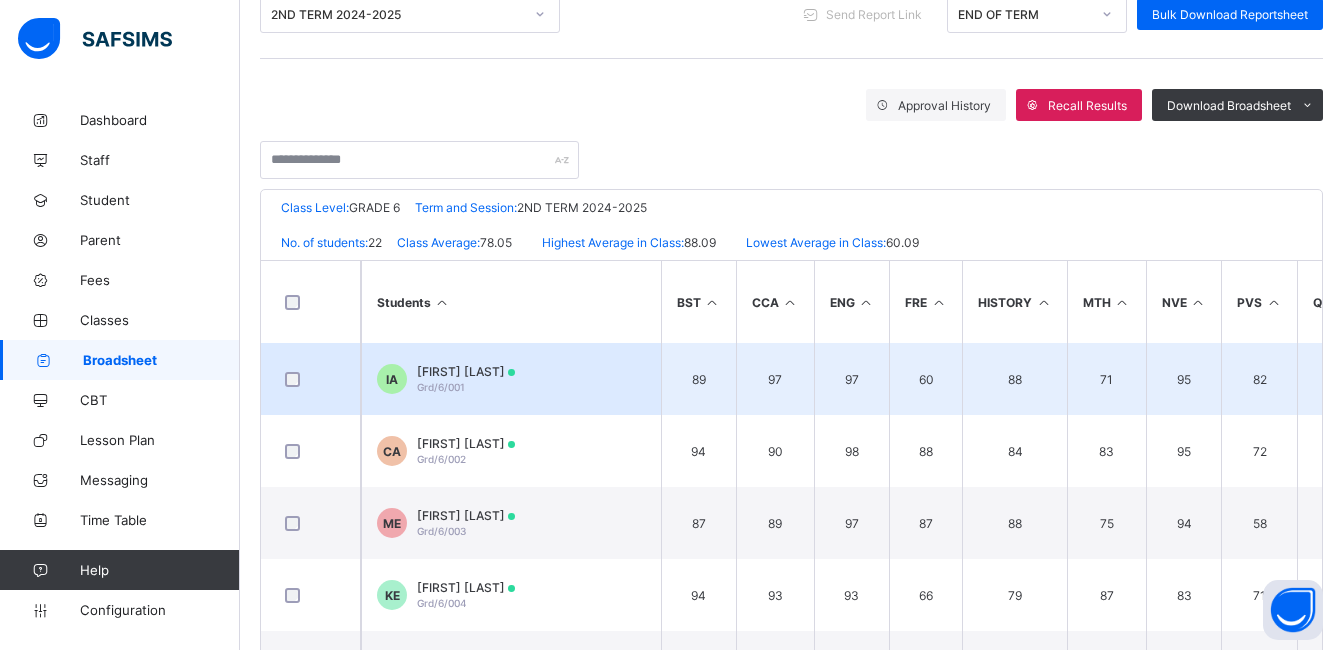 click on "Grd/6/001" at bounding box center (441, 387) 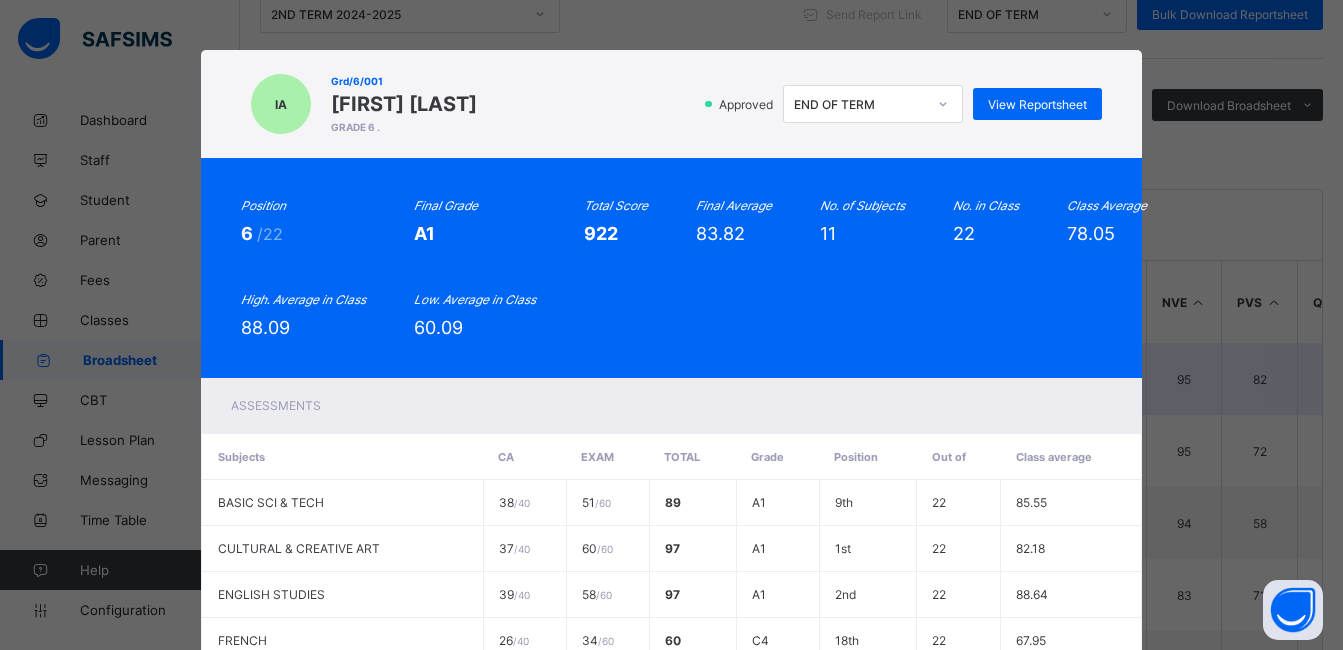 scroll, scrollTop: 240, scrollLeft: 0, axis: vertical 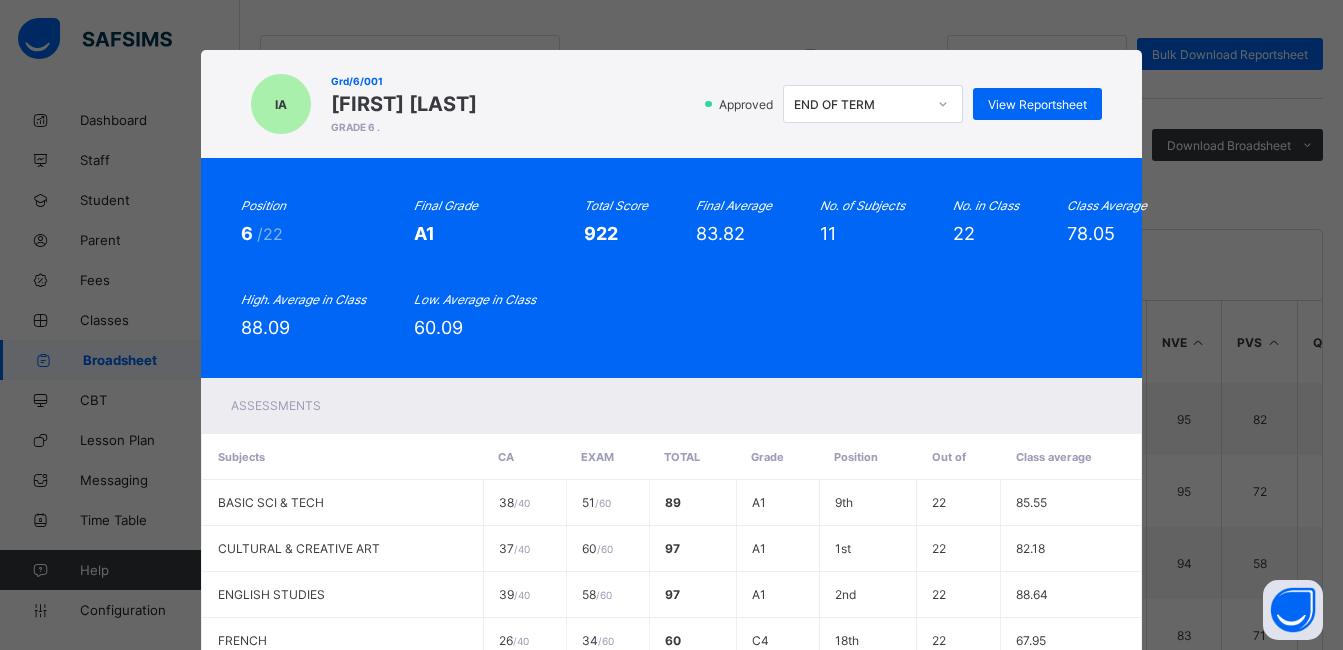 click on "Position         6       /22         Final Grade         A1         Total Score         922         Final Average         83.82         No. of Subjects         11         No. in Class         22         Class Average         78.05         High. Average in Class         88.09         Low. Average in Class         60.09" at bounding box center (671, 268) 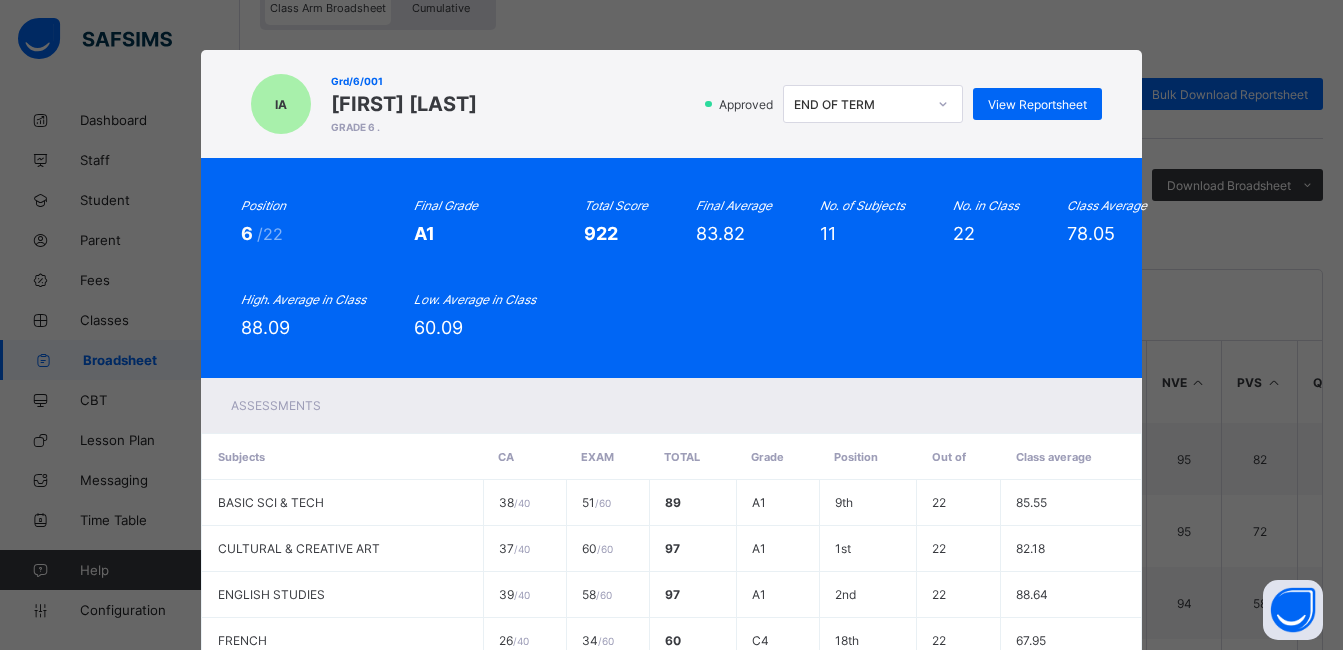 click on "Position         6       /22         Final Grade         A1         Total Score         922         Final Average         83.82         No. of Subjects         11         No. in Class         22         Class Average         78.05         High. Average in Class         88.09         Low. Average in Class         60.09" at bounding box center [671, 268] 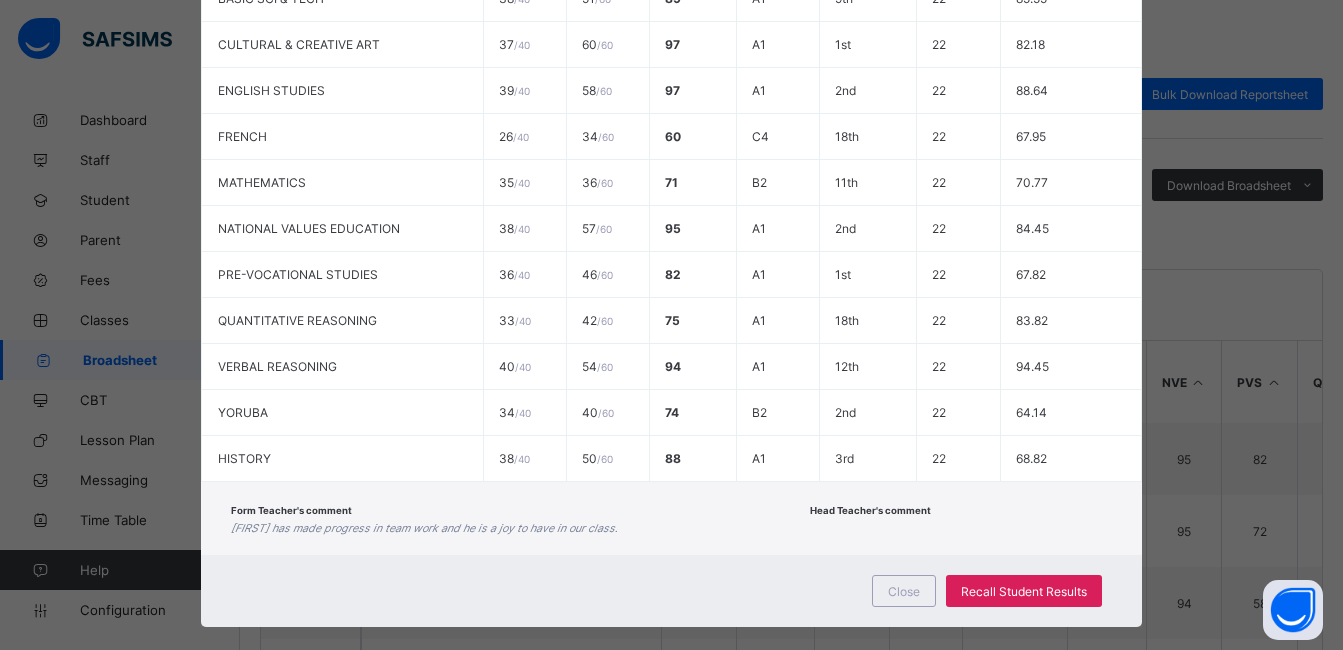 scroll, scrollTop: 531, scrollLeft: 0, axis: vertical 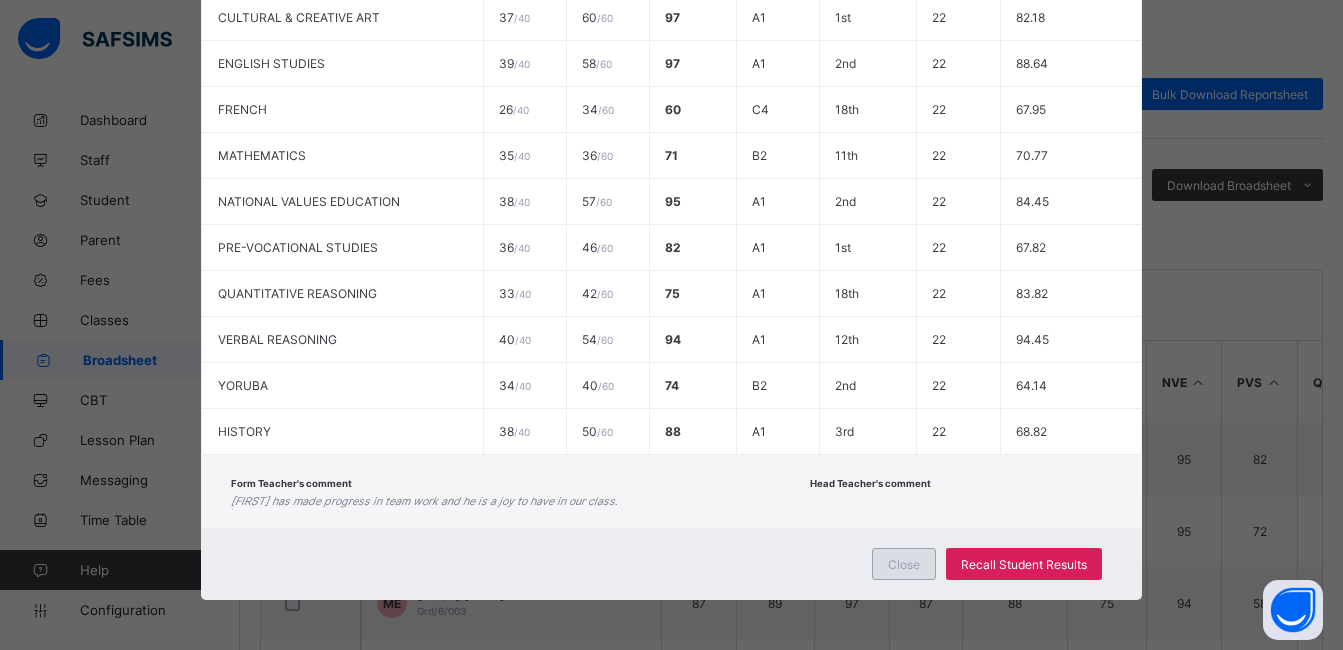 click on "Close" at bounding box center [904, 564] 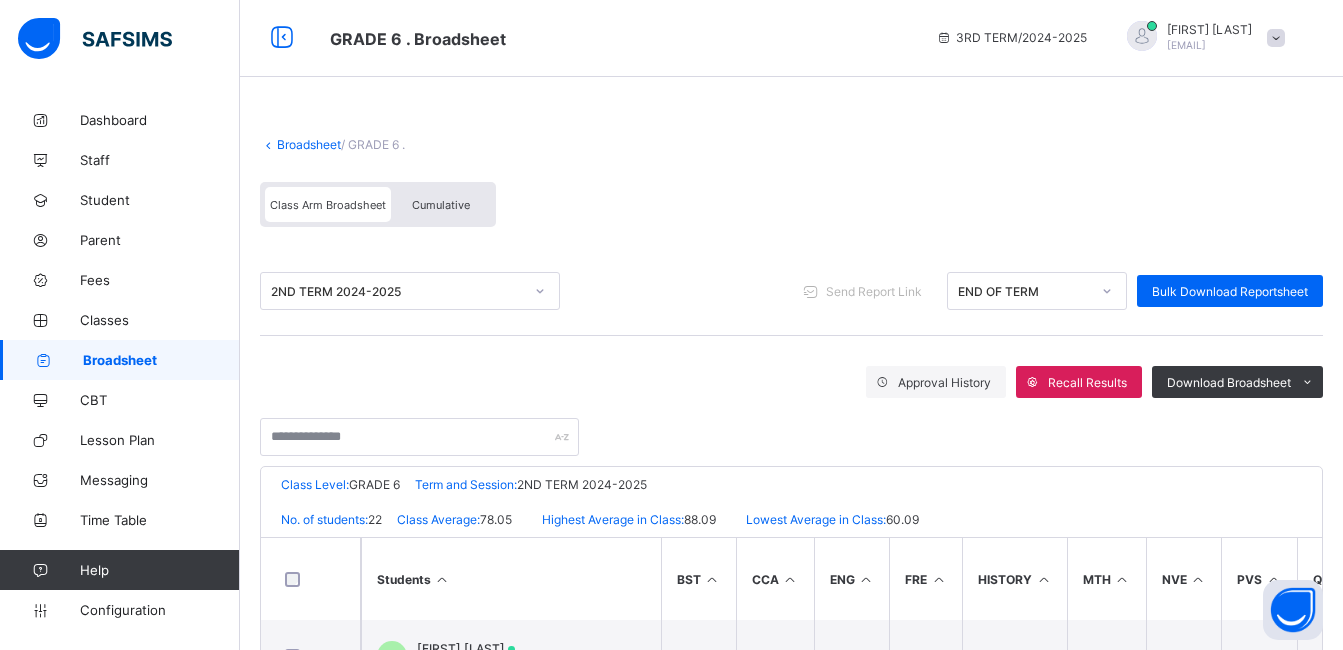 scroll, scrollTop: 0, scrollLeft: 0, axis: both 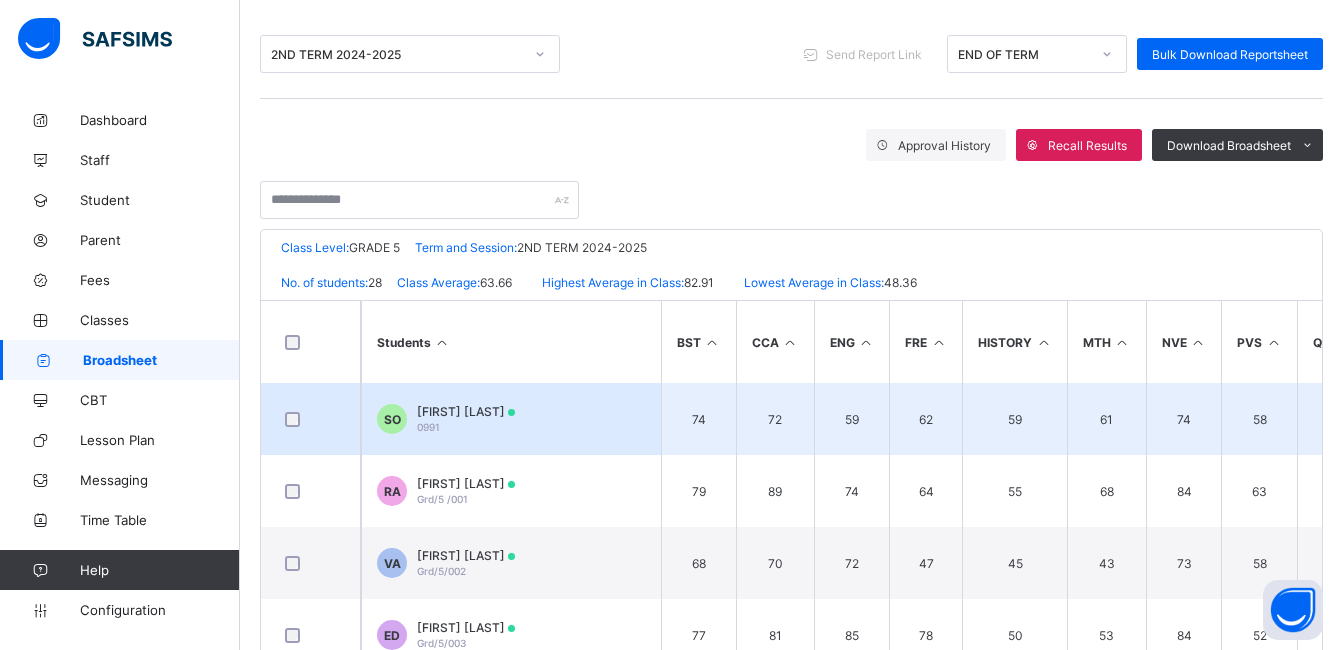 click on "[FIRST]  [LAST]" at bounding box center (466, 411) 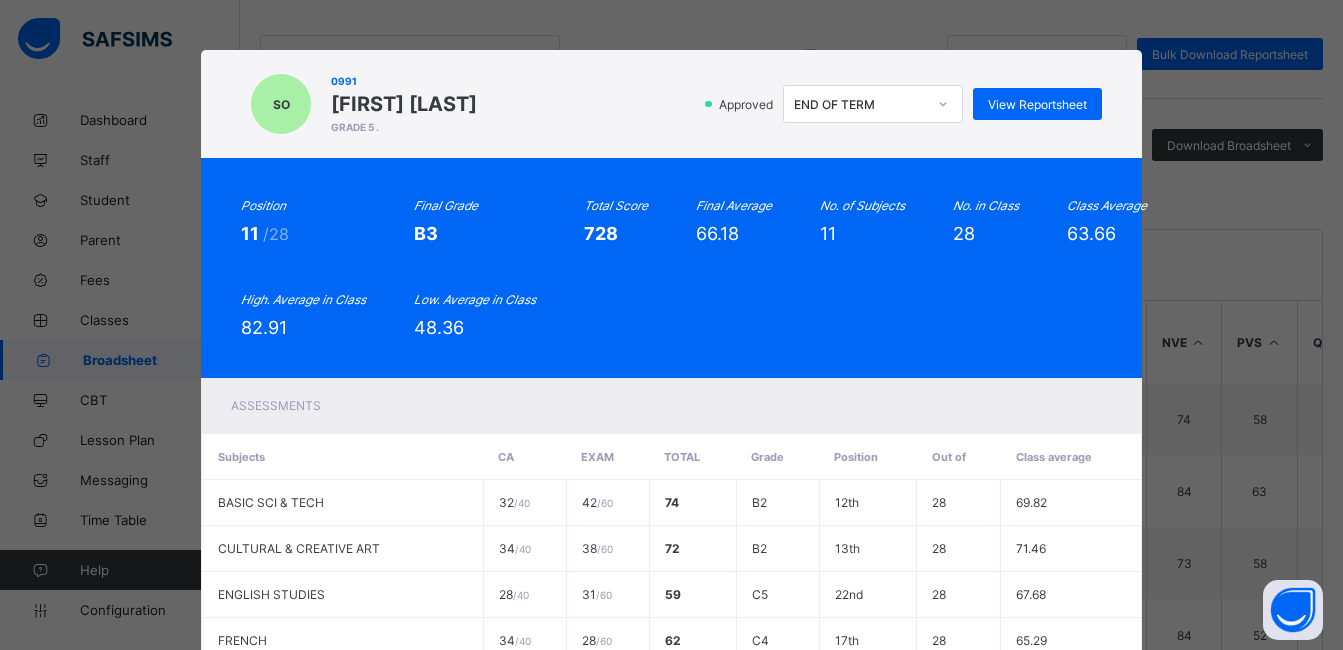 click on "Position         11       /28         Final Grade         B3         Total Score         728         Final Average         66.18         No. of Subjects         11         No. in Class         28         Class Average         63.66         High. Average in Class         82.91         Low. Average in Class         48.36" at bounding box center (671, 268) 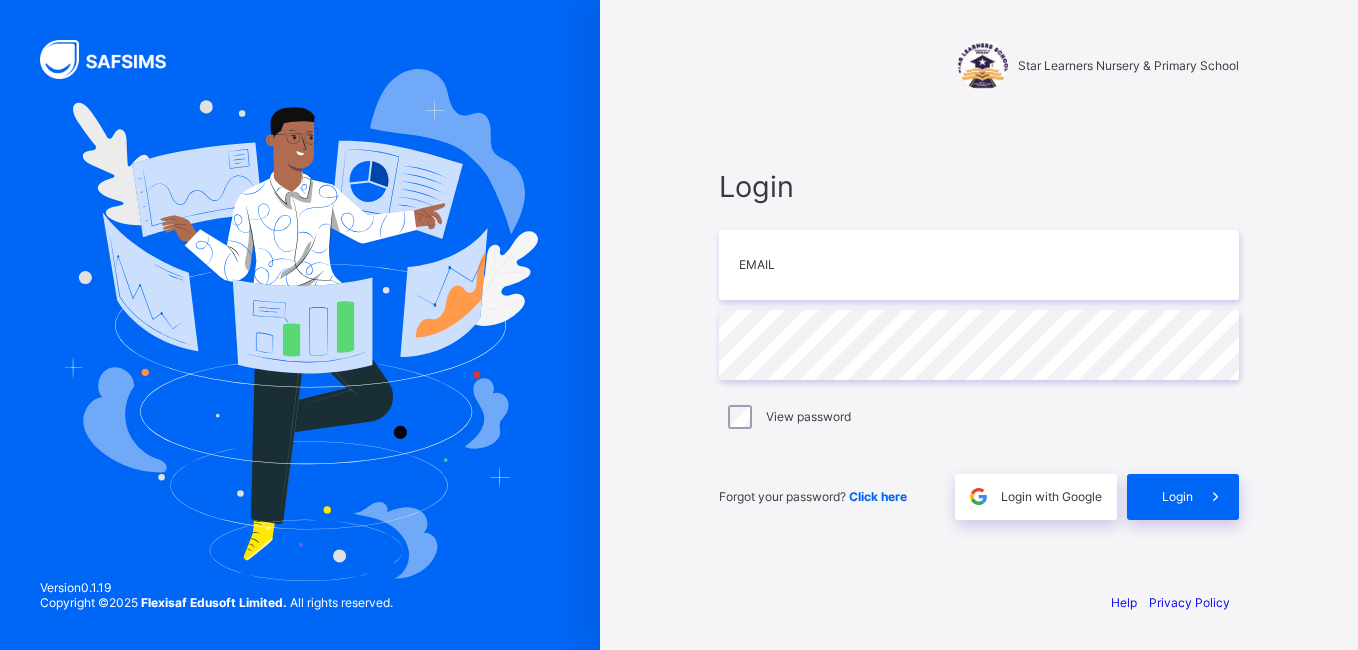 scroll, scrollTop: 0, scrollLeft: 0, axis: both 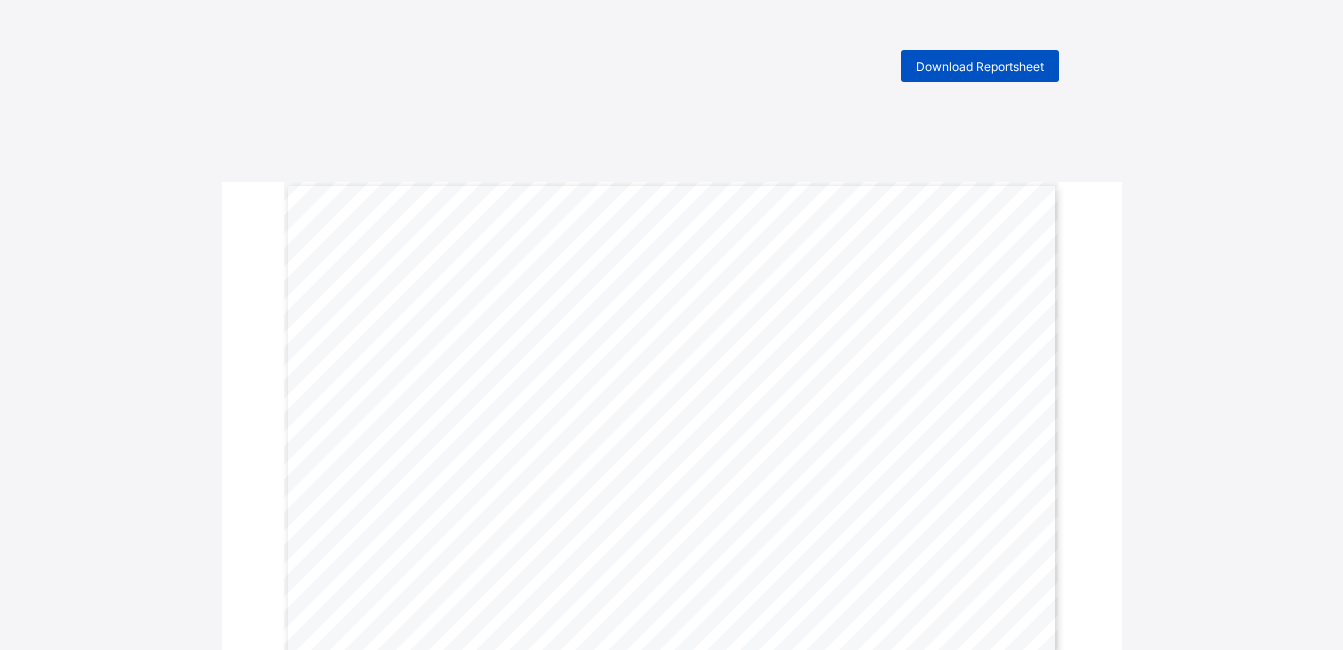 click on "Download Reportsheet" at bounding box center (980, 66) 